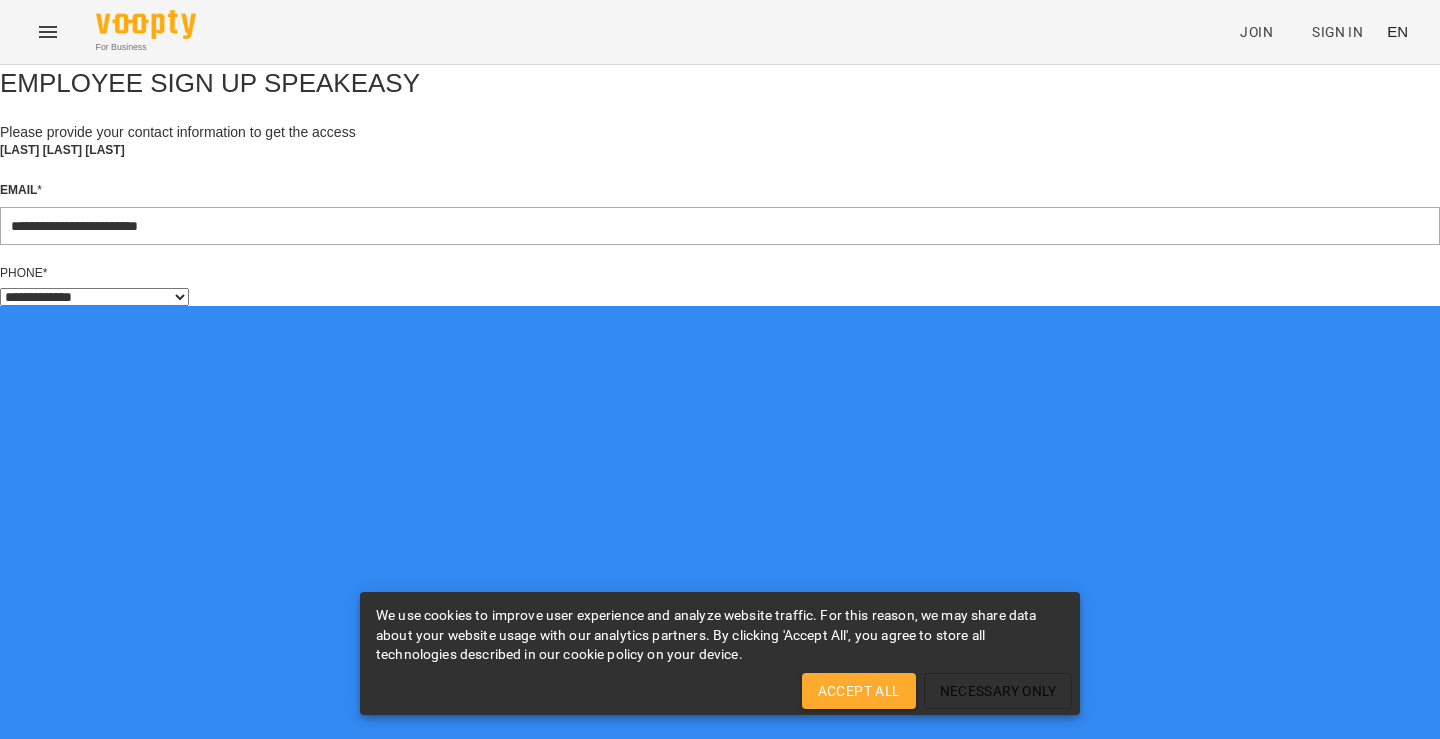 select on "**" 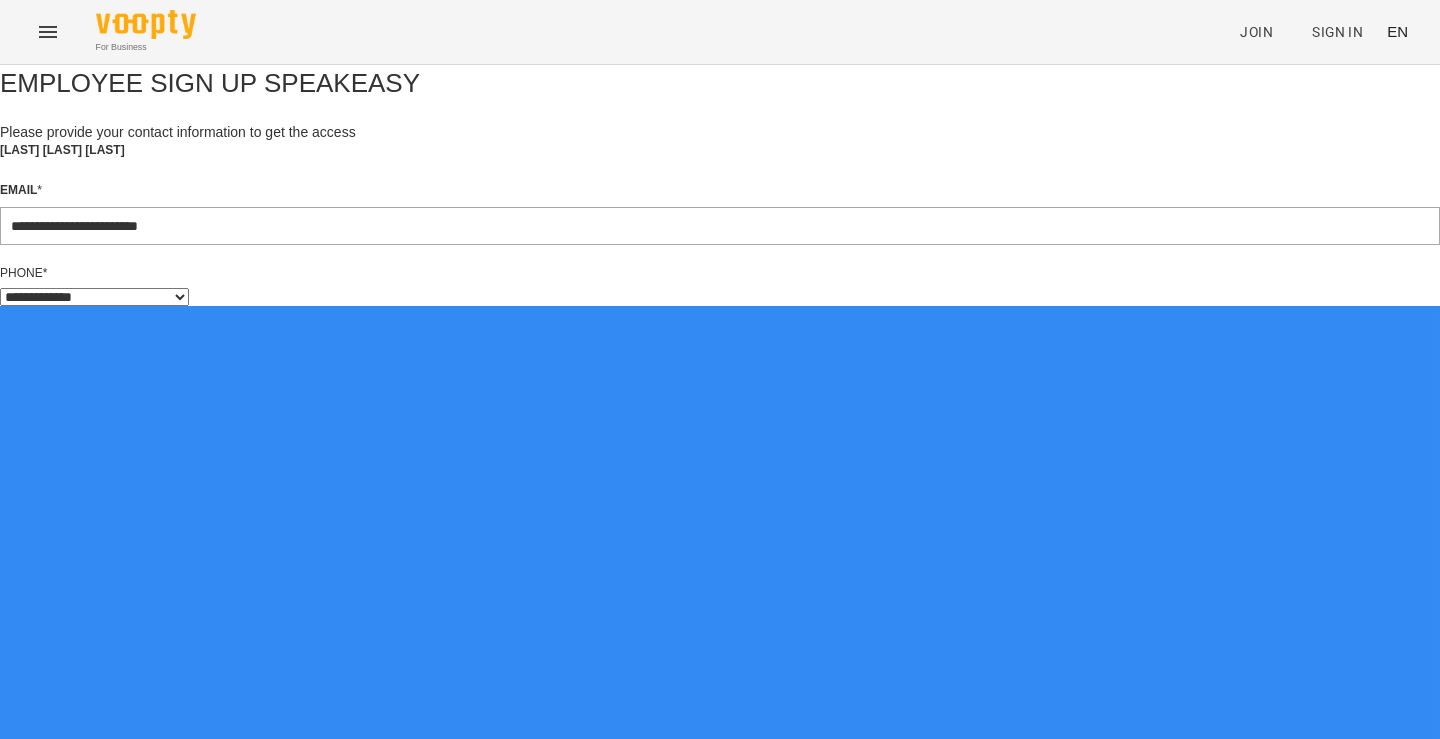 click on "* I accept Terms & Conditions" at bounding box center [720, 1421] 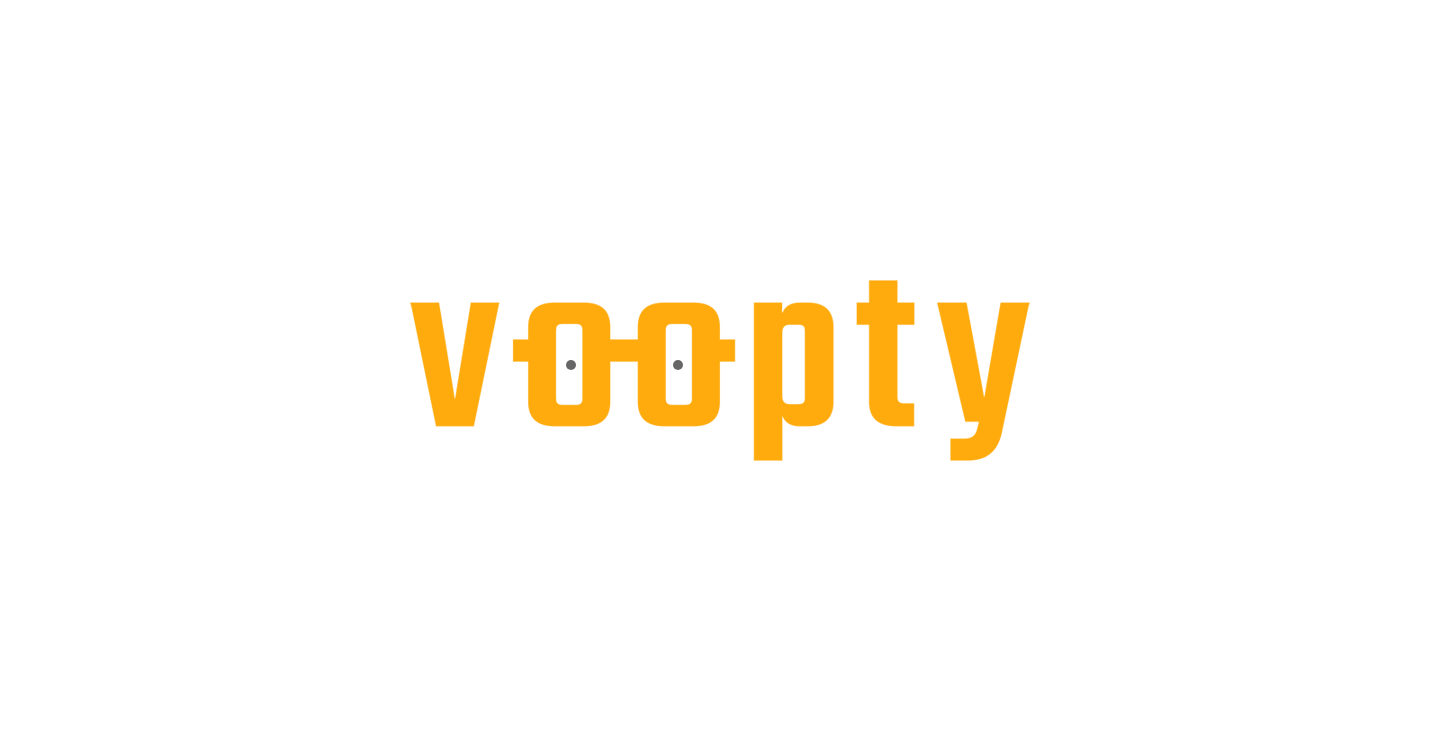 scroll, scrollTop: 0, scrollLeft: 0, axis: both 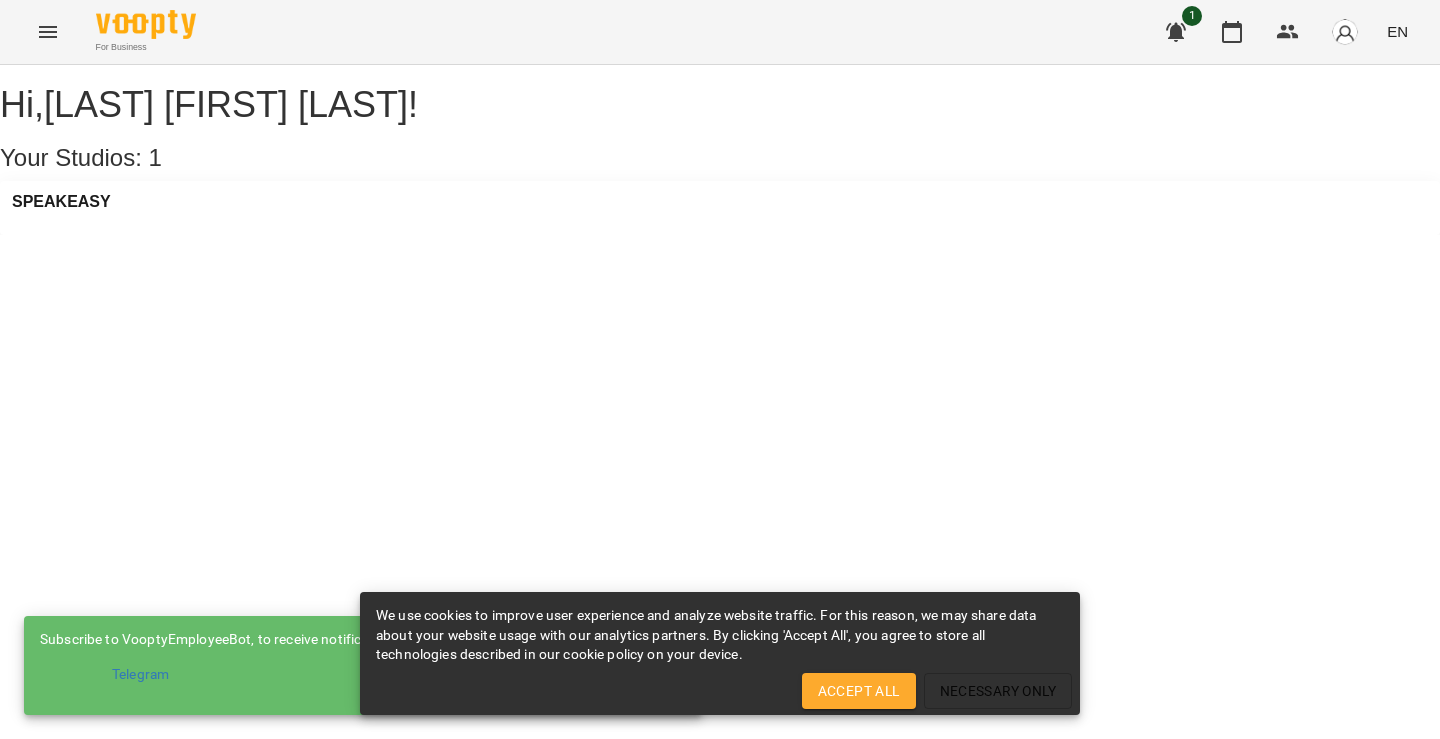 click on "Accept All" at bounding box center (859, 691) 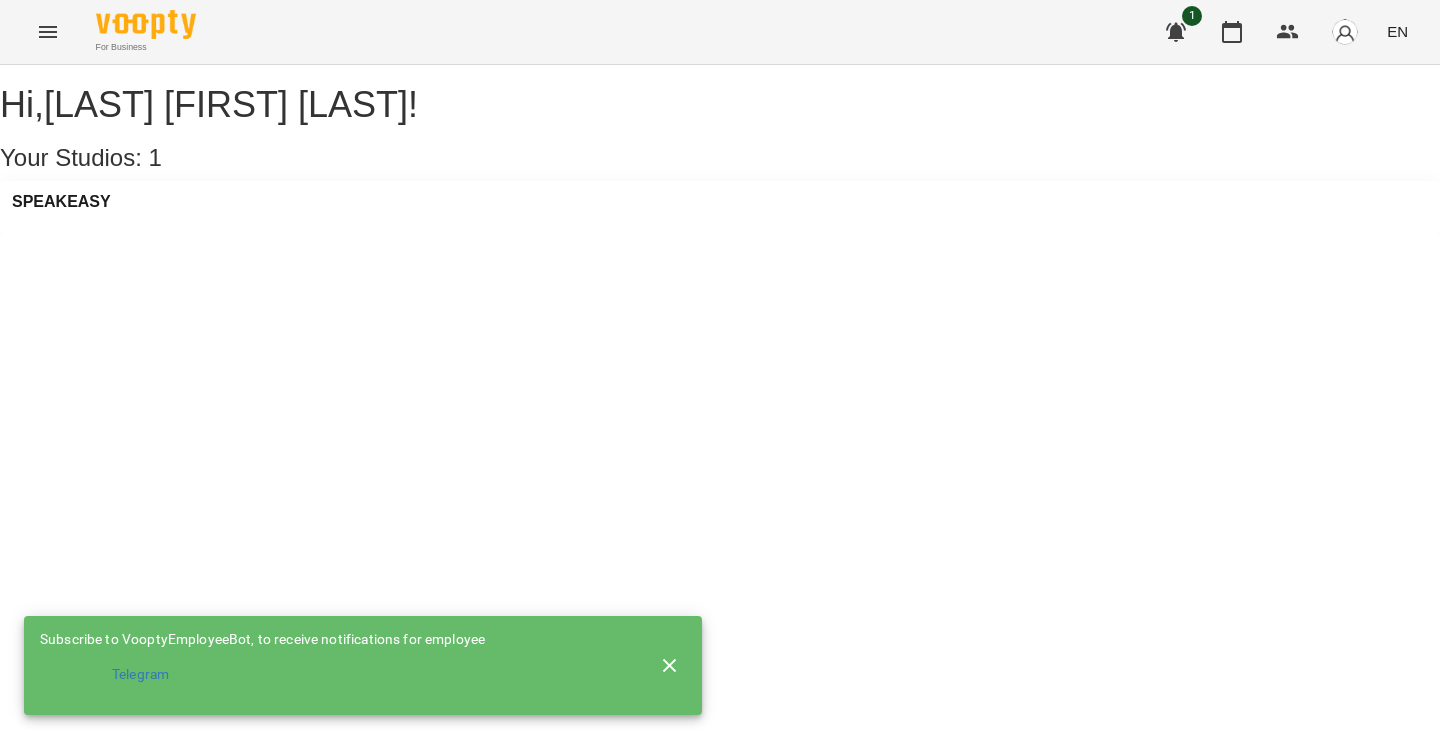 click 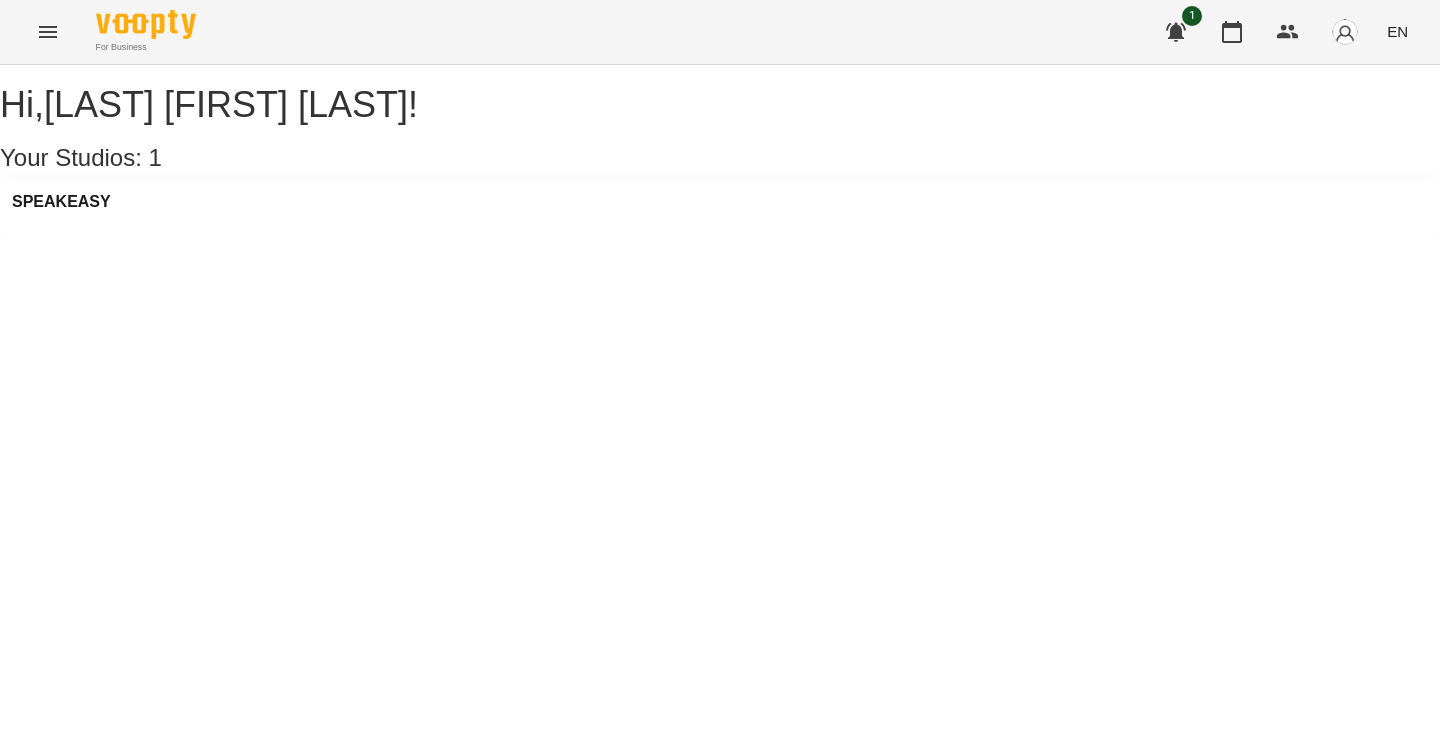 click on "SPEAKEASY" at bounding box center [720, 208] 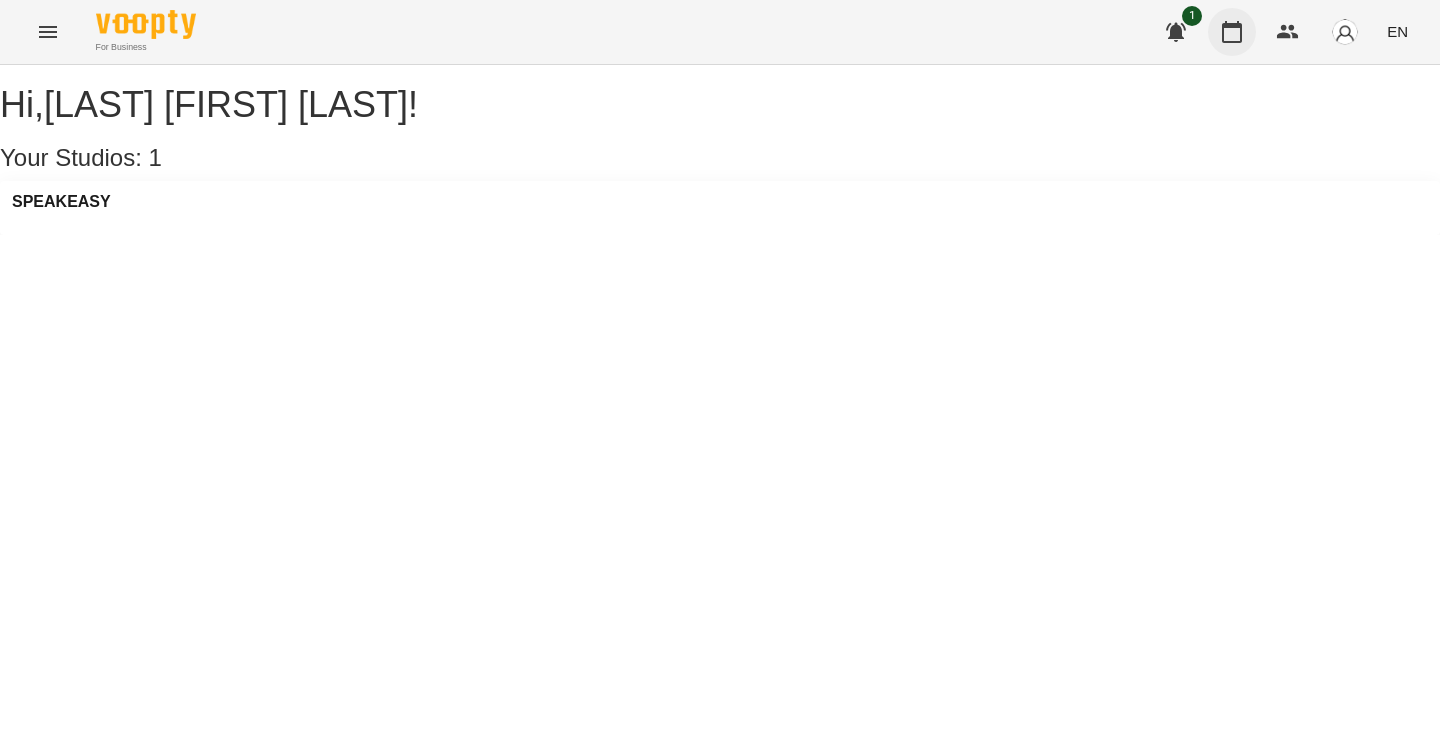 click at bounding box center [1232, 32] 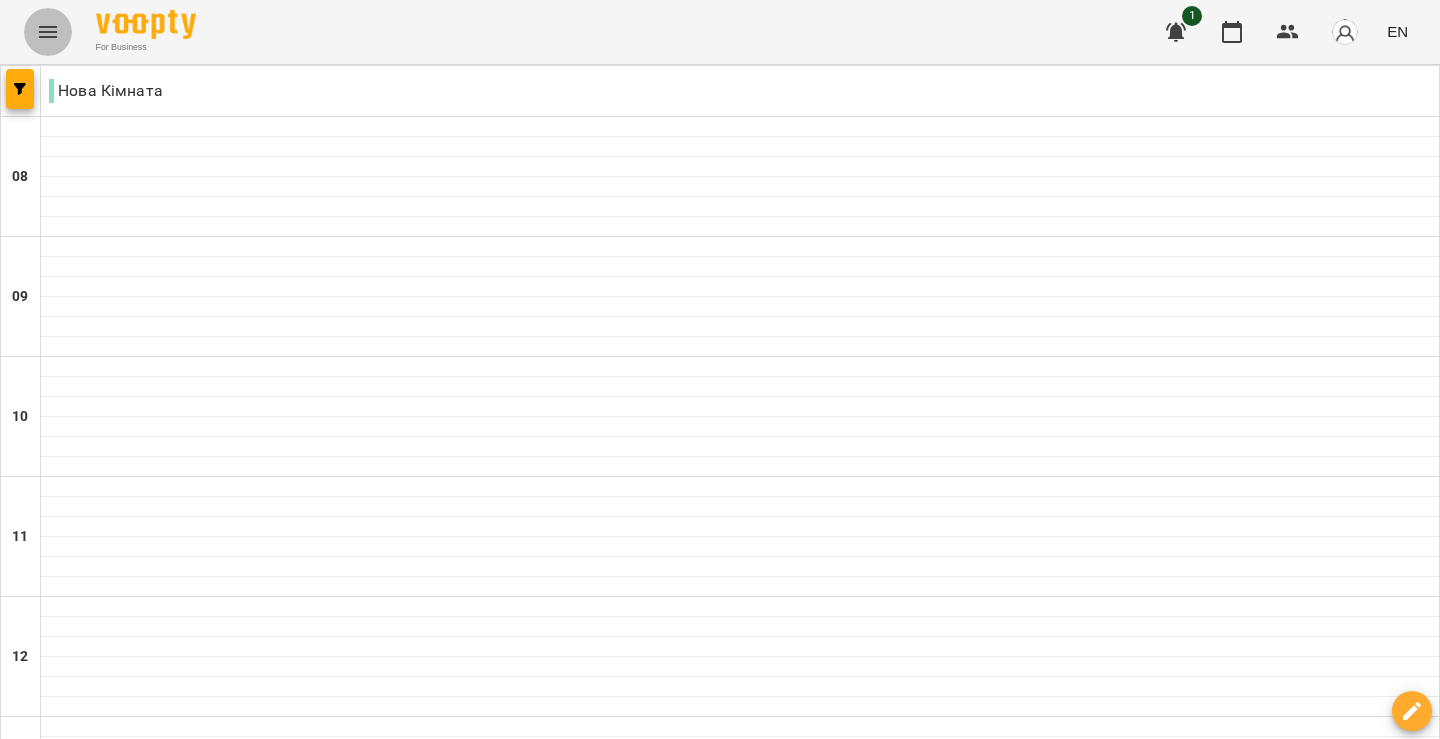 click 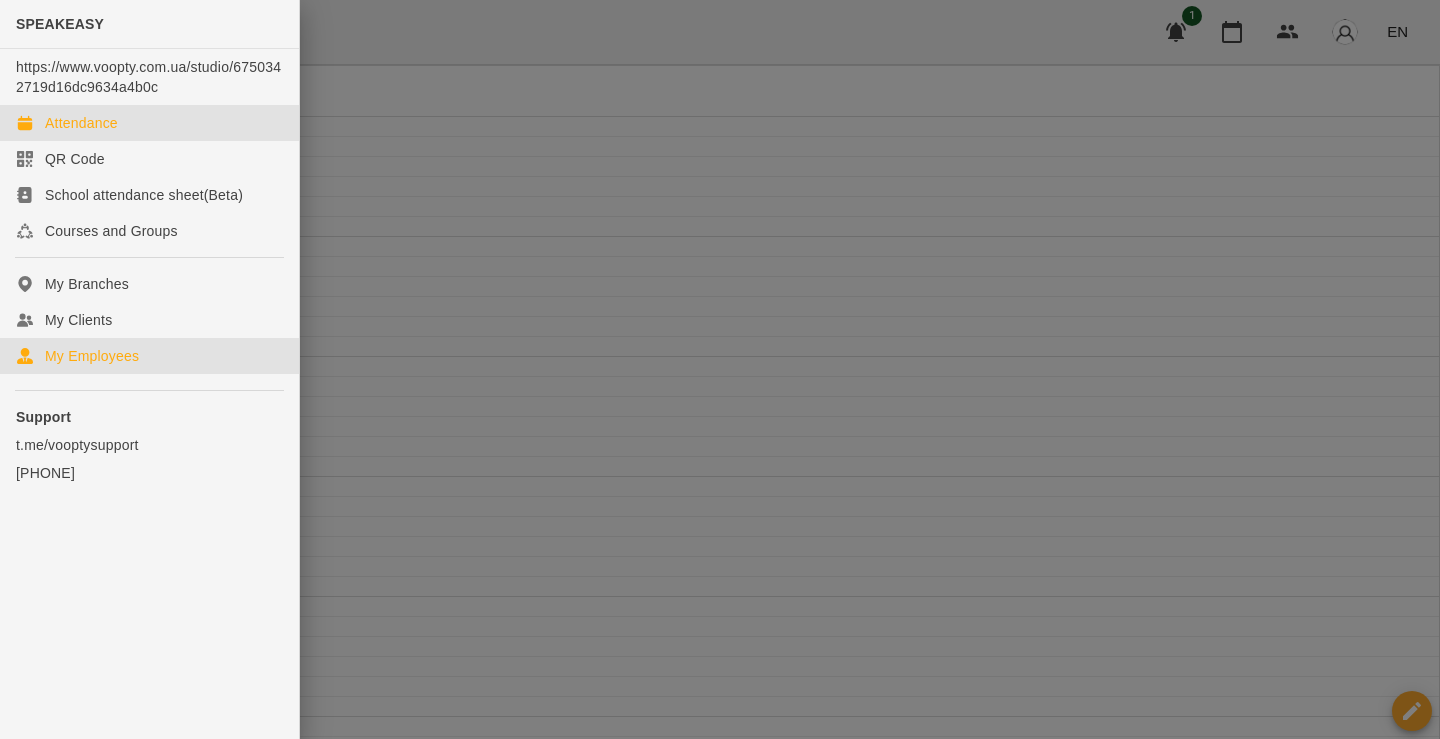 click on "My Employees" at bounding box center [92, 356] 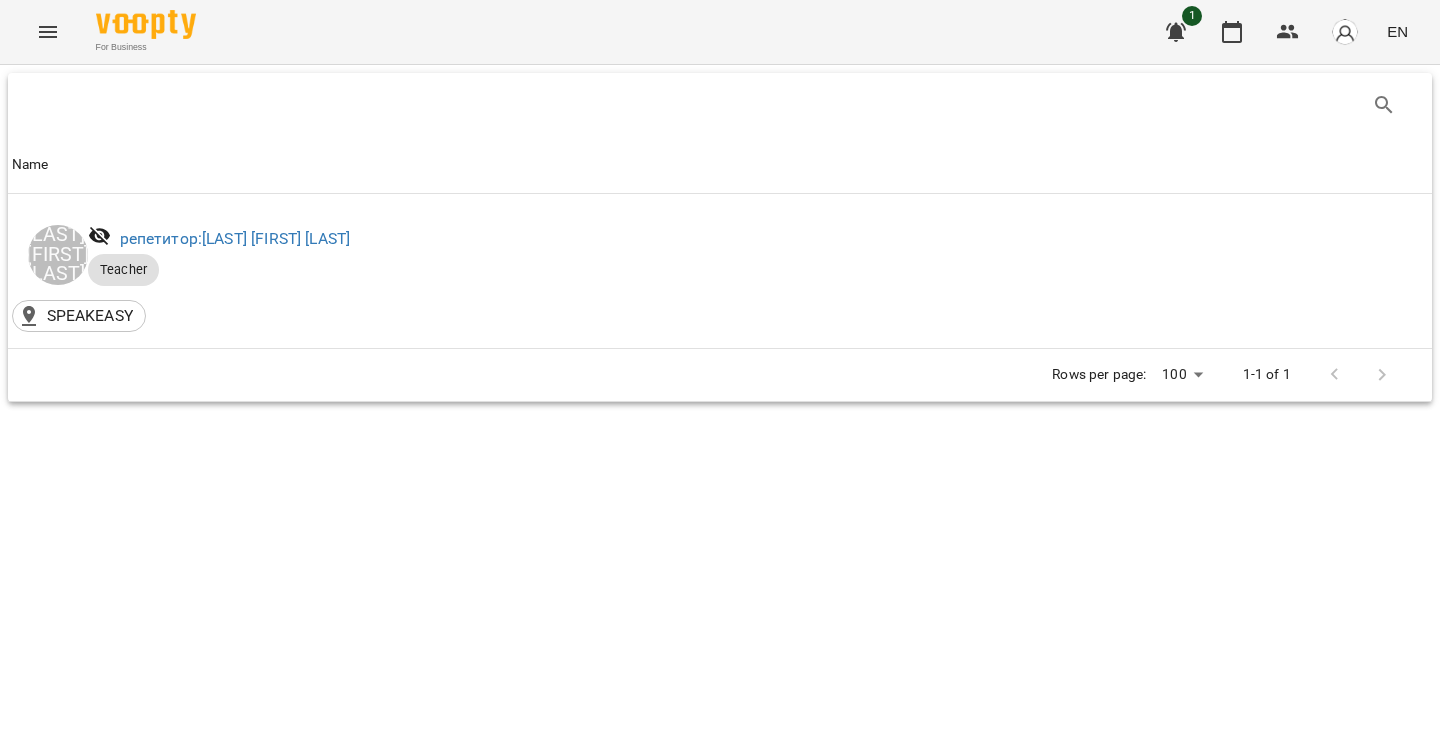 click 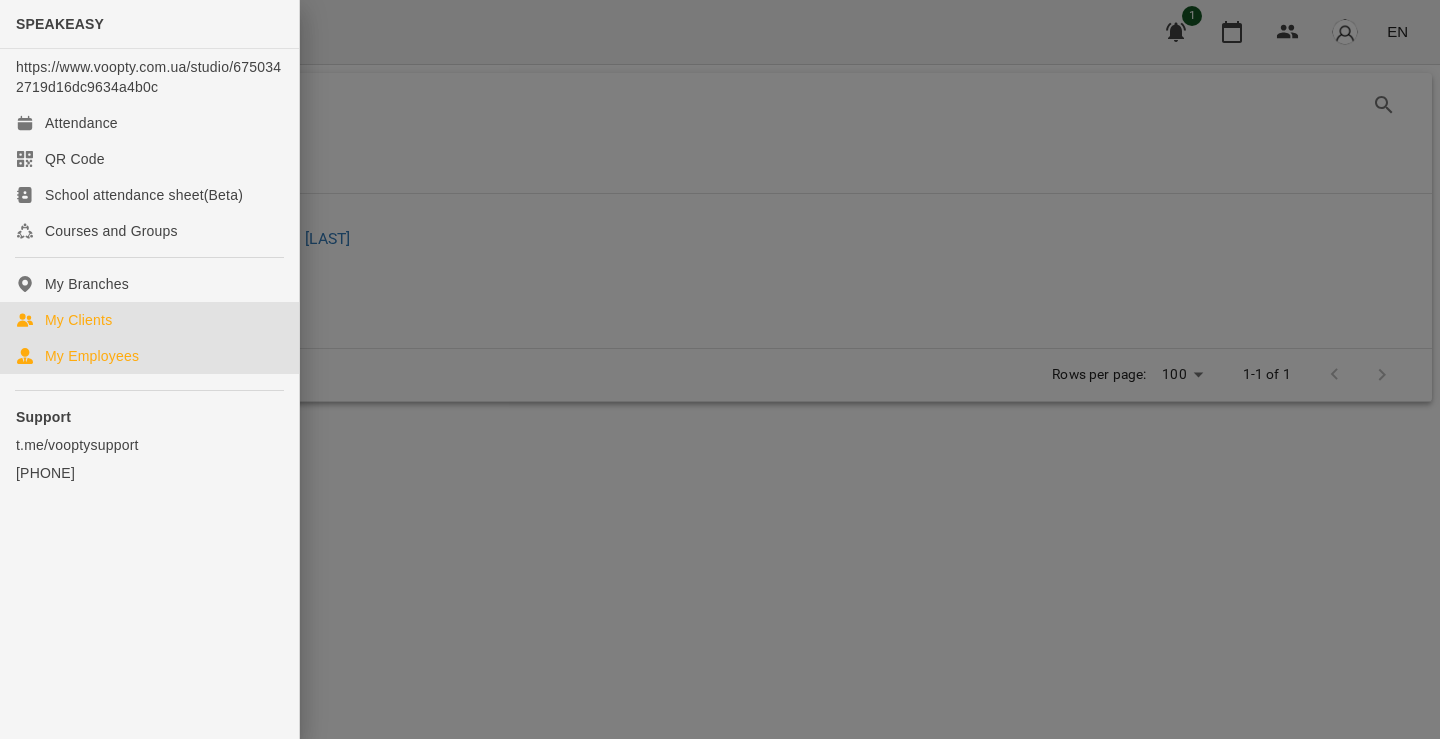 click on "My Clients" at bounding box center [78, 320] 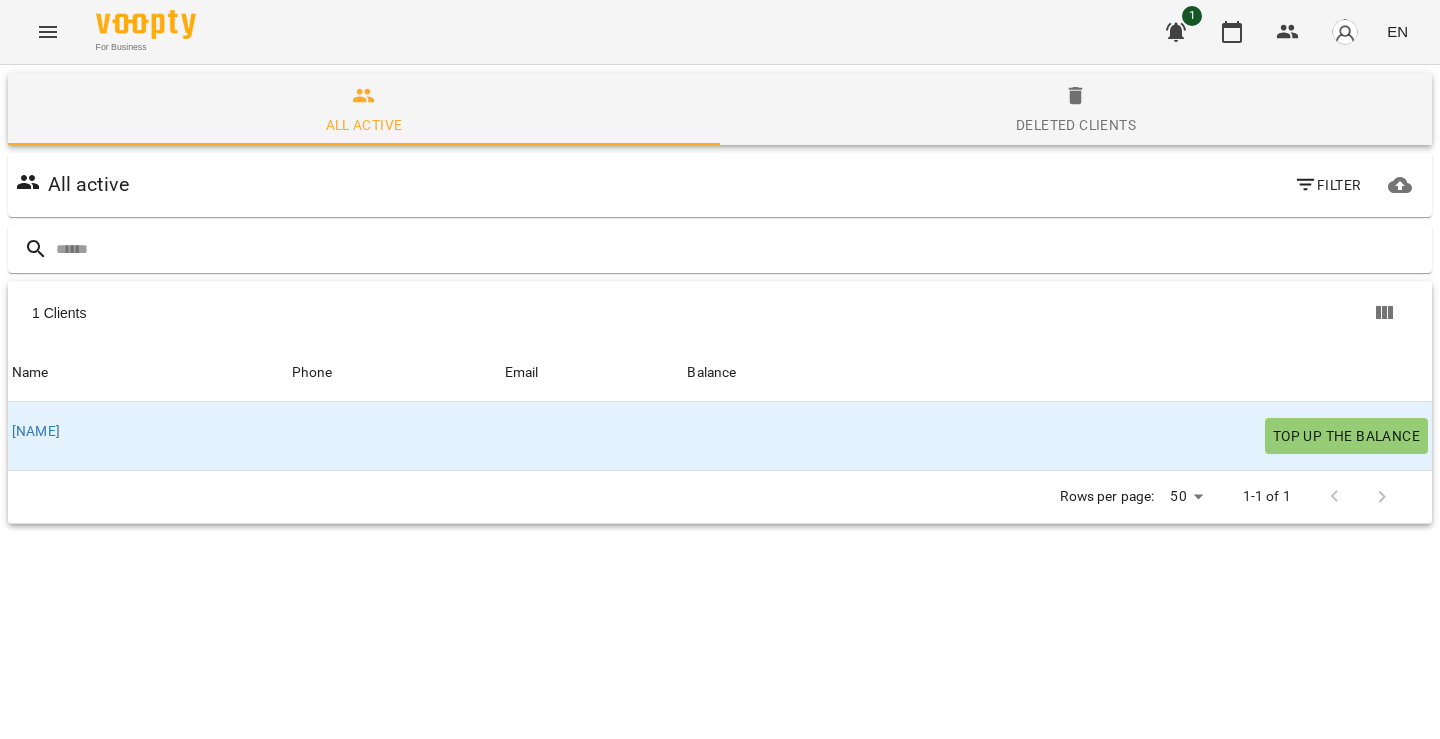 click 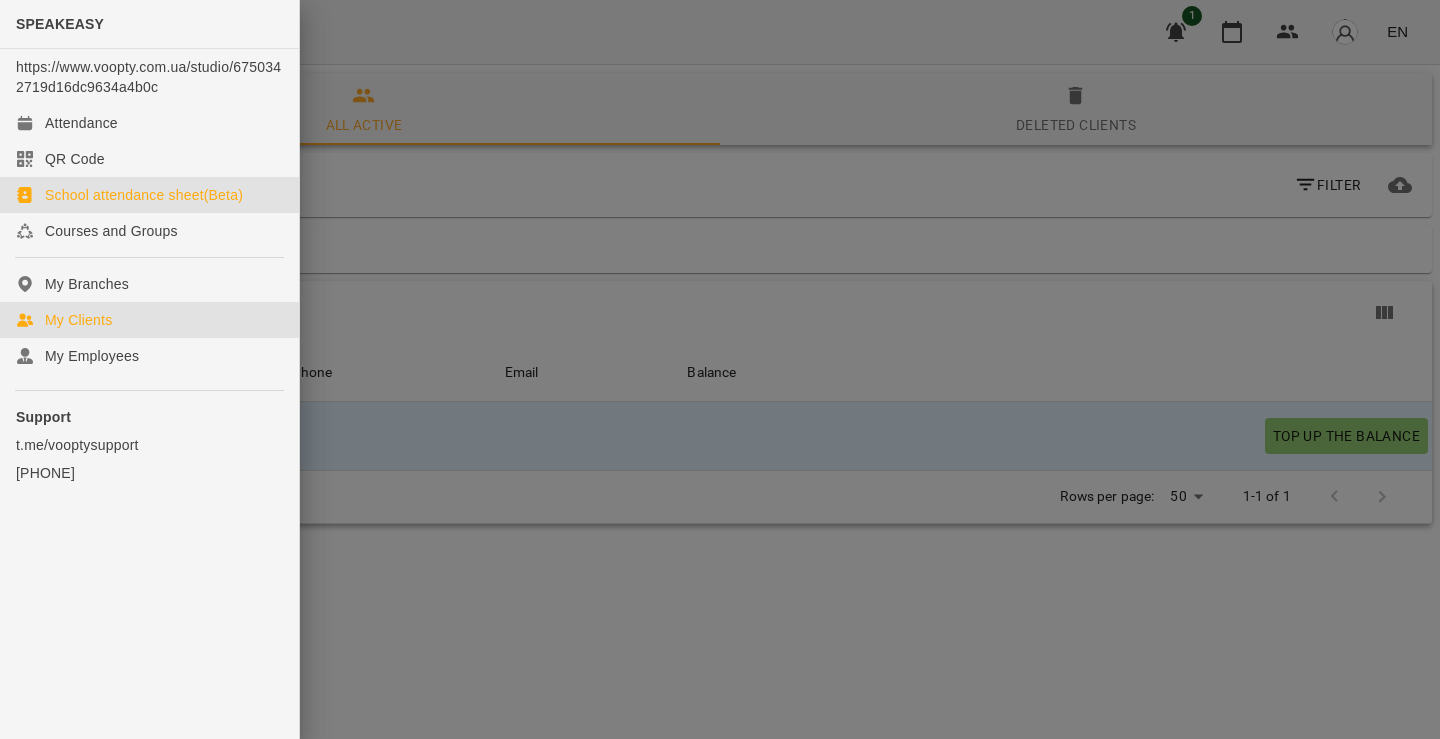 click on "School attendance sheet(Beta)" at bounding box center (144, 195) 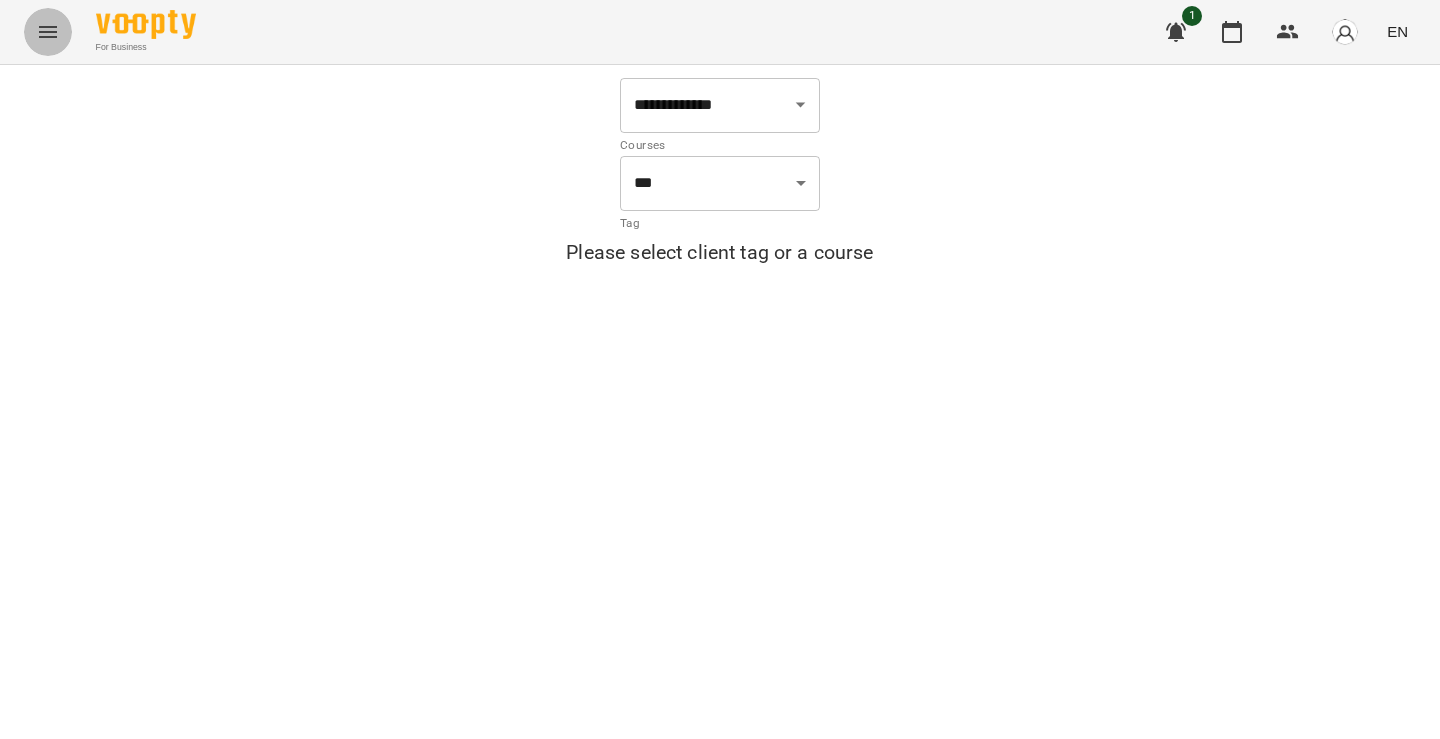 click 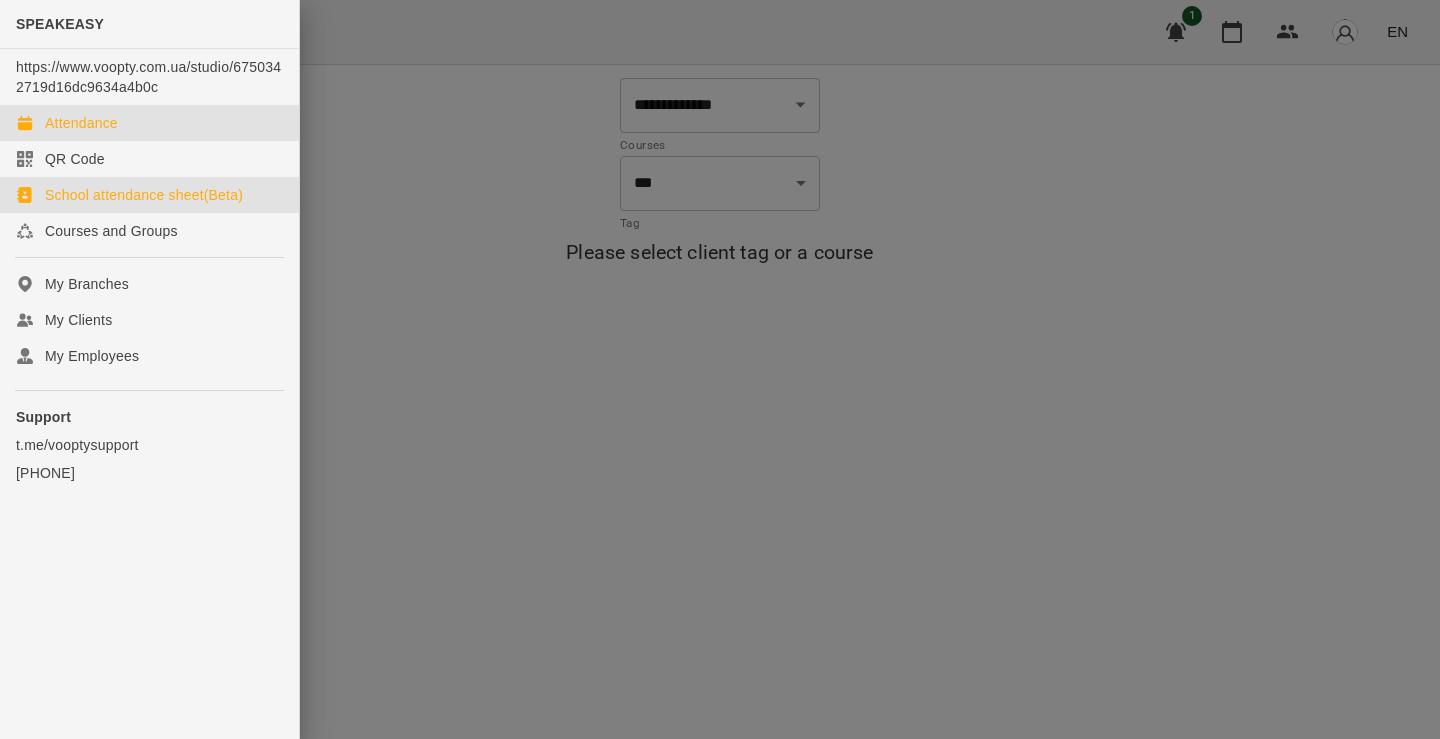 click on "Attendance" at bounding box center [81, 123] 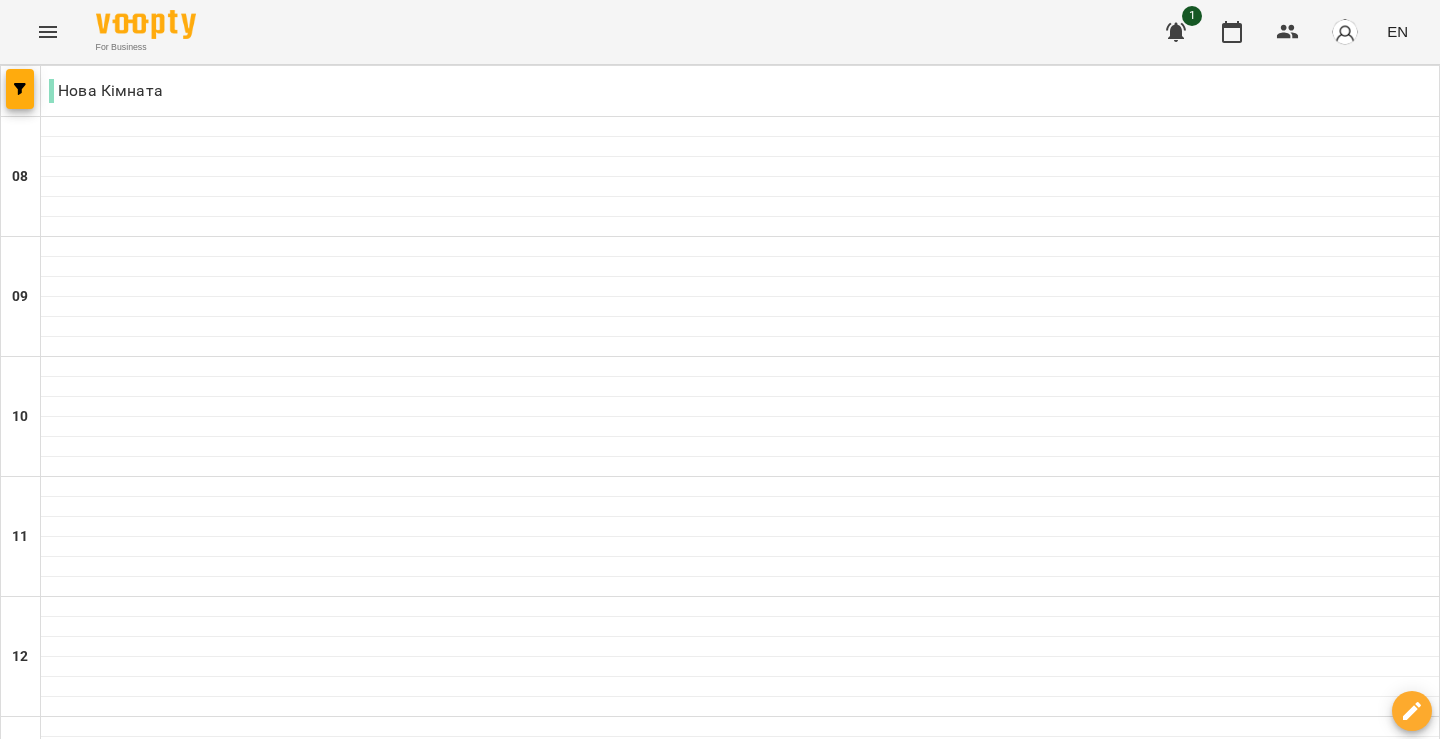 click 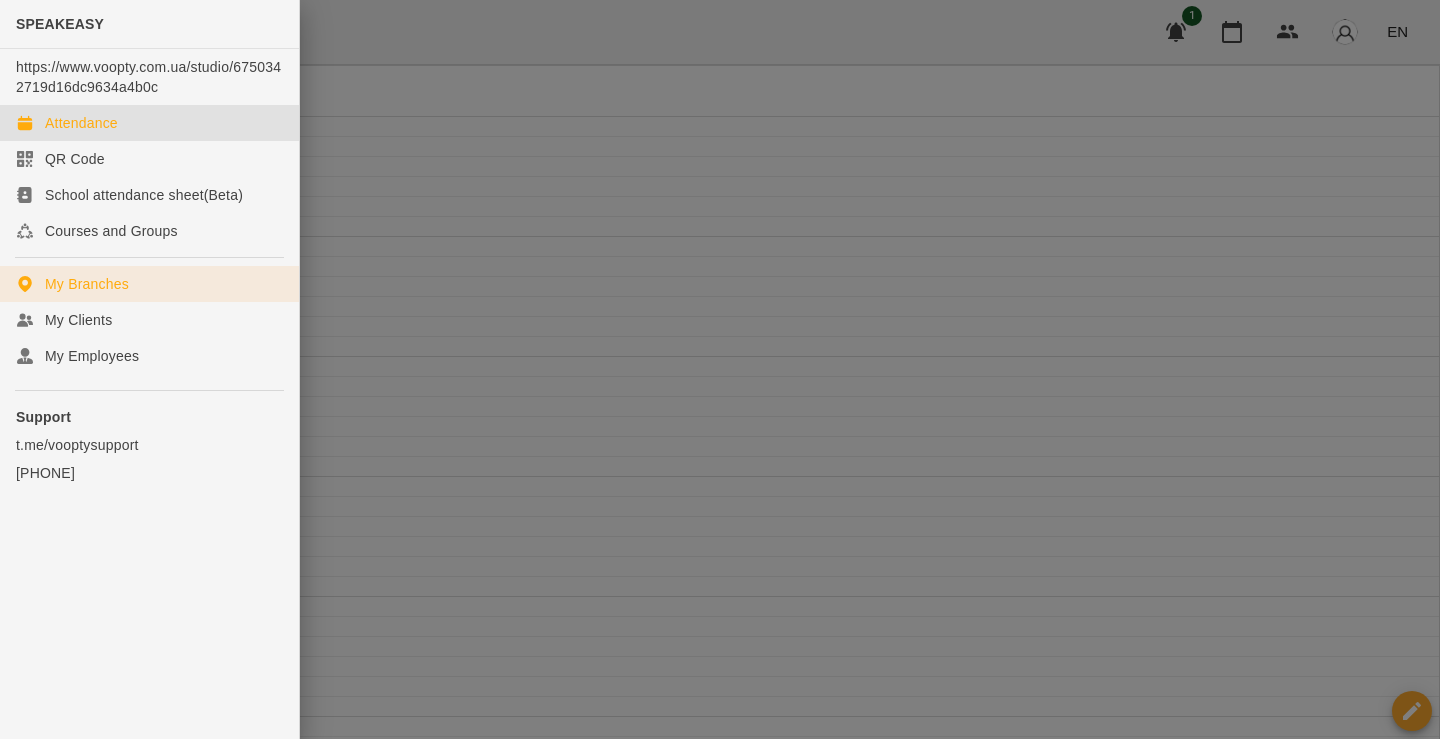 click on "My Branches" at bounding box center (149, 284) 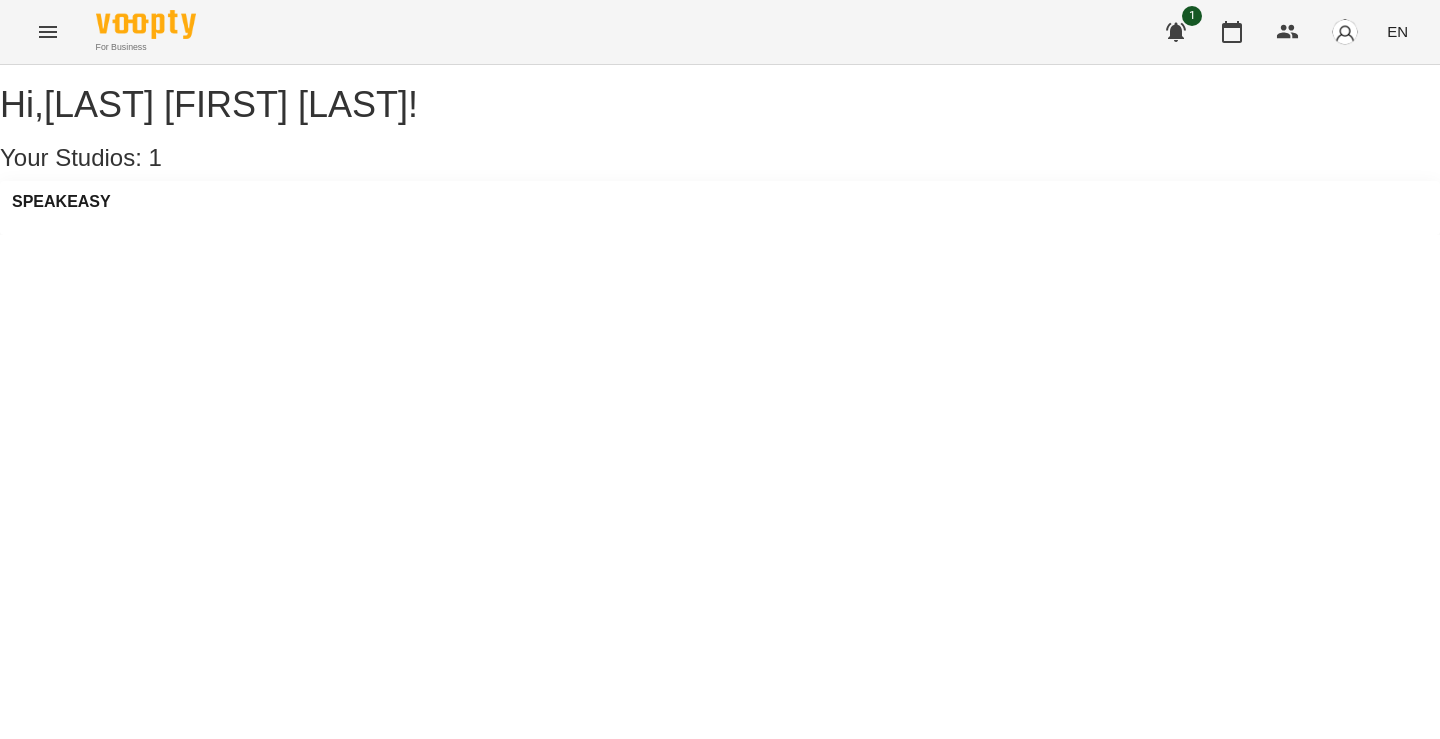 click 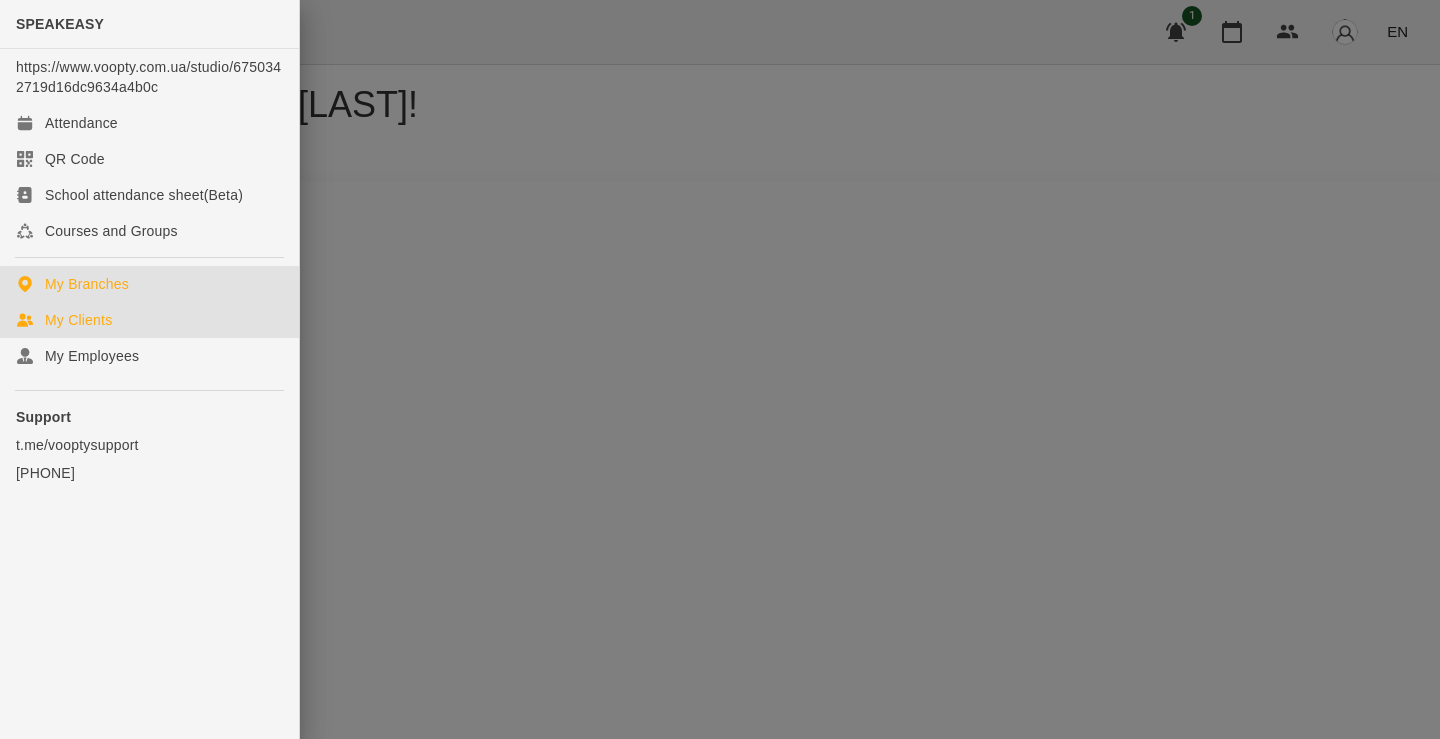 click on "My Clients" at bounding box center [78, 320] 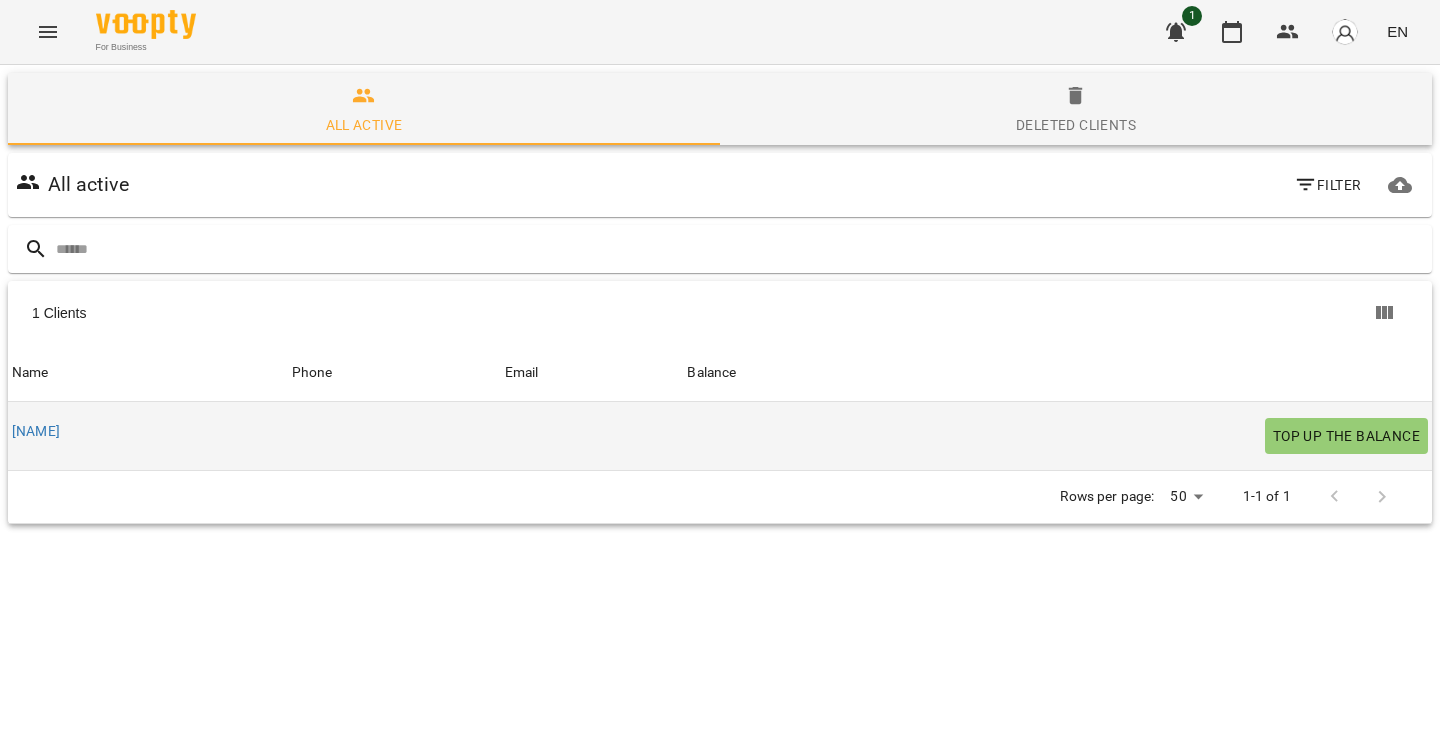 click on "andrey" at bounding box center (148, 436) 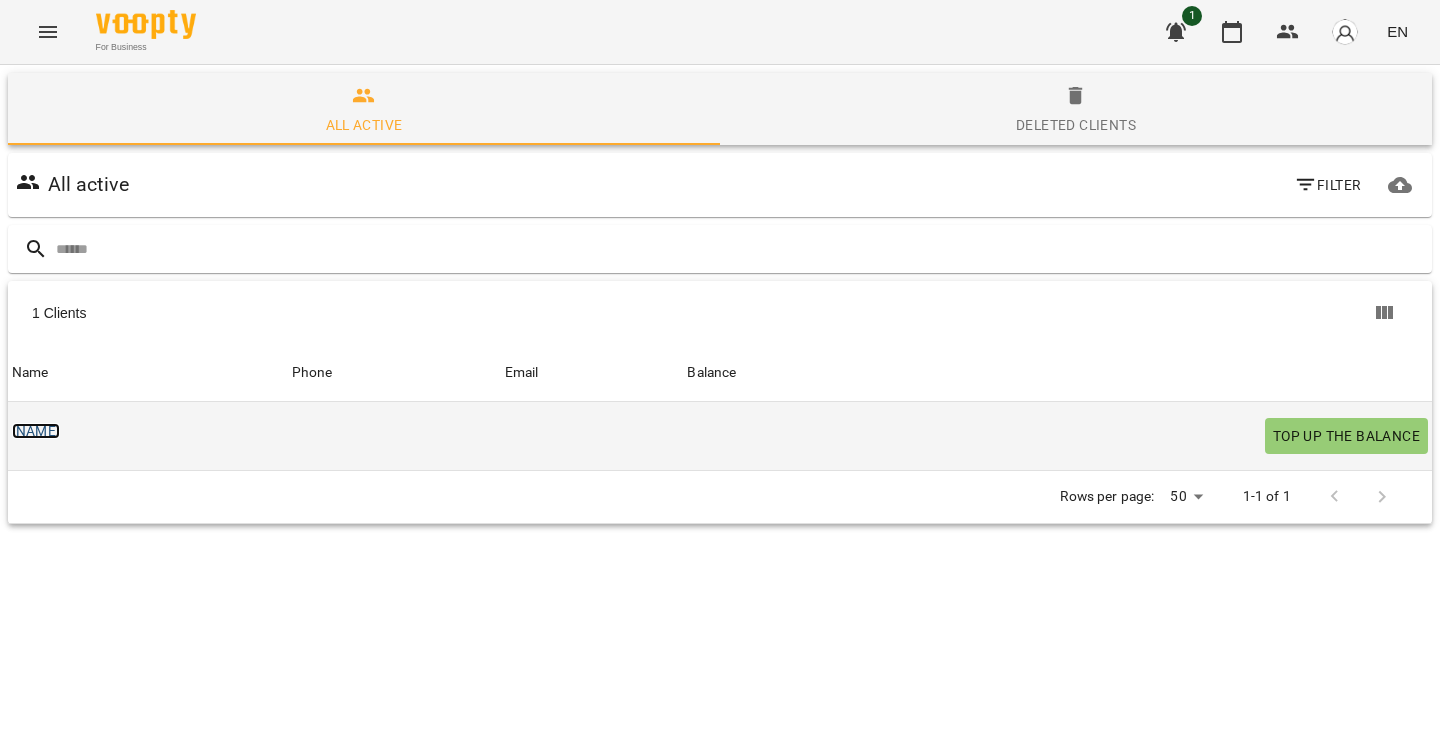 click on "andrey" at bounding box center [36, 431] 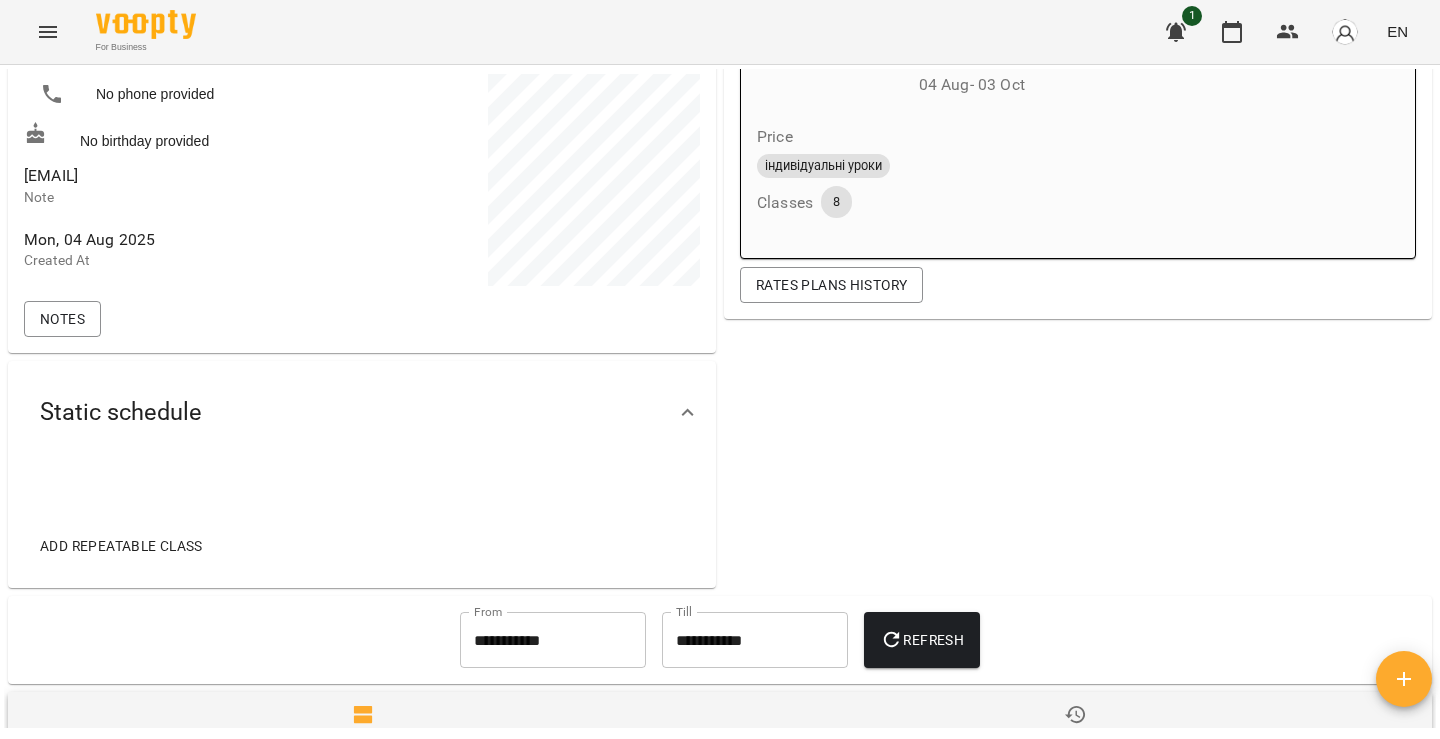 scroll, scrollTop: 0, scrollLeft: 0, axis: both 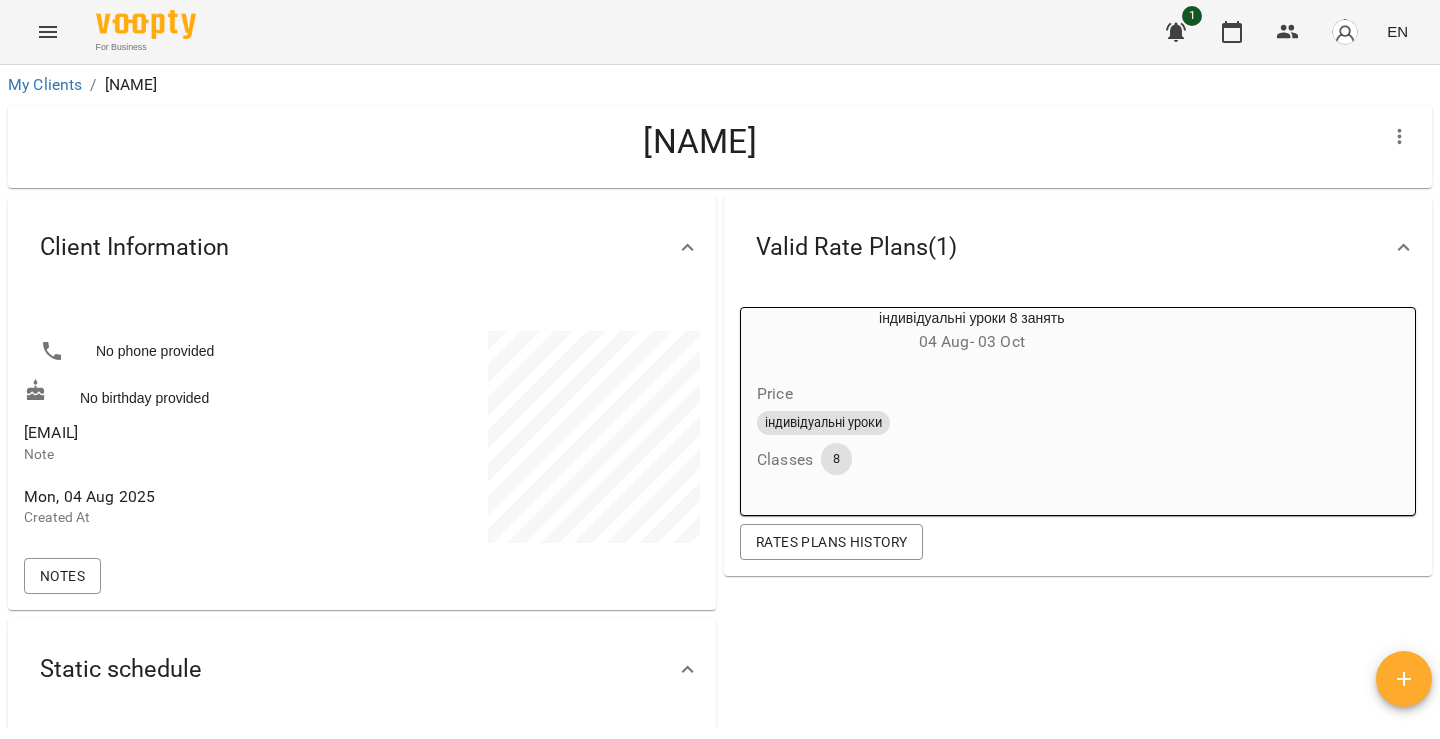 click 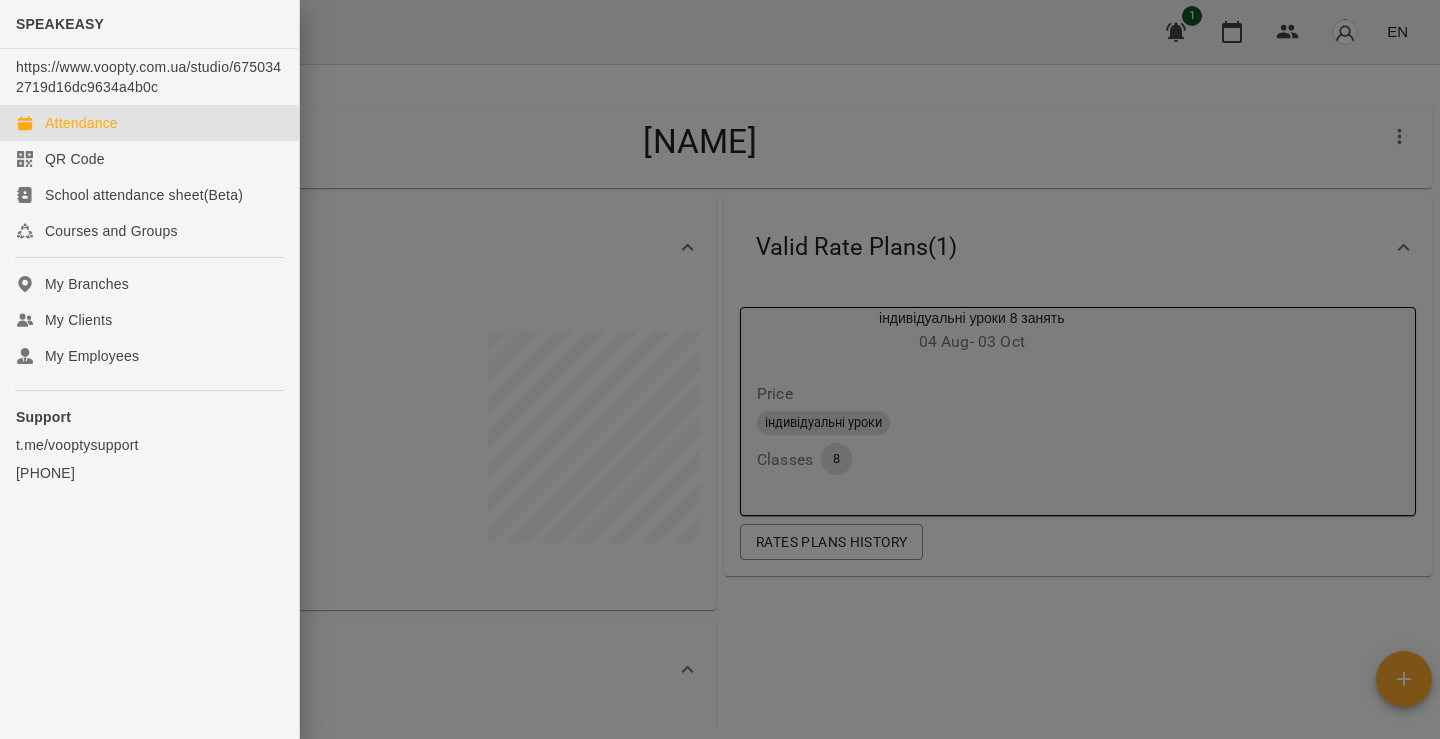 click on "Attendance" at bounding box center (149, 123) 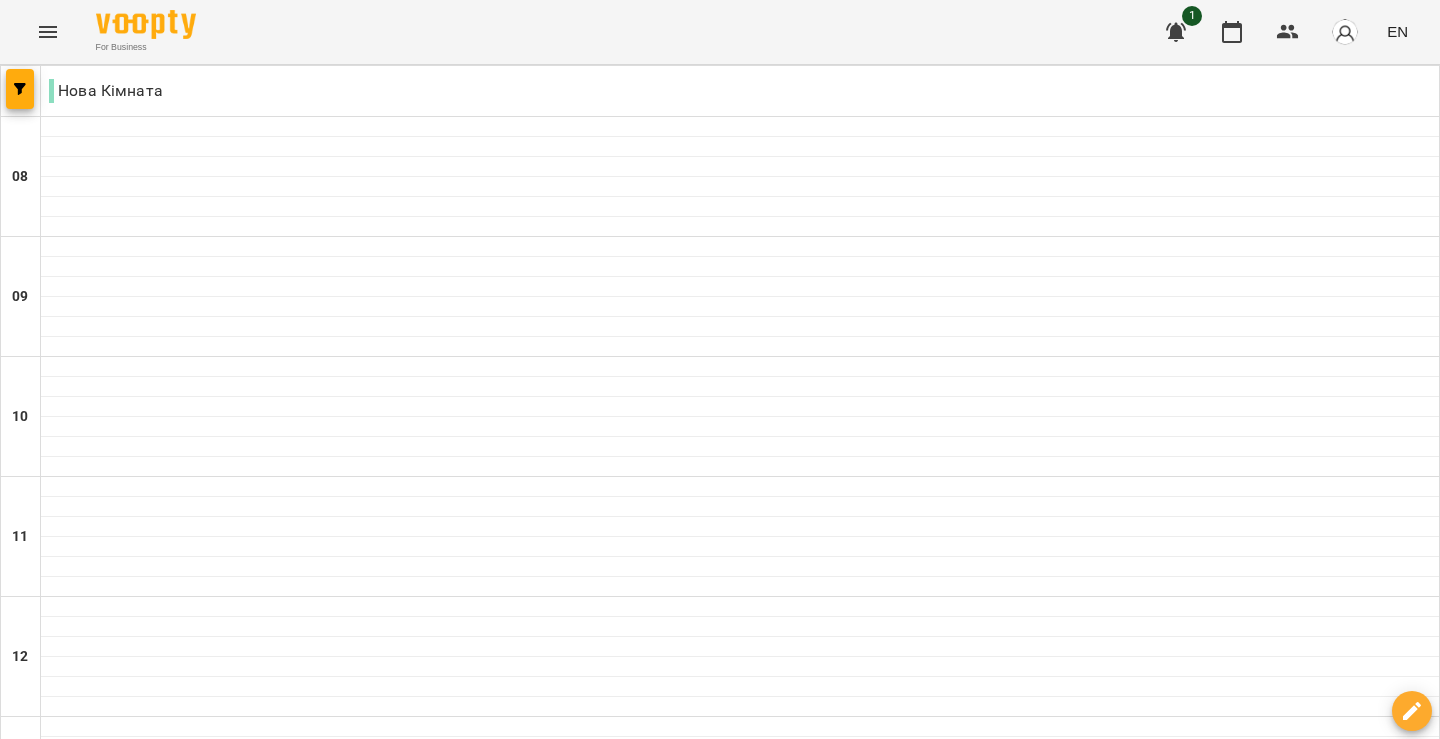click on "Thu" at bounding box center [816, 1943] 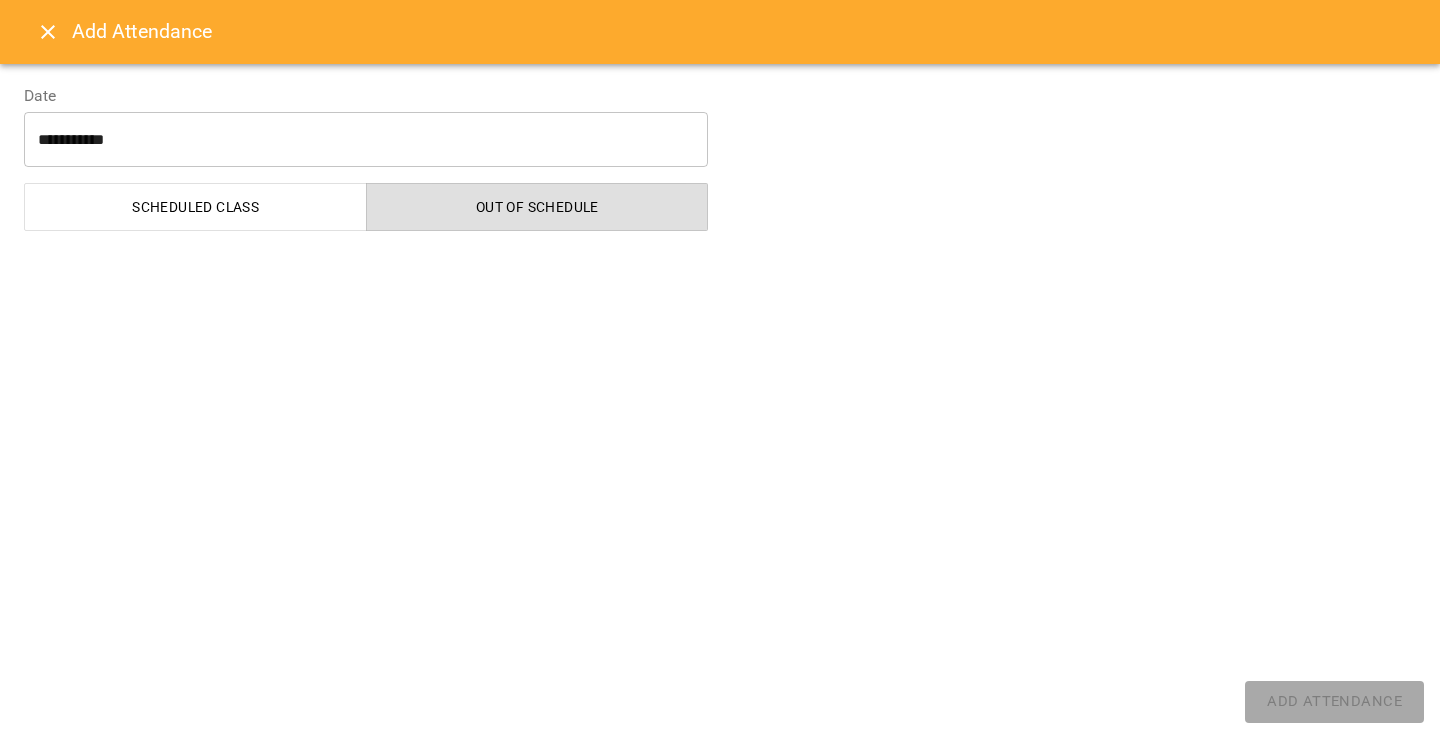 select on "**********" 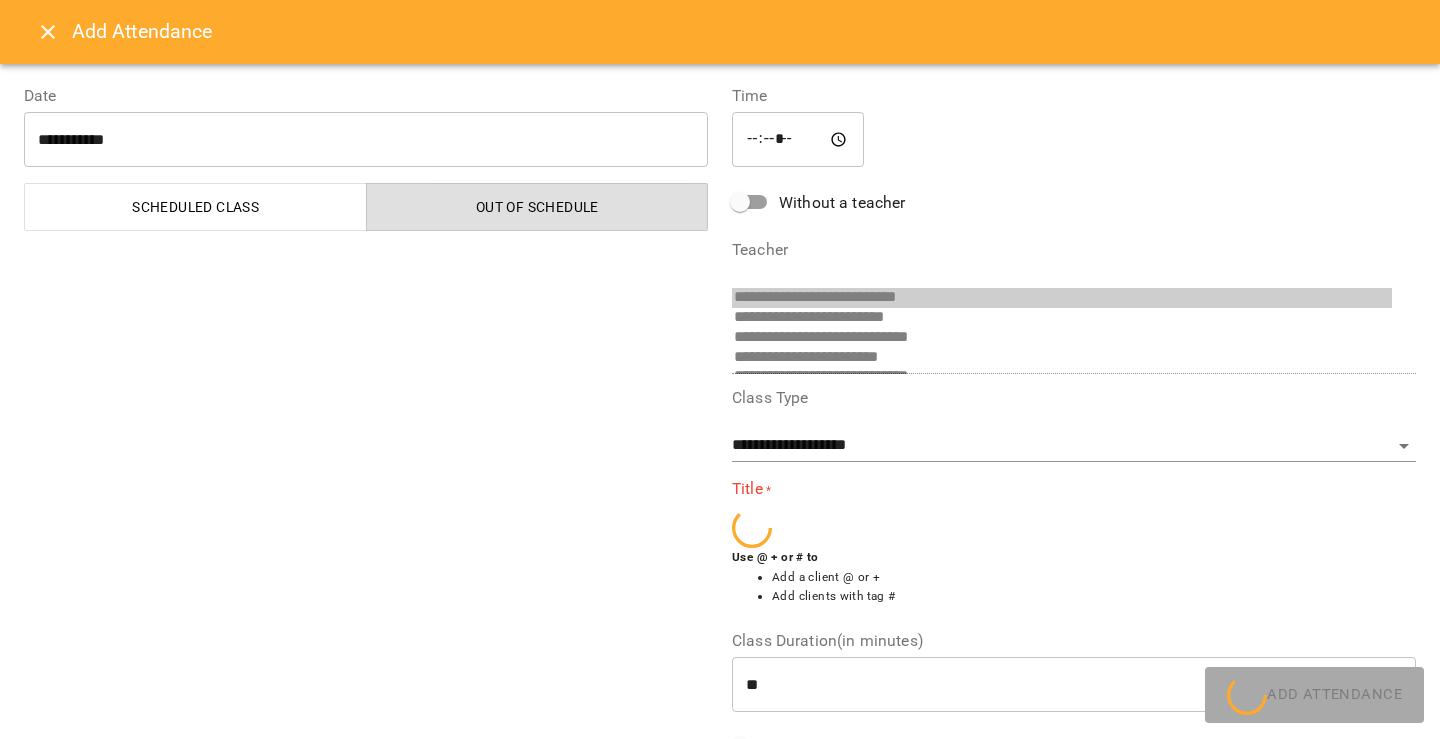 scroll, scrollTop: 72, scrollLeft: 0, axis: vertical 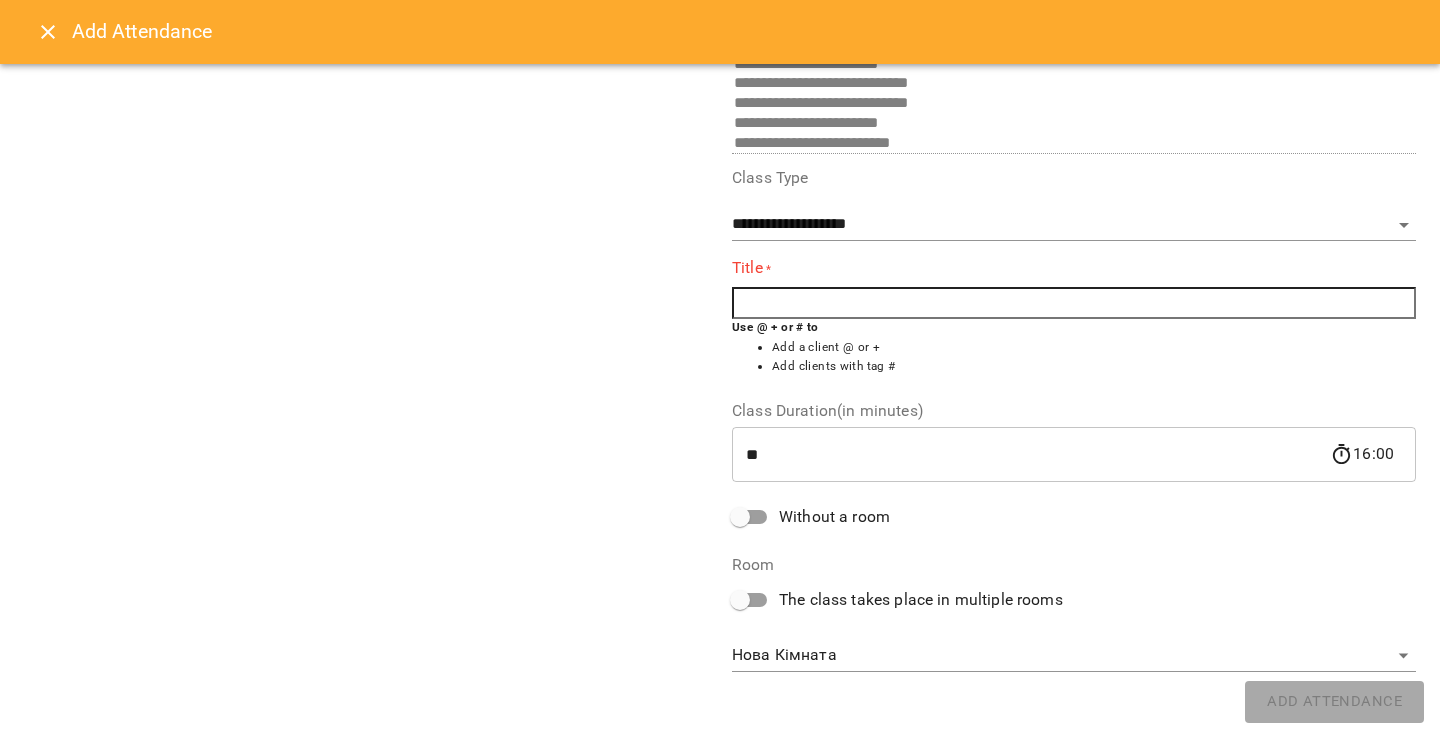 click at bounding box center [1074, 303] 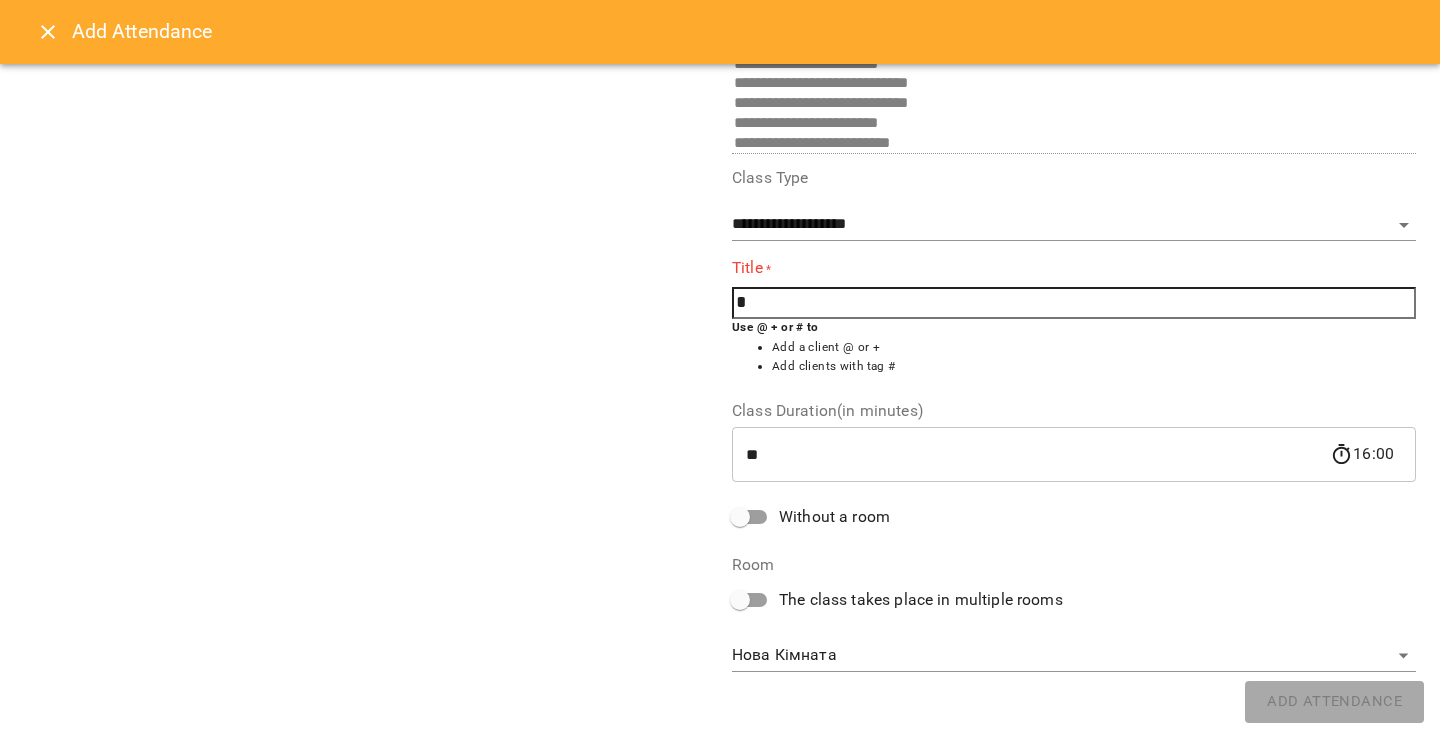 scroll, scrollTop: 214, scrollLeft: 0, axis: vertical 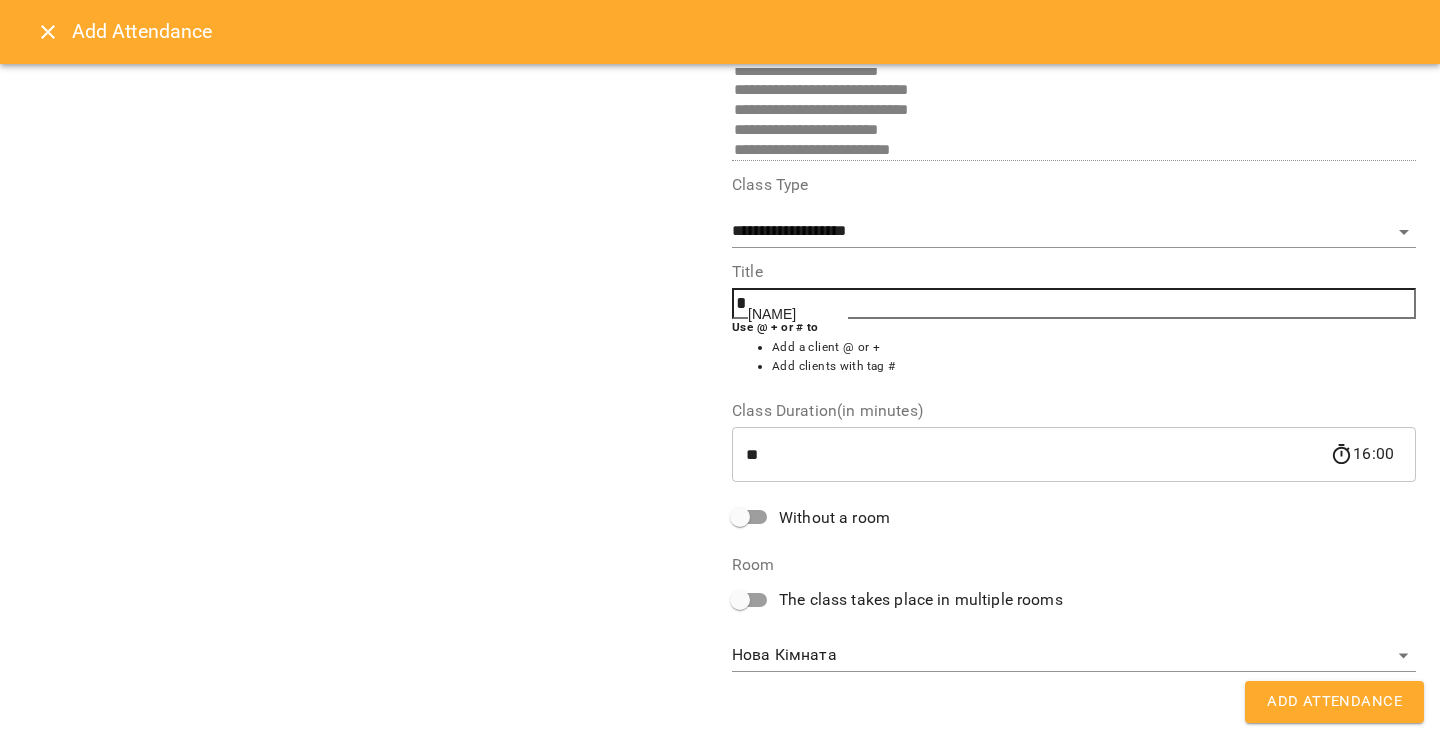 click on "andrey" at bounding box center (772, 314) 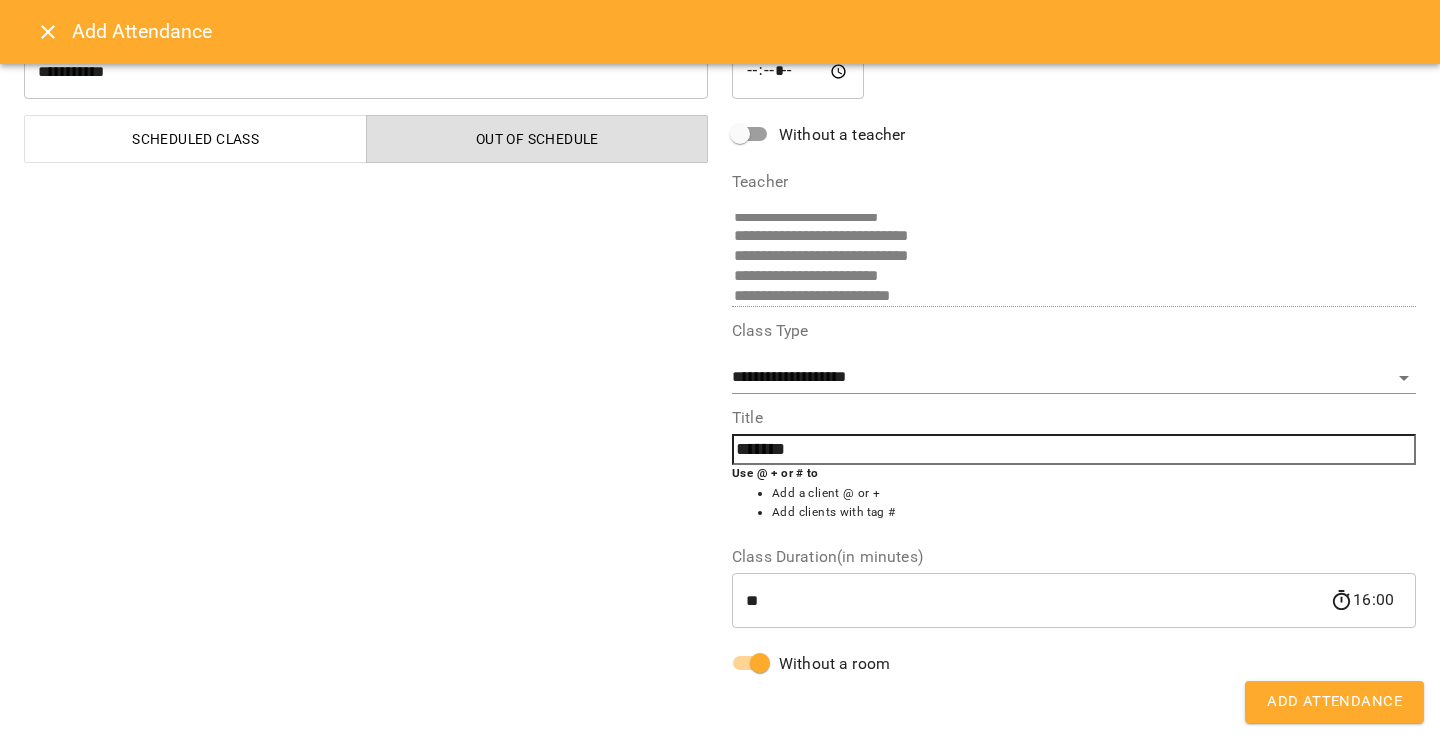 scroll, scrollTop: 68, scrollLeft: 0, axis: vertical 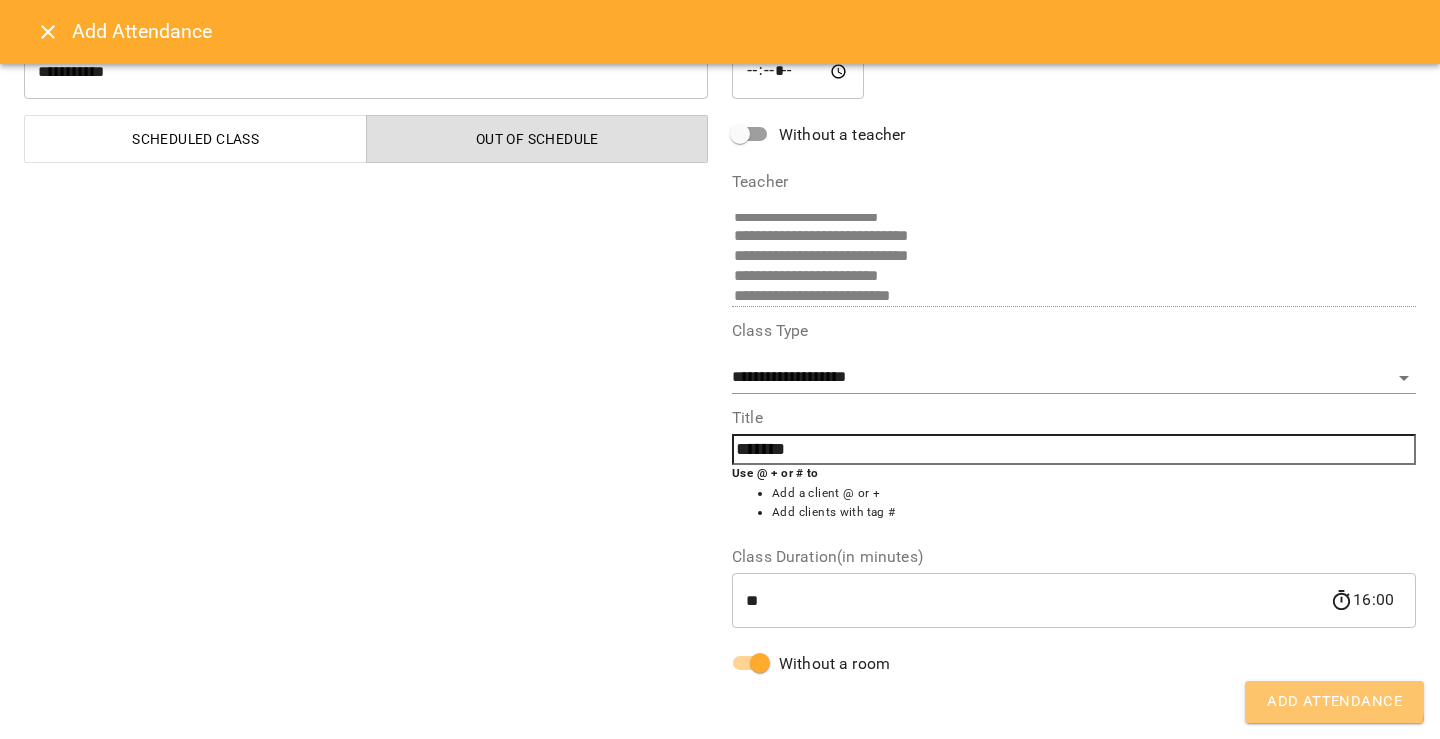 click on "Add Attendance" at bounding box center [1334, 702] 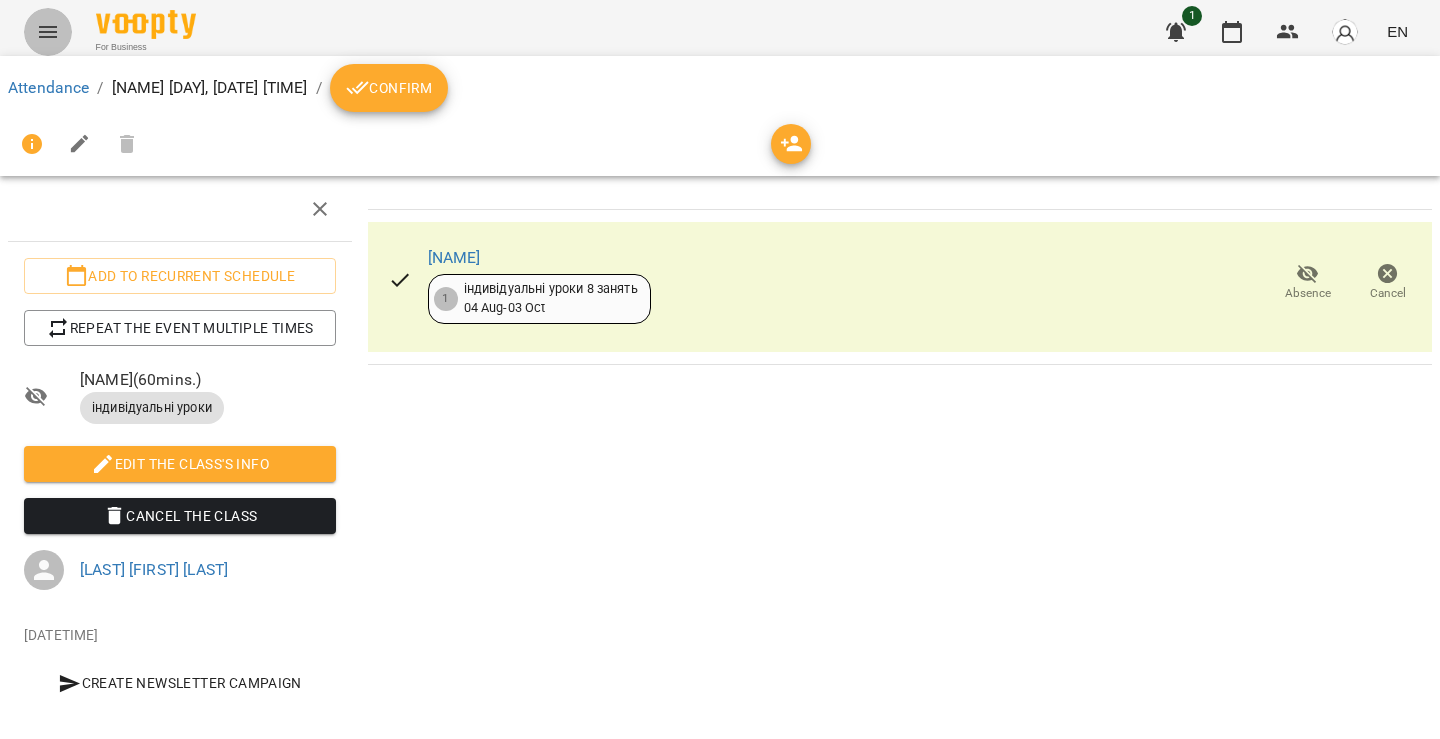 click at bounding box center (48, 32) 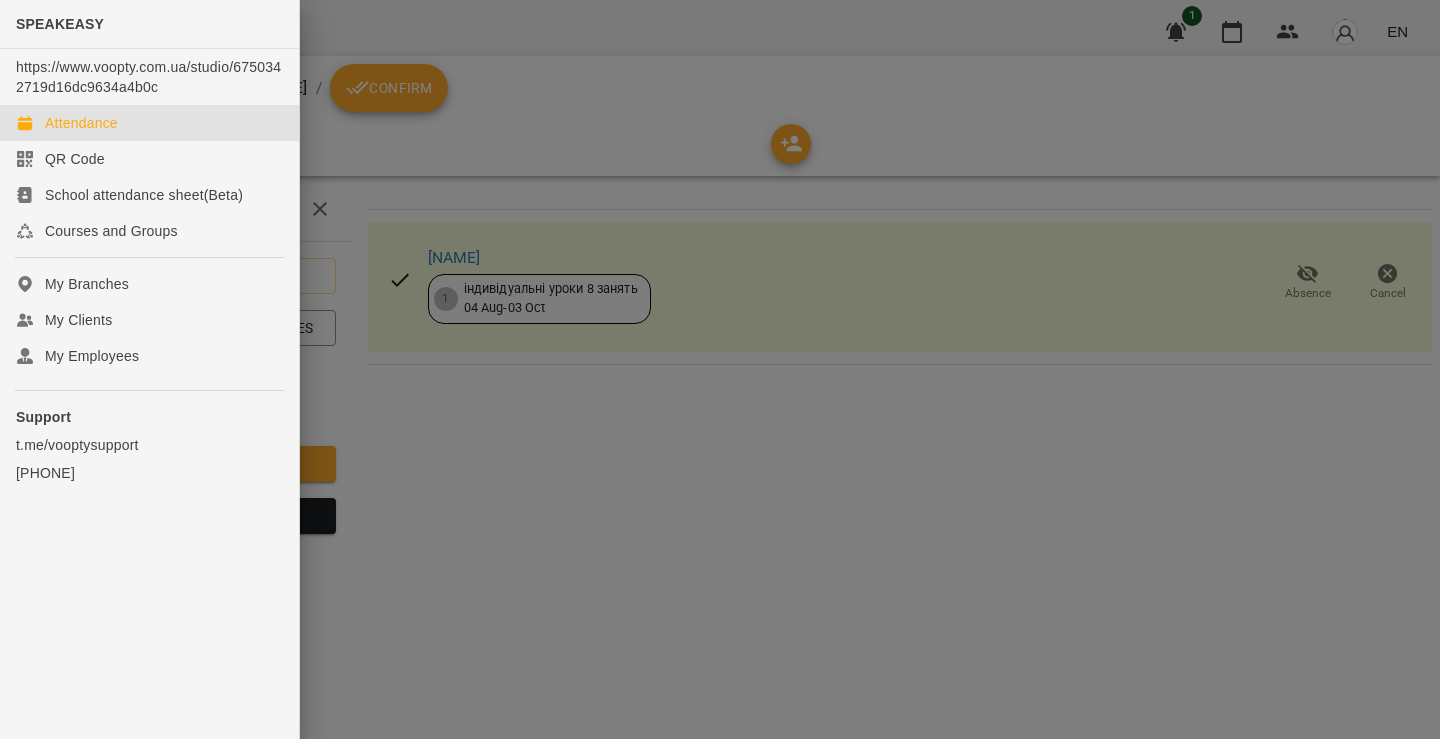 click on "Attendance" at bounding box center (81, 123) 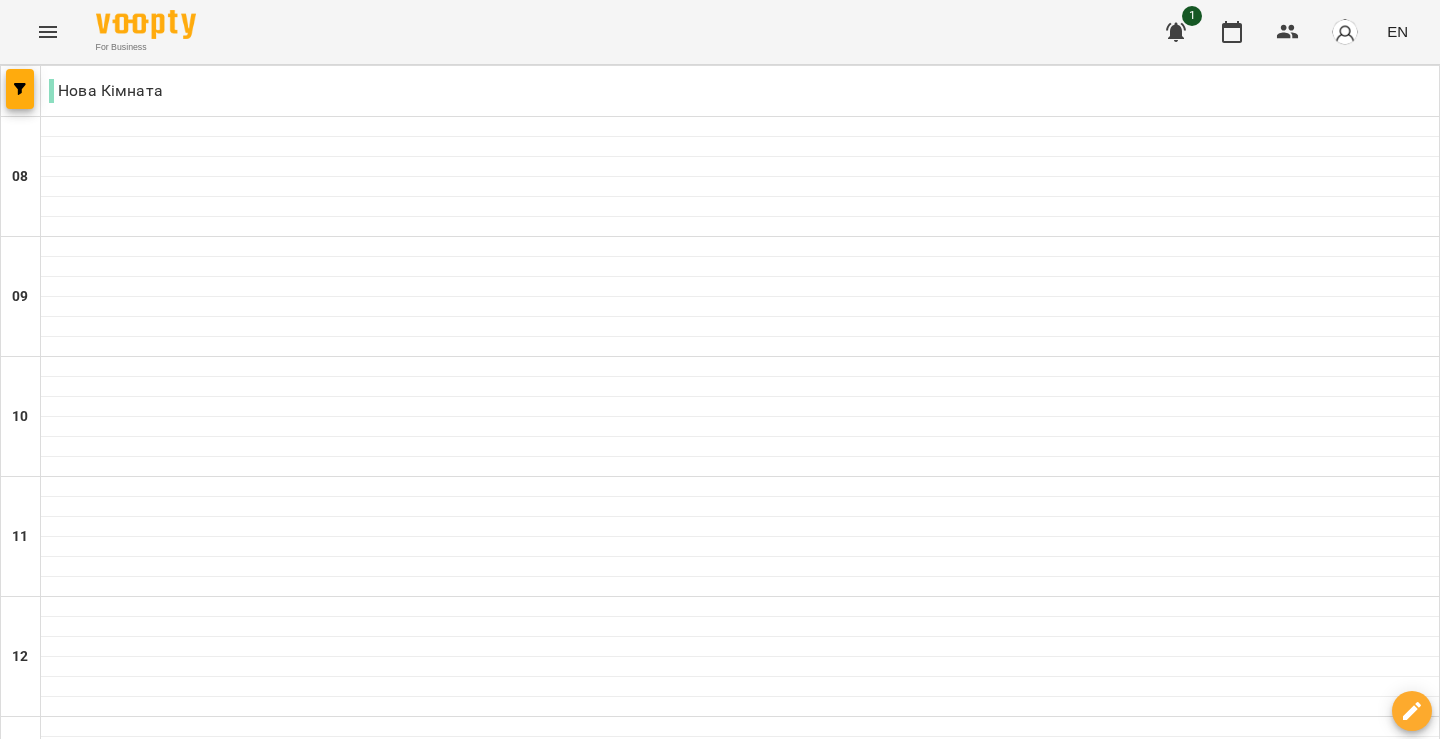 click on "Нова Кімната" at bounding box center (106, 91) 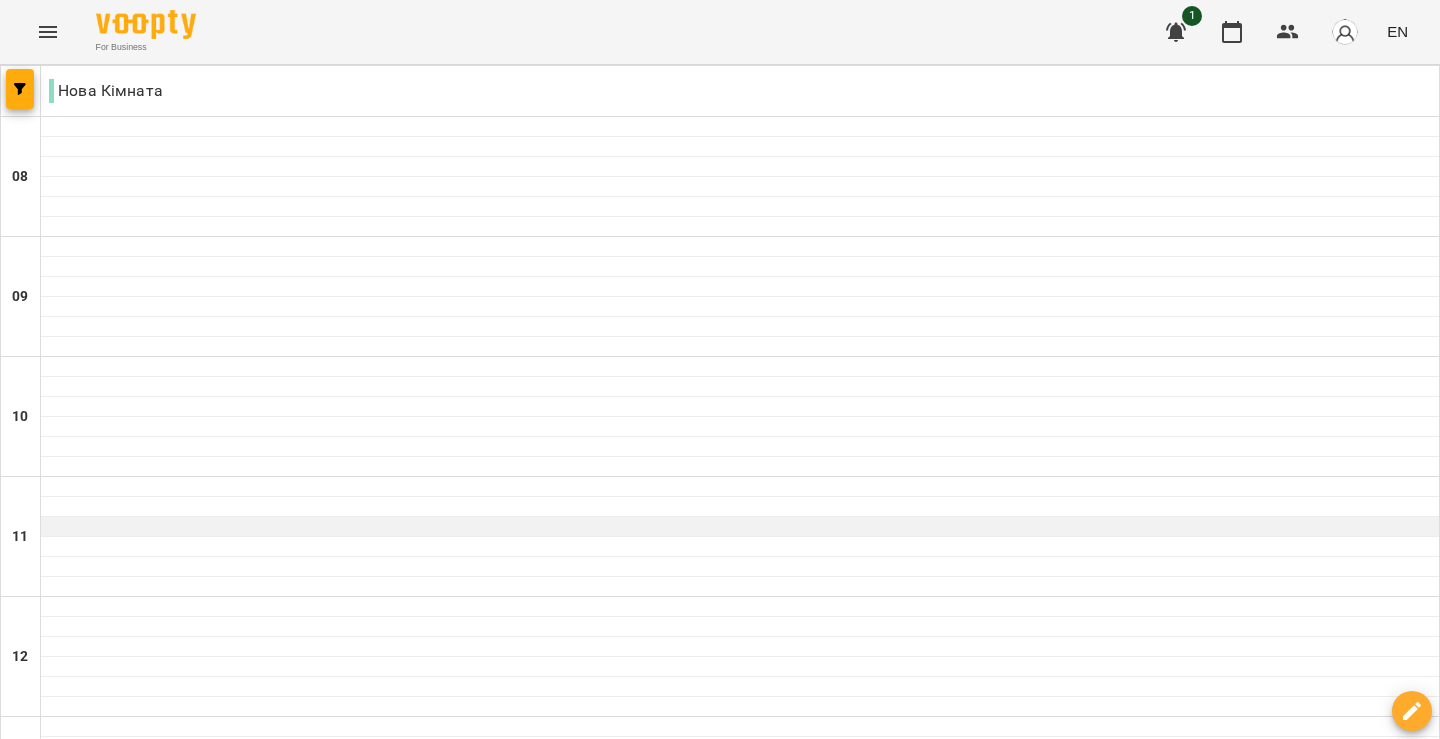 scroll, scrollTop: 0, scrollLeft: 0, axis: both 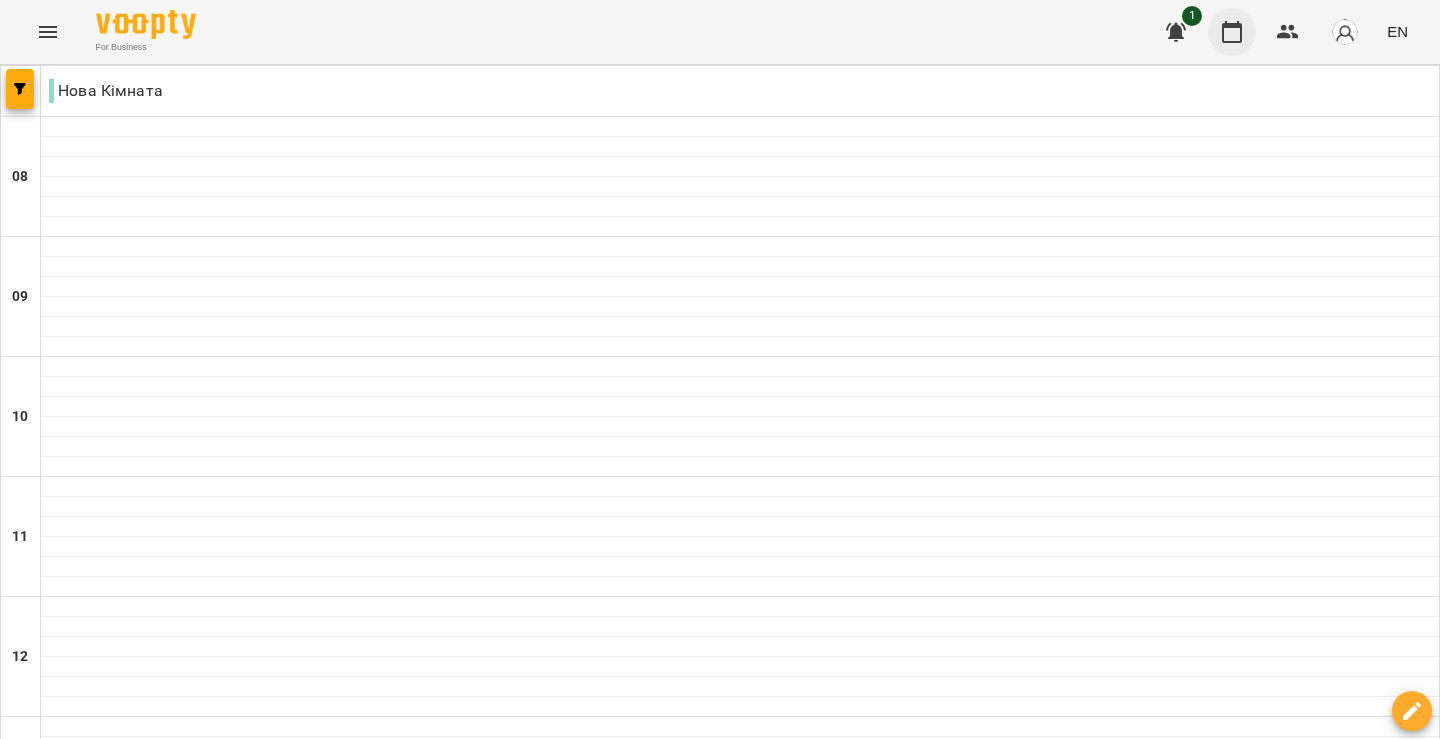 click 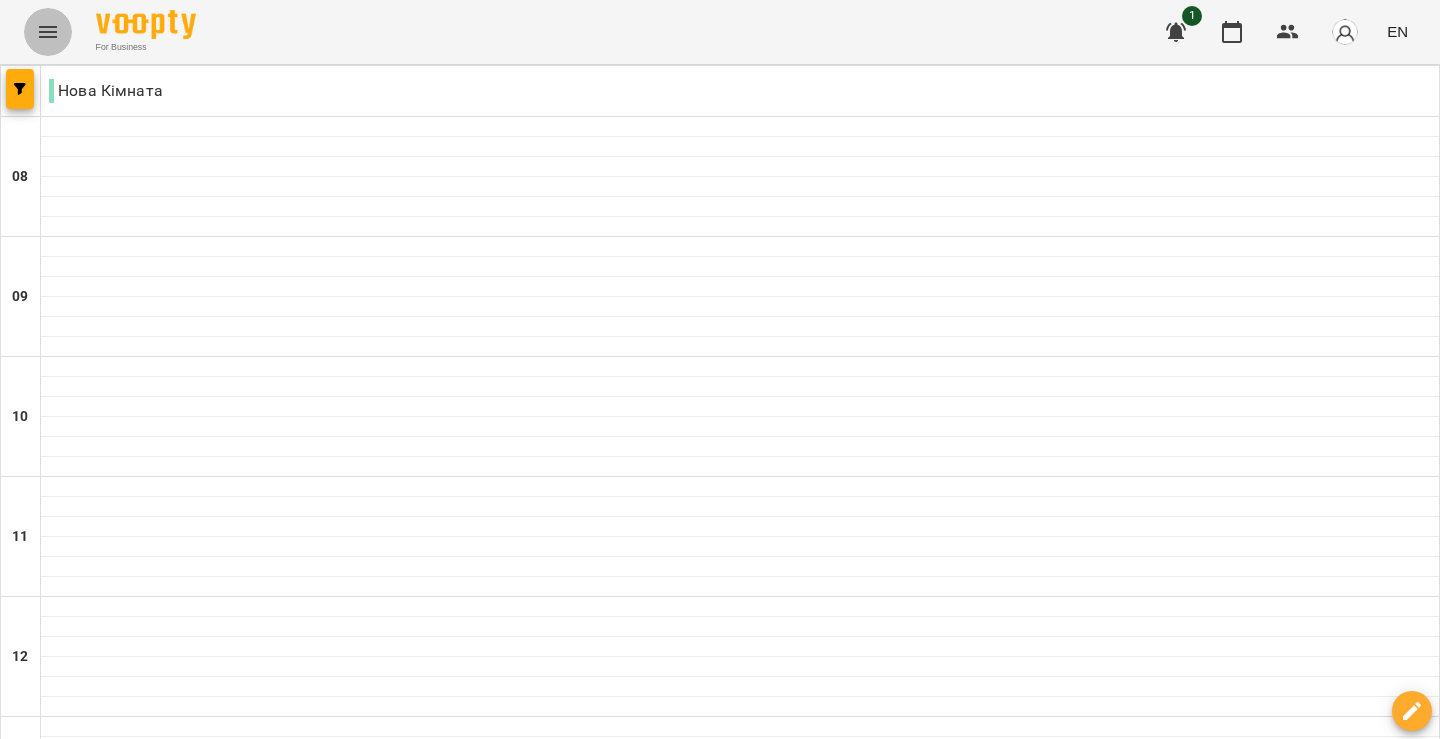 click at bounding box center [48, 32] 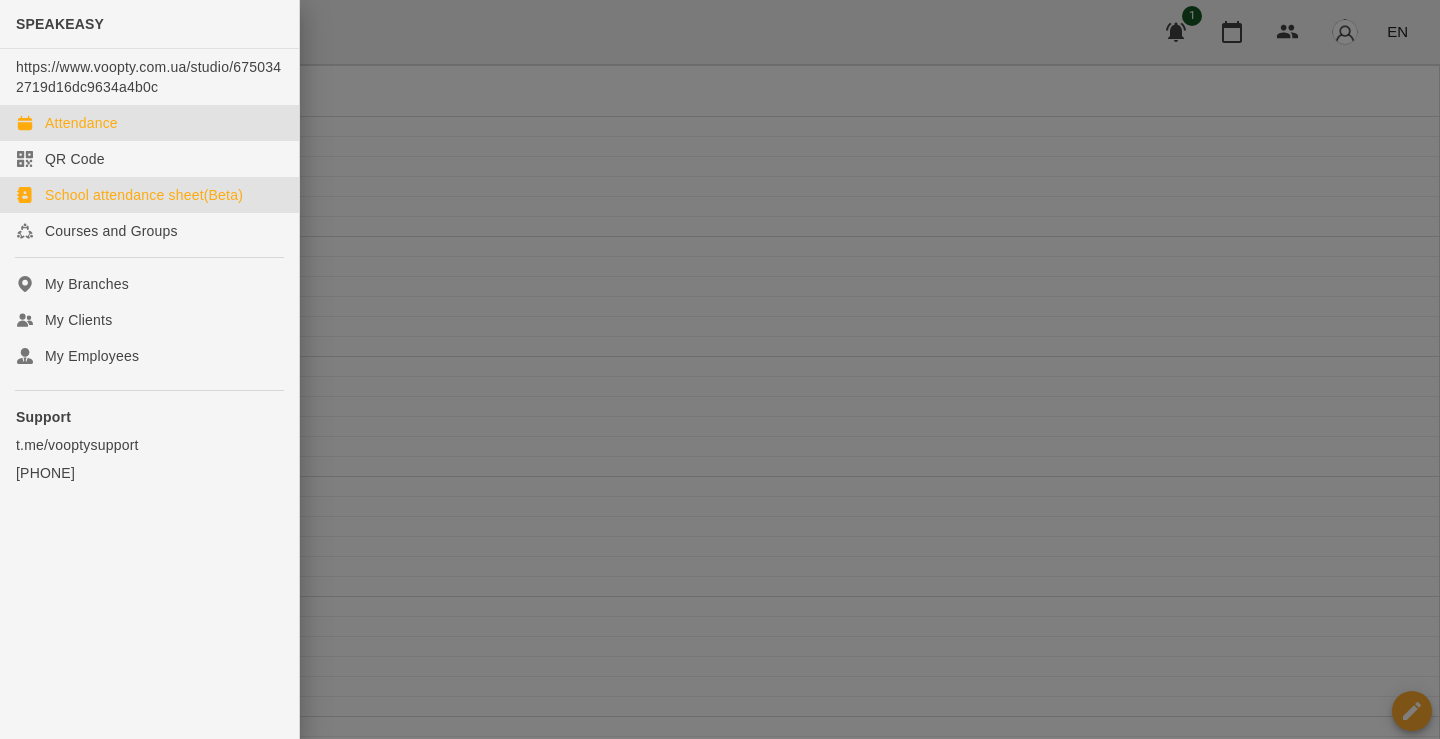 click on "School attendance sheet(Beta)" at bounding box center (144, 195) 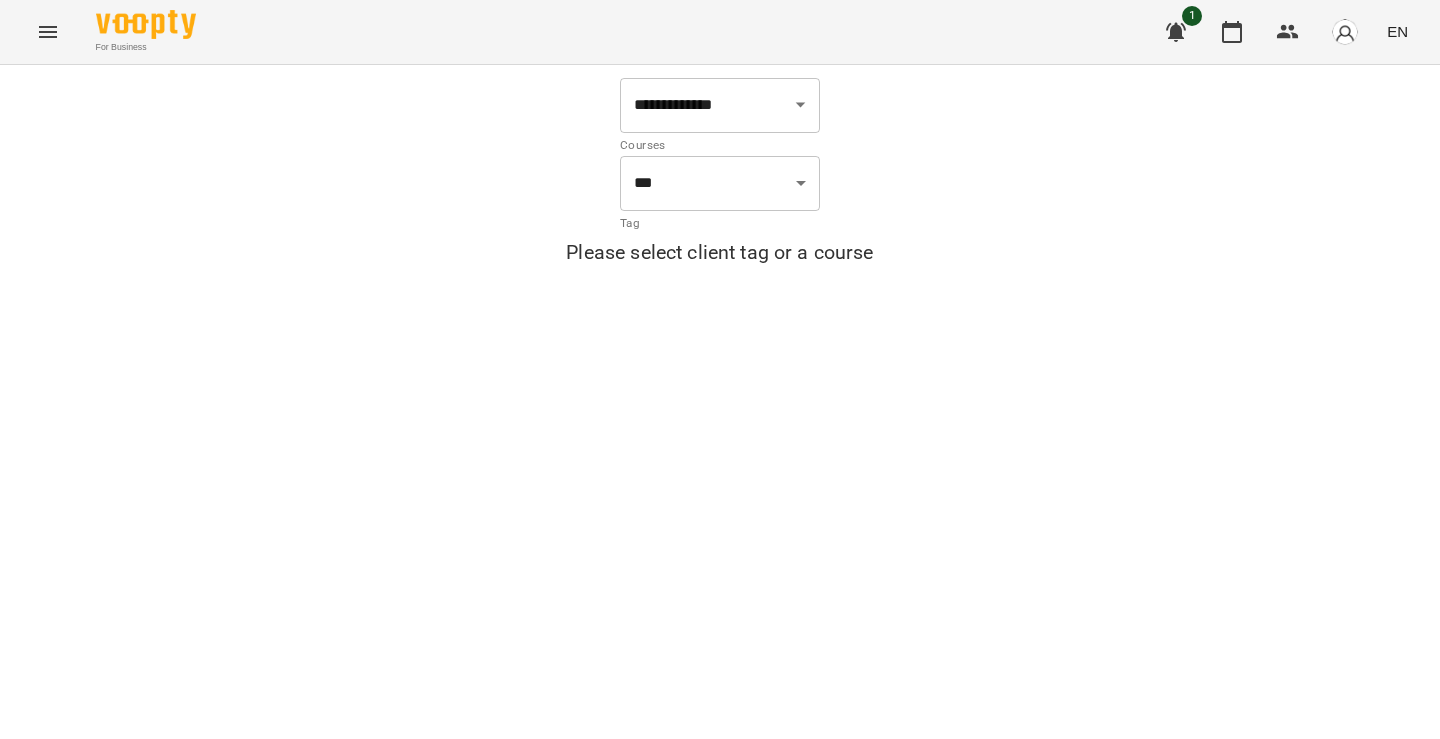 click 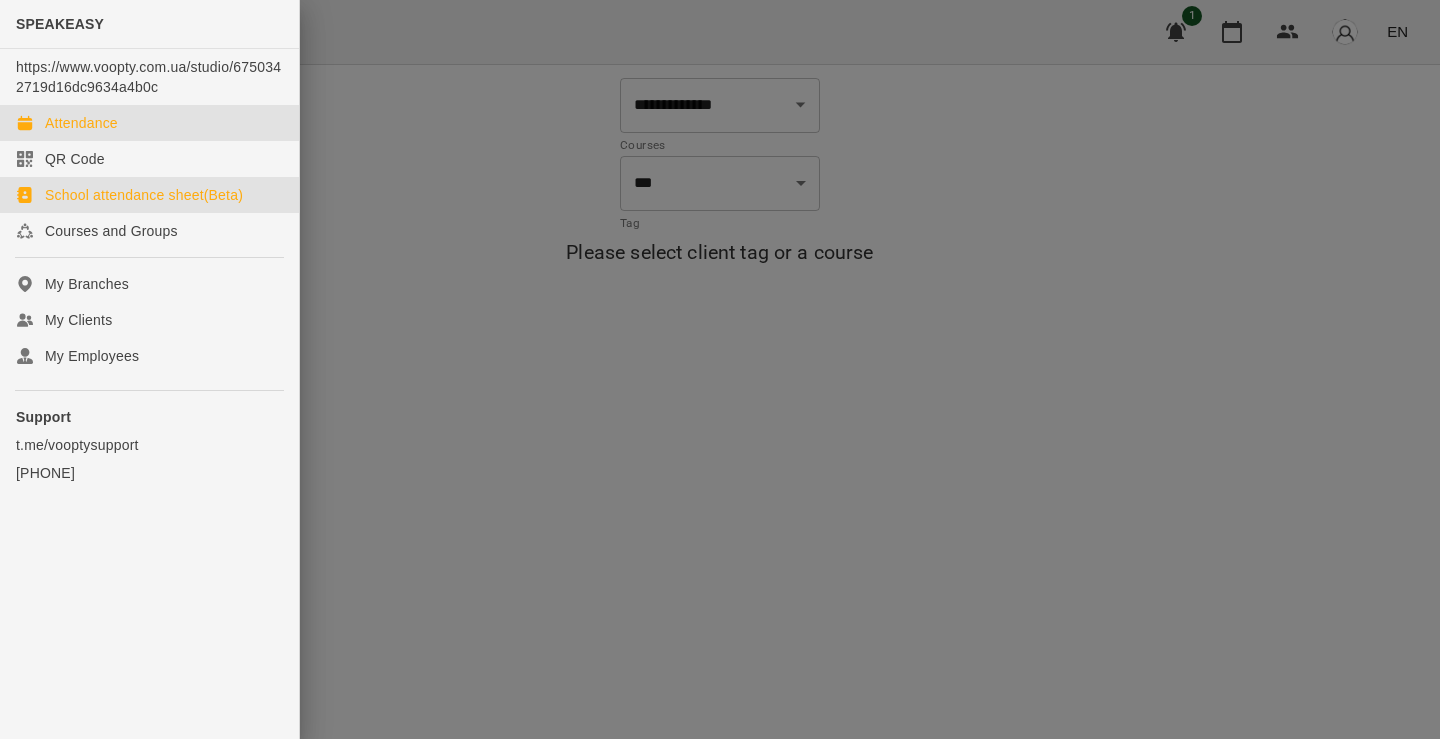 click on "Attendance" at bounding box center [149, 123] 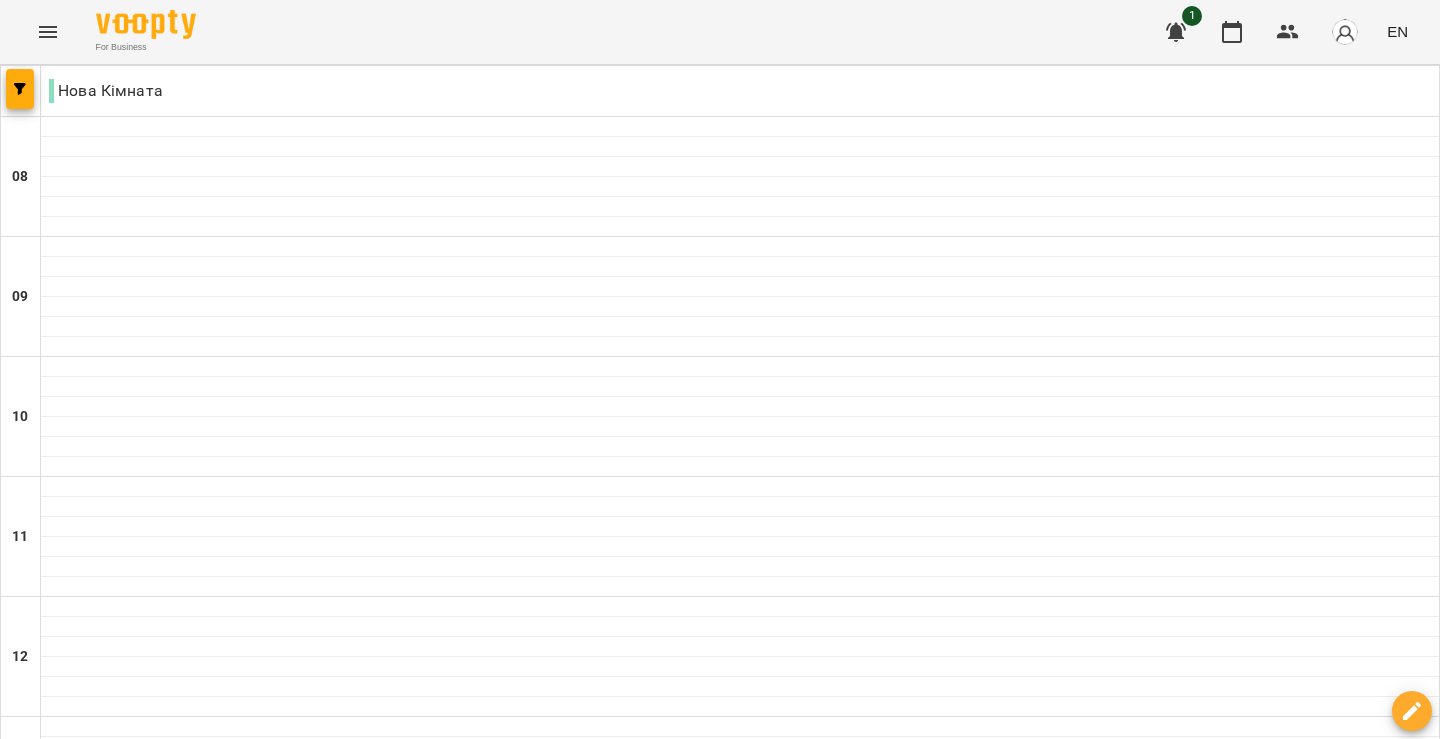 click 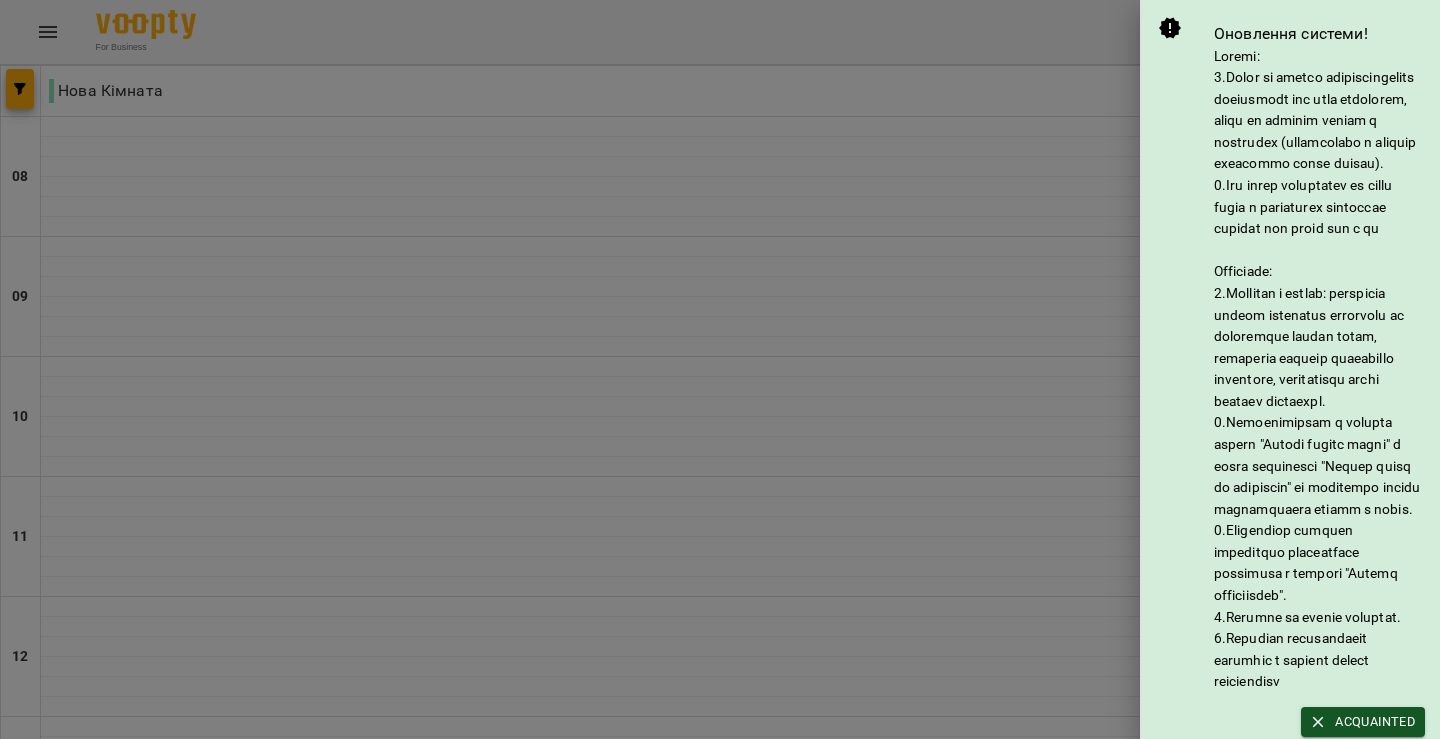 click at bounding box center (720, 369) 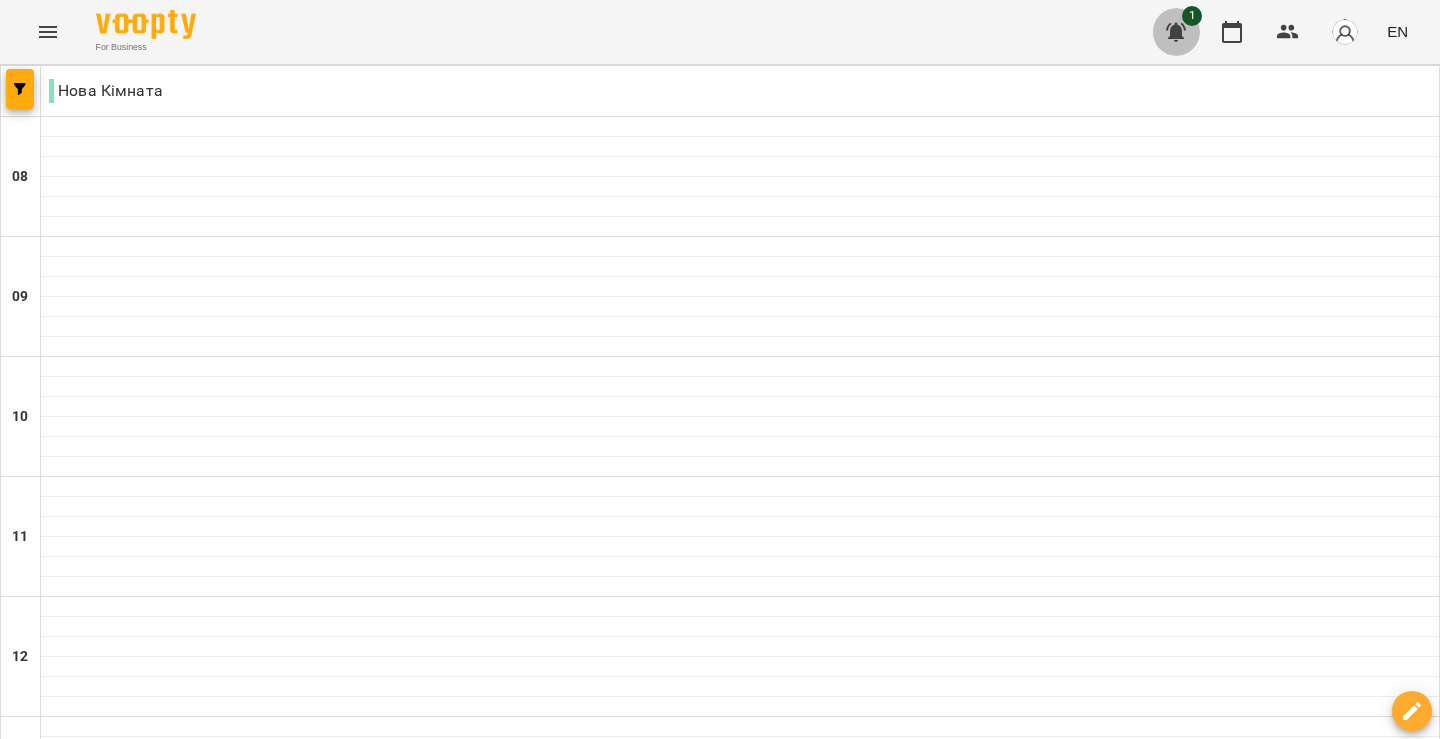 click 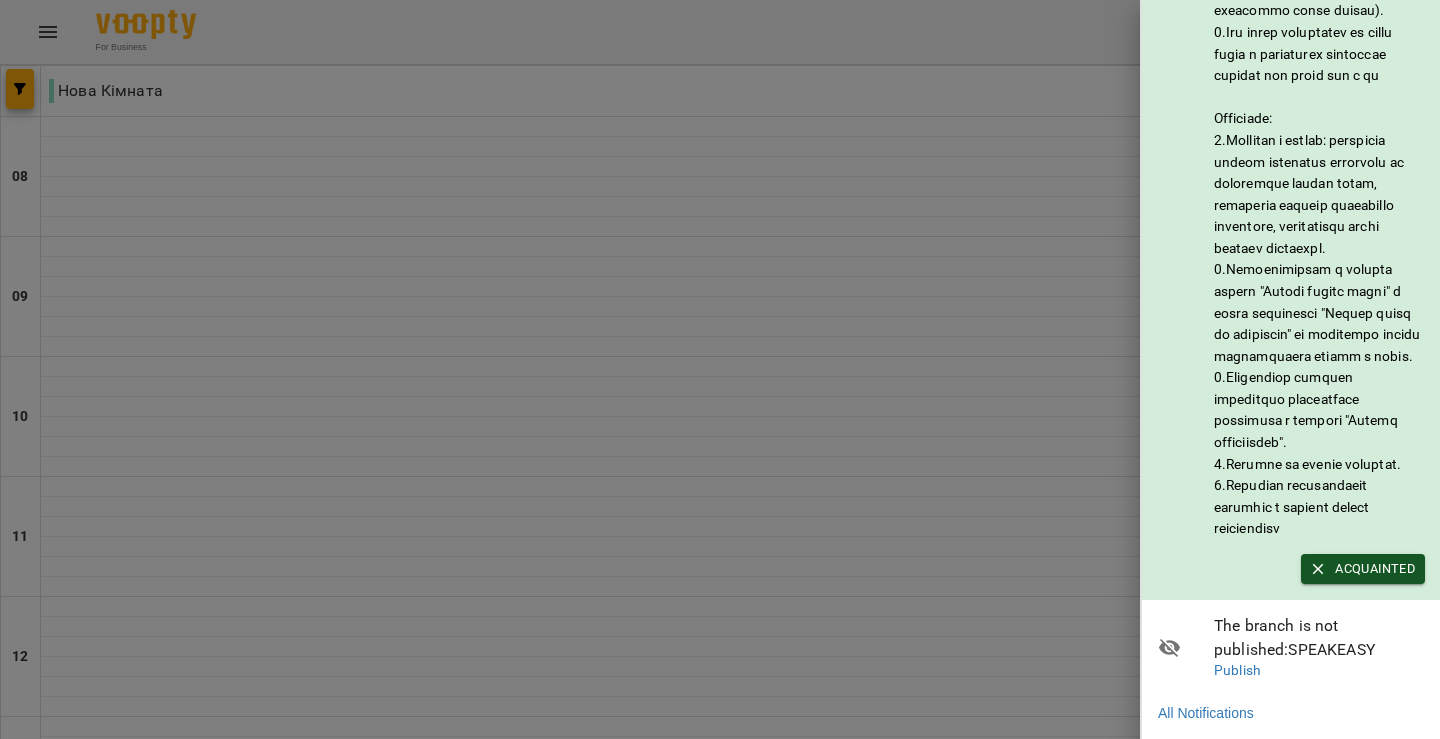 scroll, scrollTop: 221, scrollLeft: 0, axis: vertical 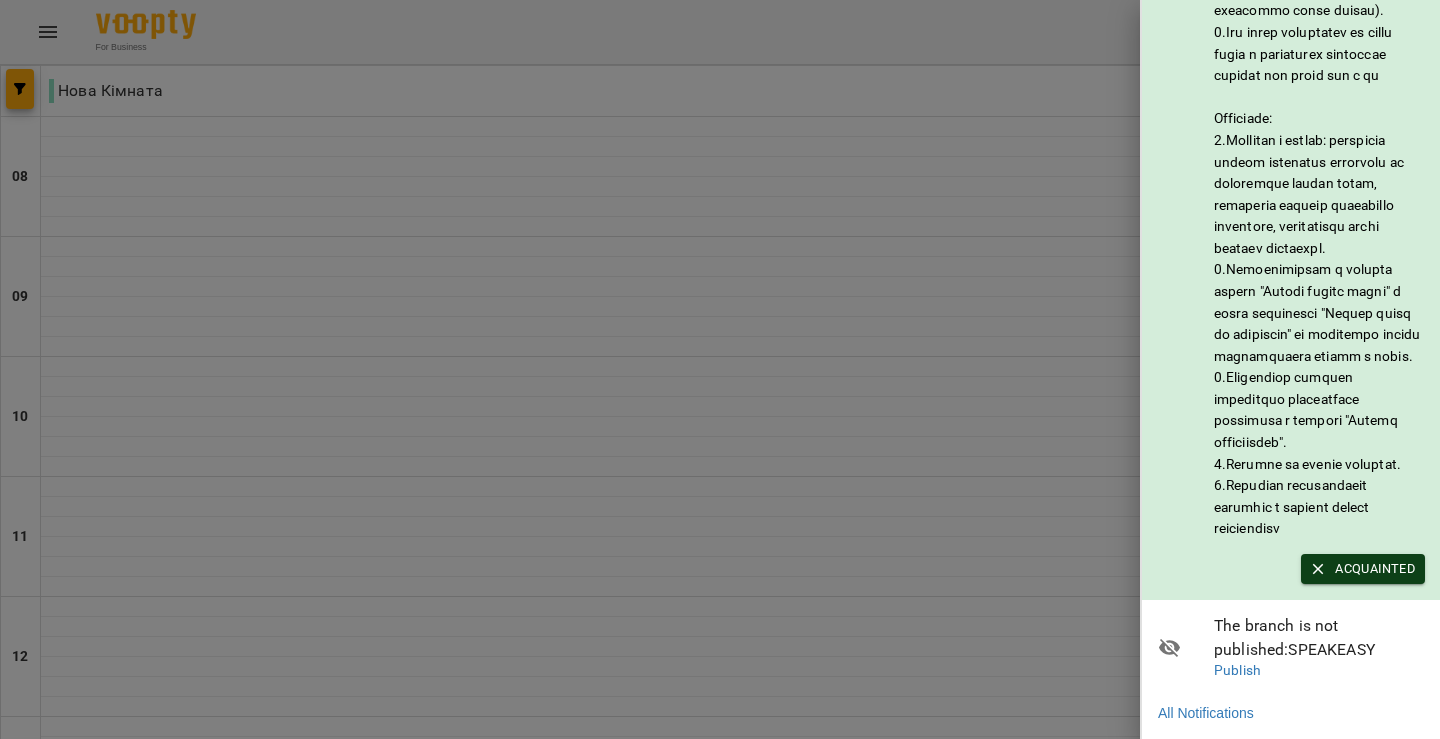 click on "Acquainted" at bounding box center [1363, 569] 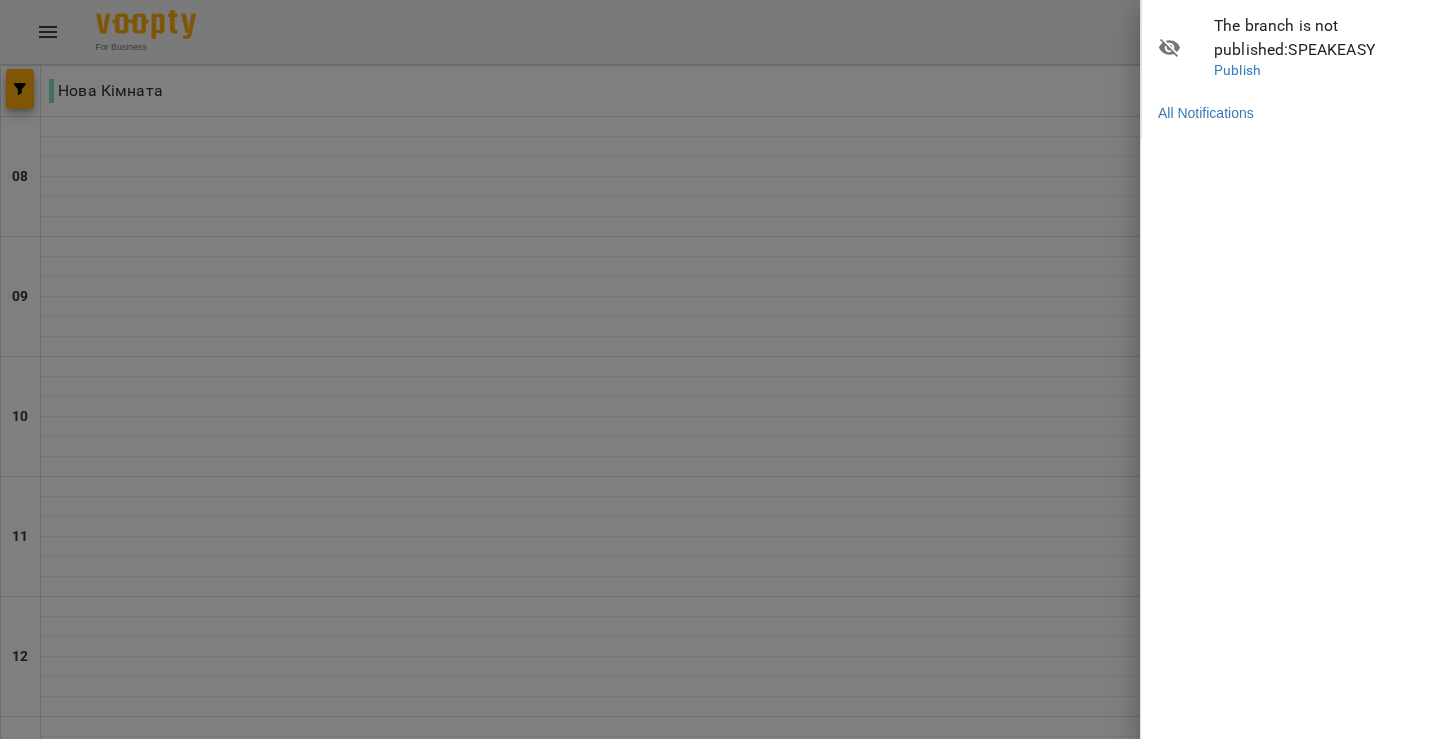 scroll, scrollTop: 0, scrollLeft: 0, axis: both 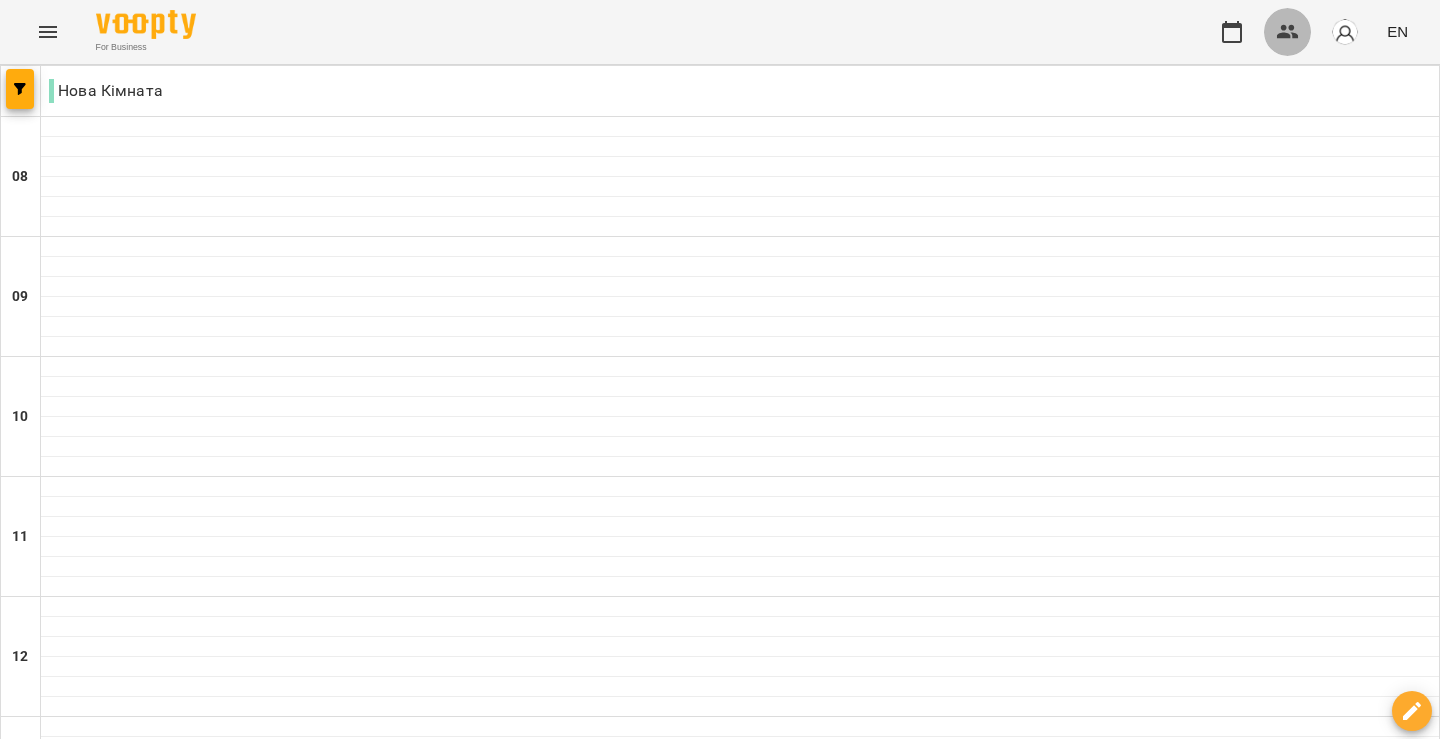 click at bounding box center (1288, 32) 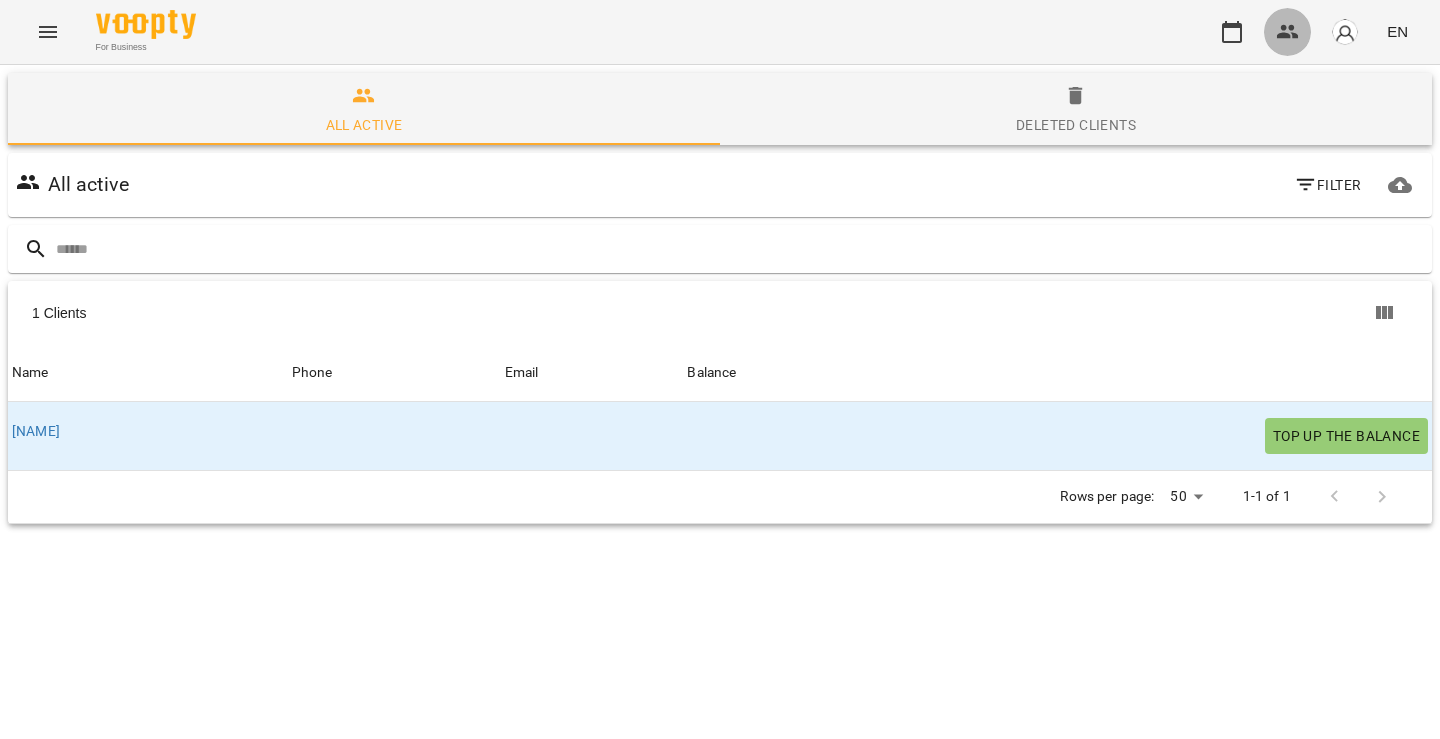 click 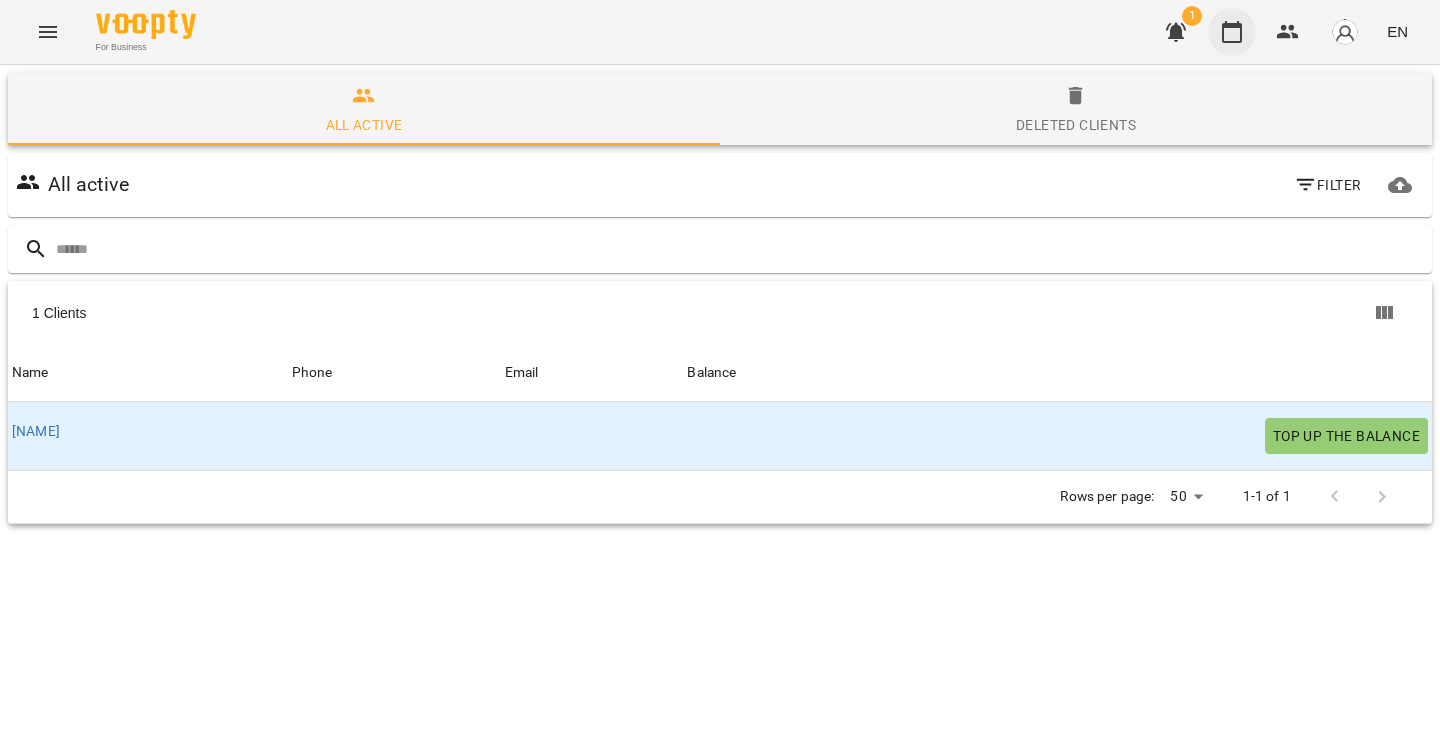 click 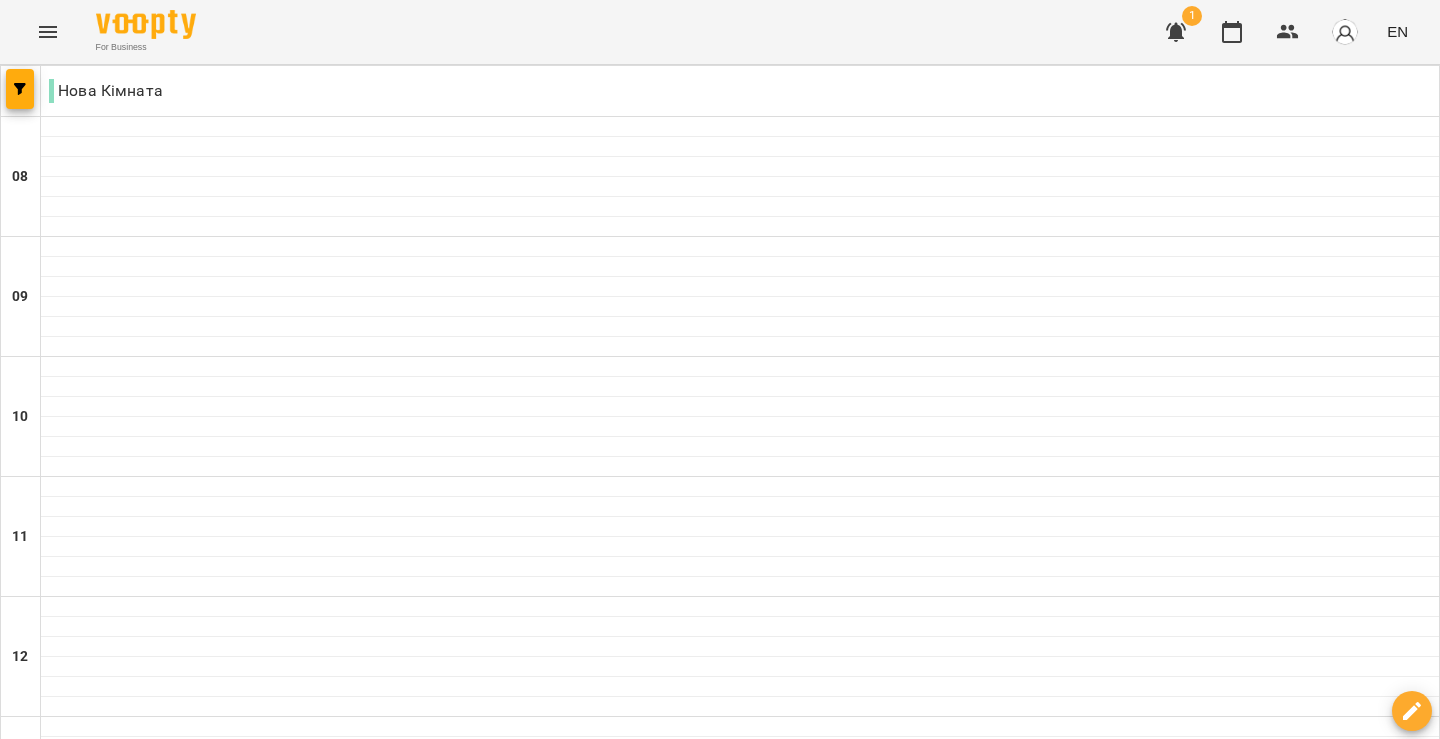 scroll, scrollTop: 715, scrollLeft: 0, axis: vertical 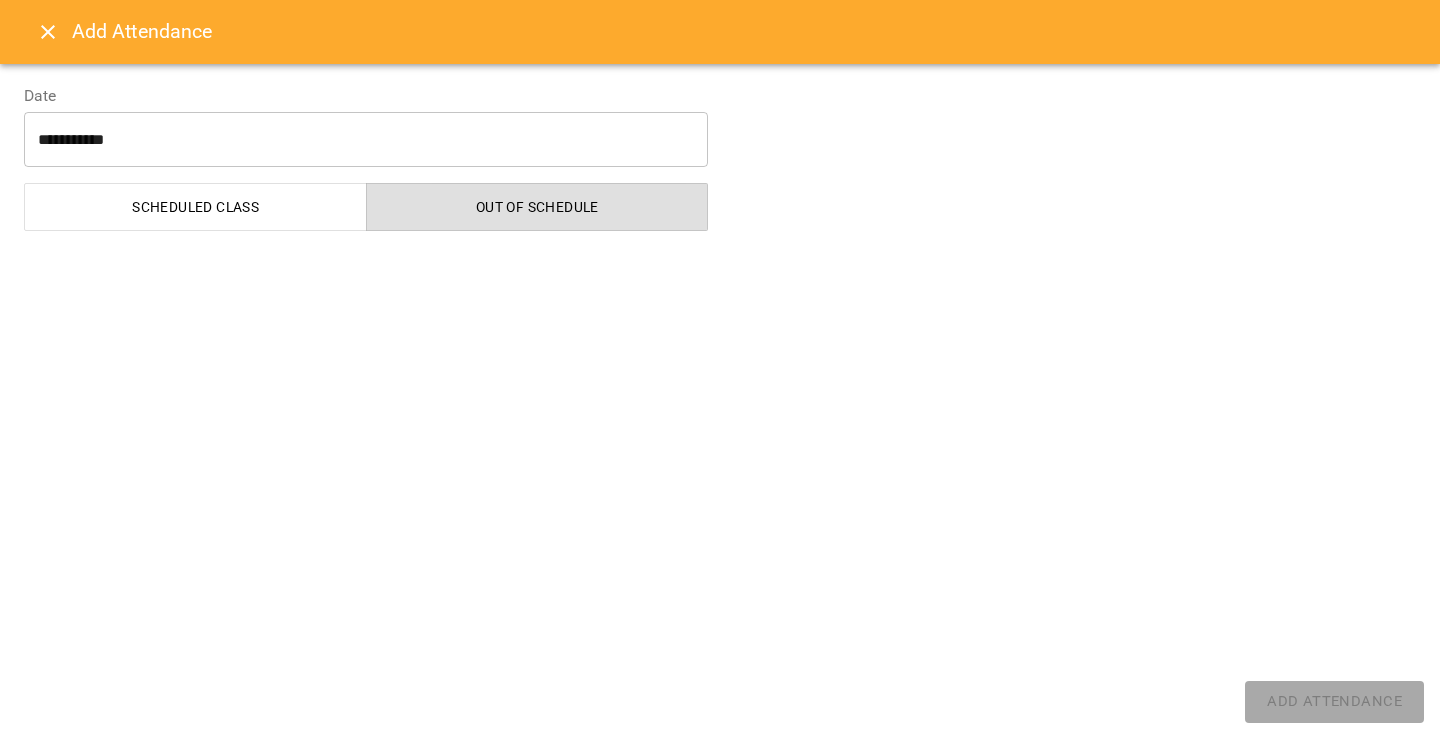 select on "**********" 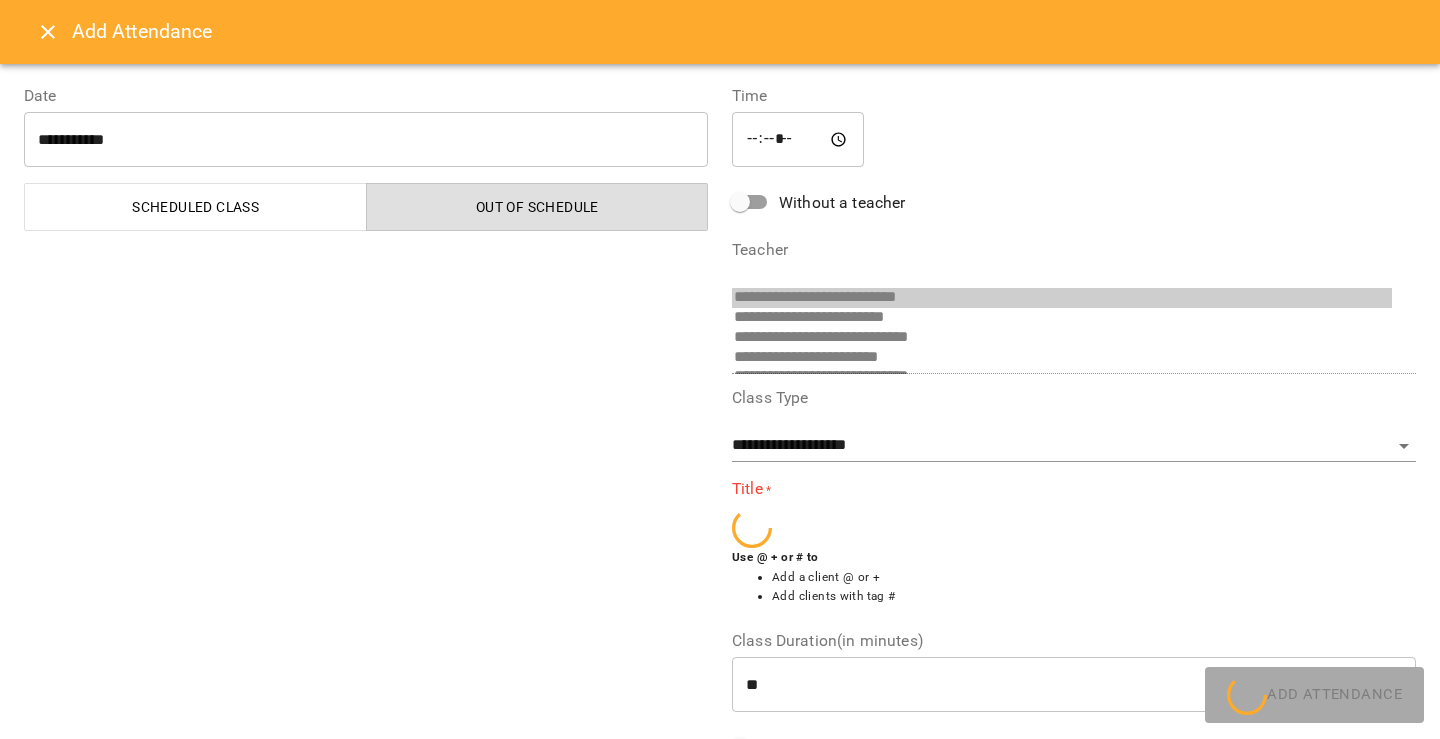 scroll, scrollTop: 72, scrollLeft: 0, axis: vertical 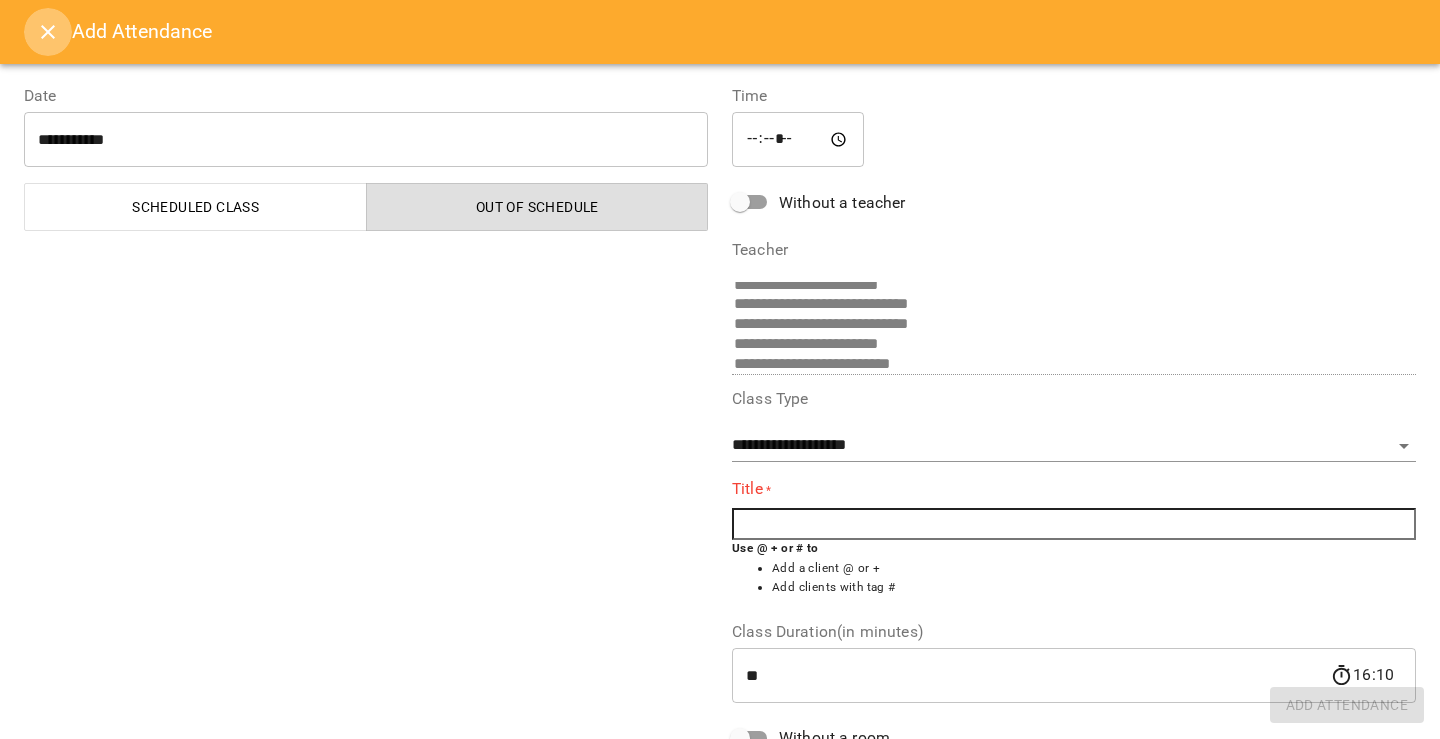 click 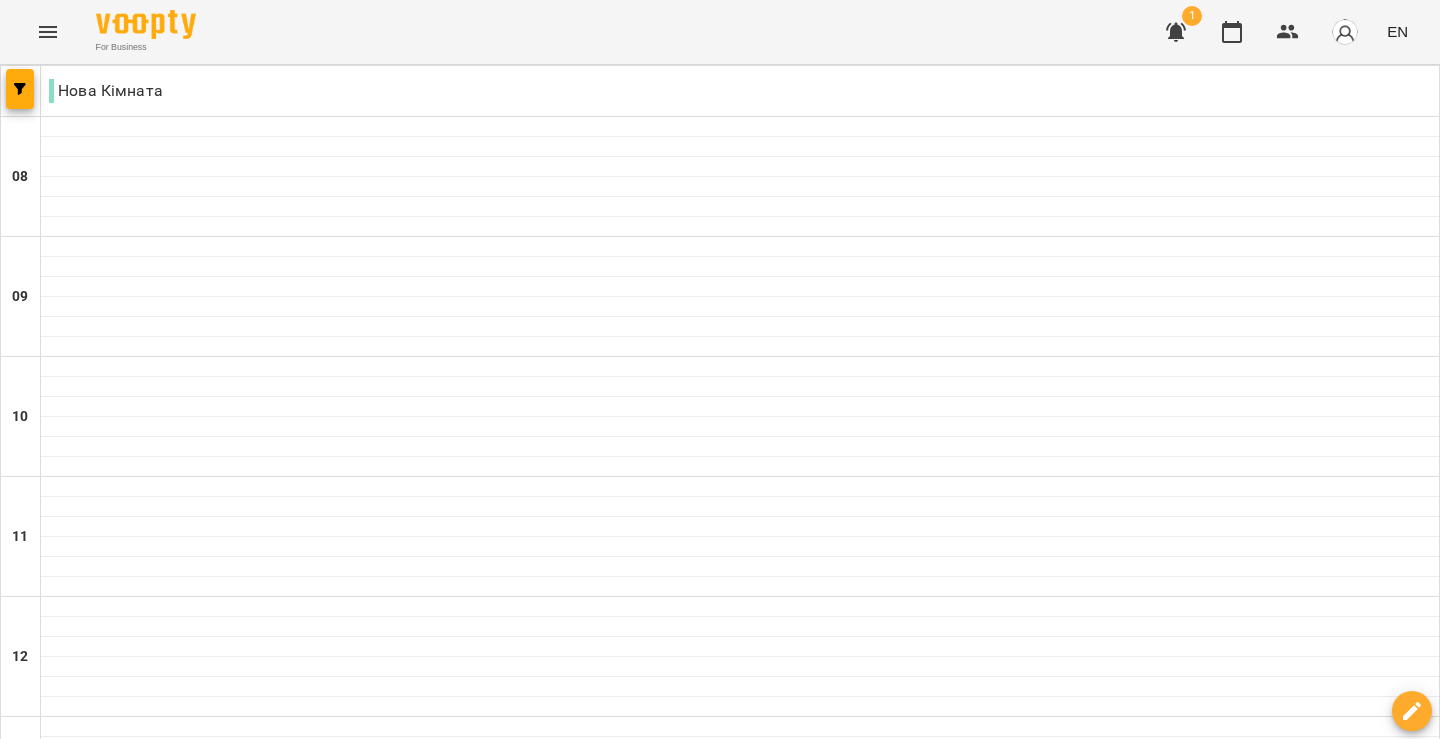 click at bounding box center (740, 967) 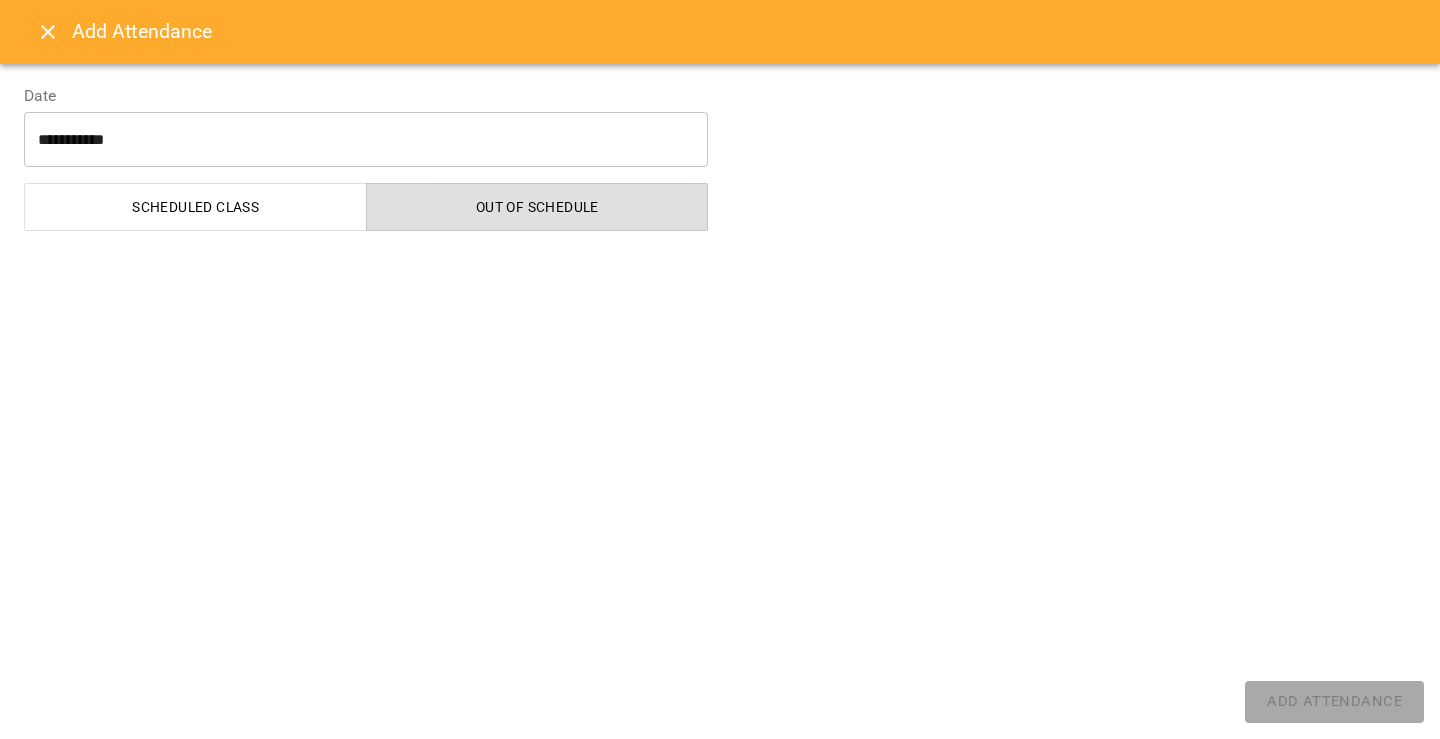 select on "**********" 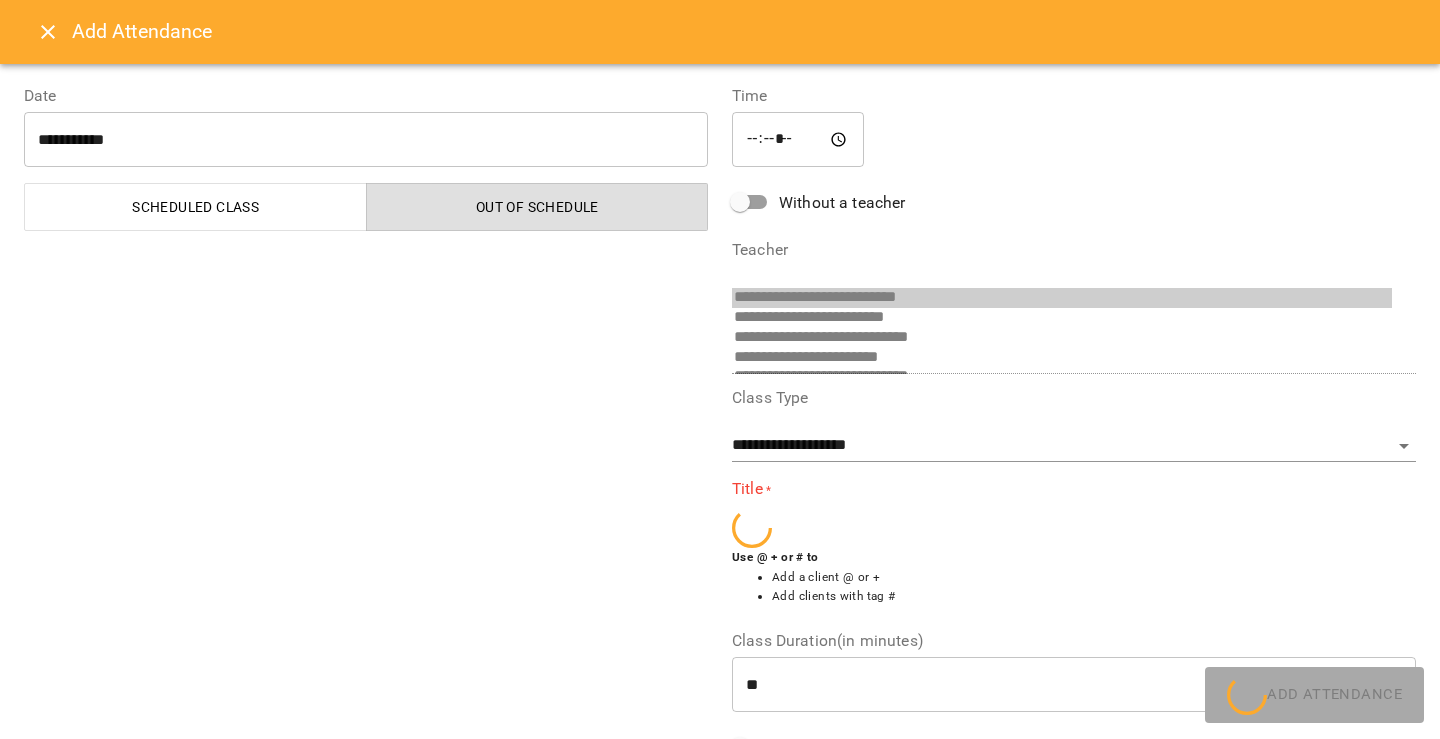 scroll, scrollTop: 72, scrollLeft: 0, axis: vertical 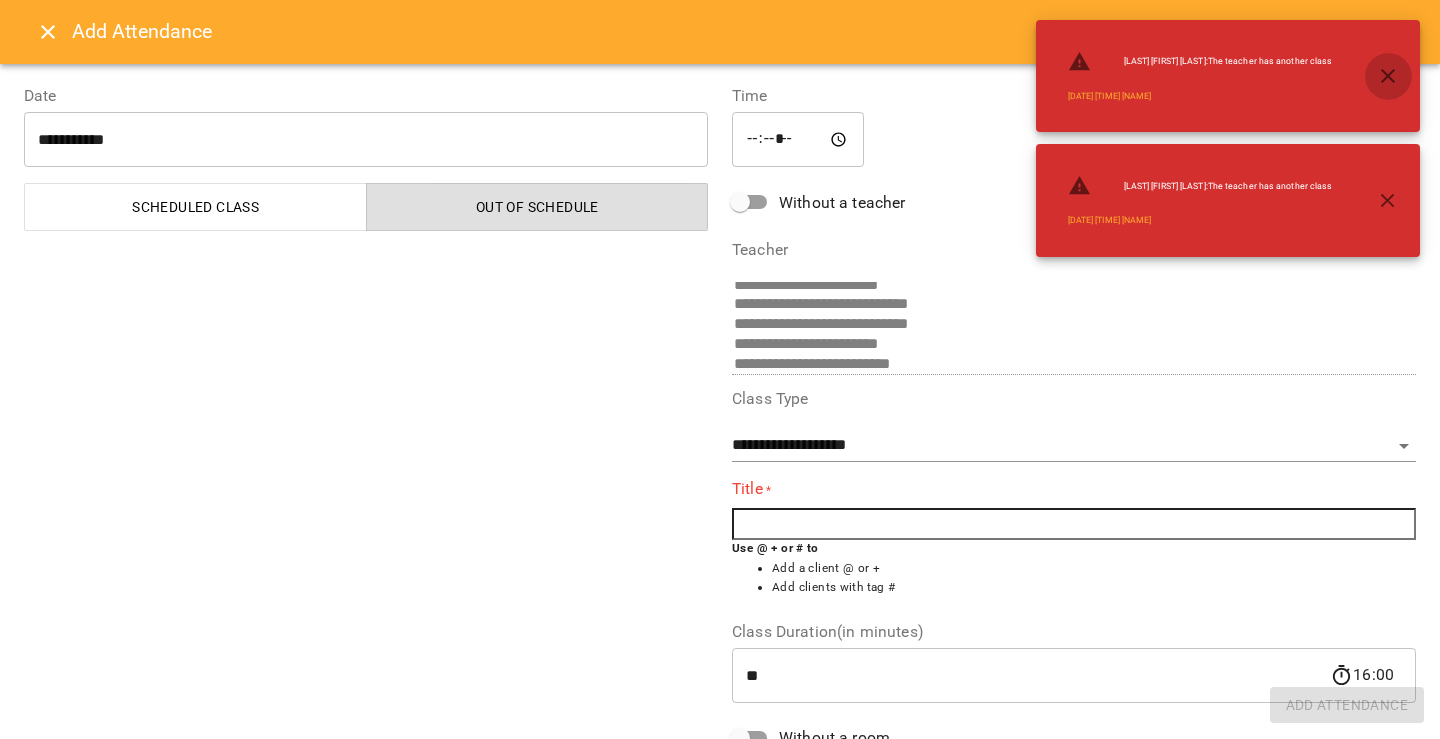 click 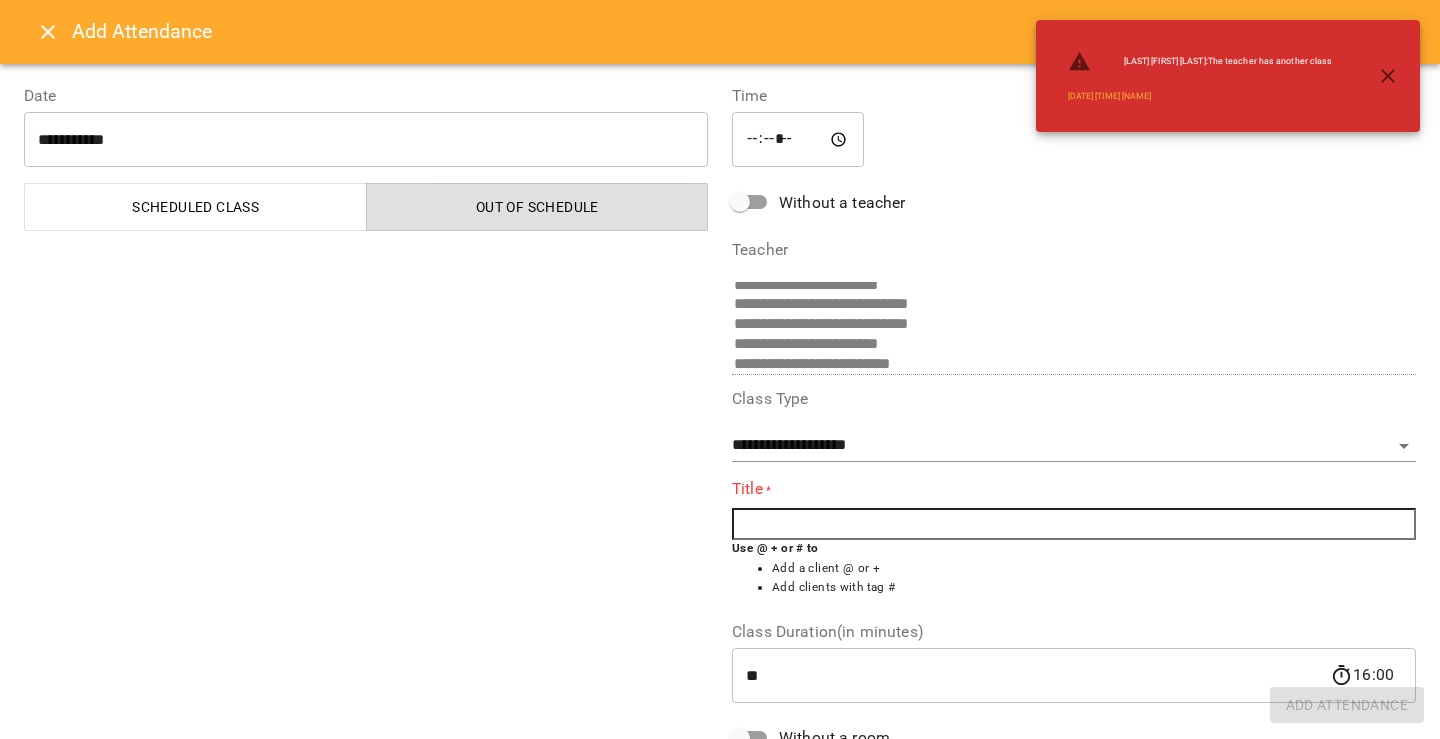 click at bounding box center (1388, 76) 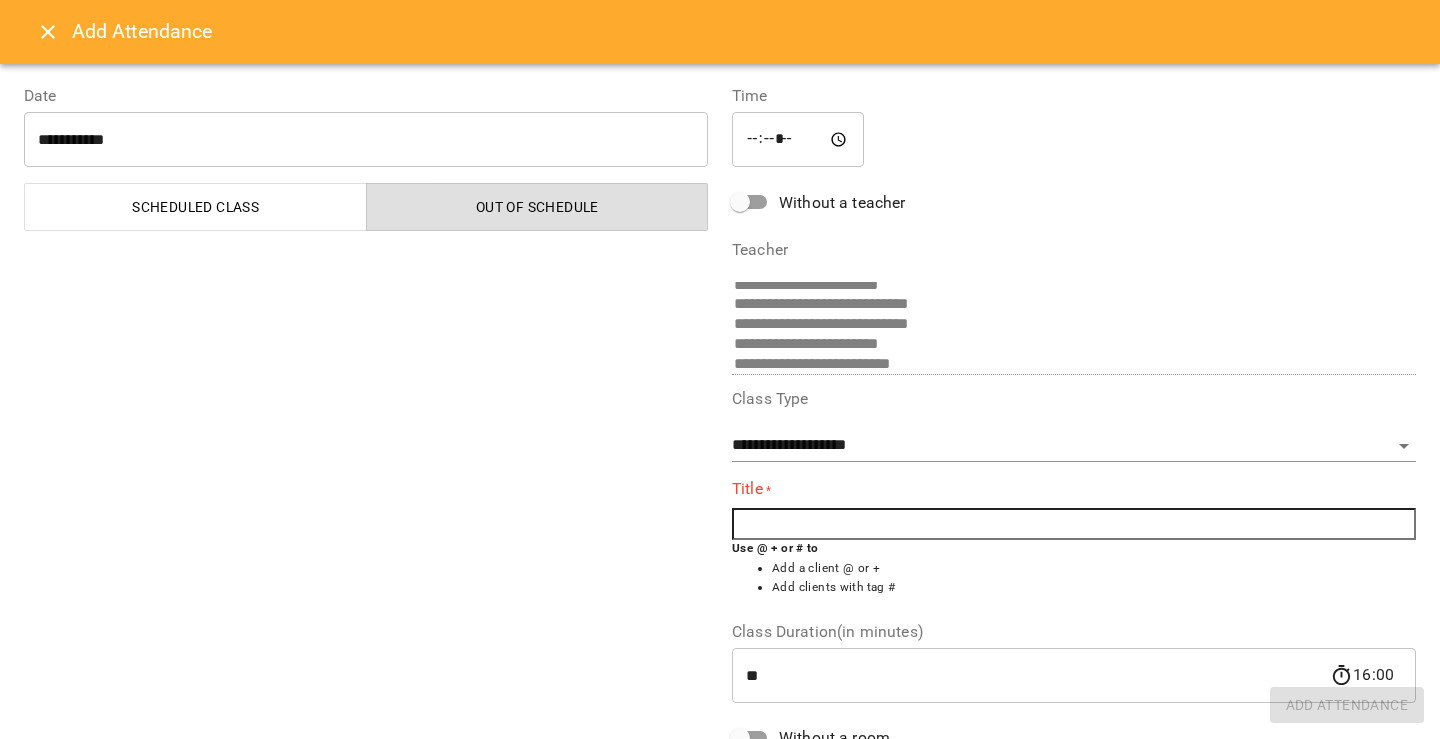 click 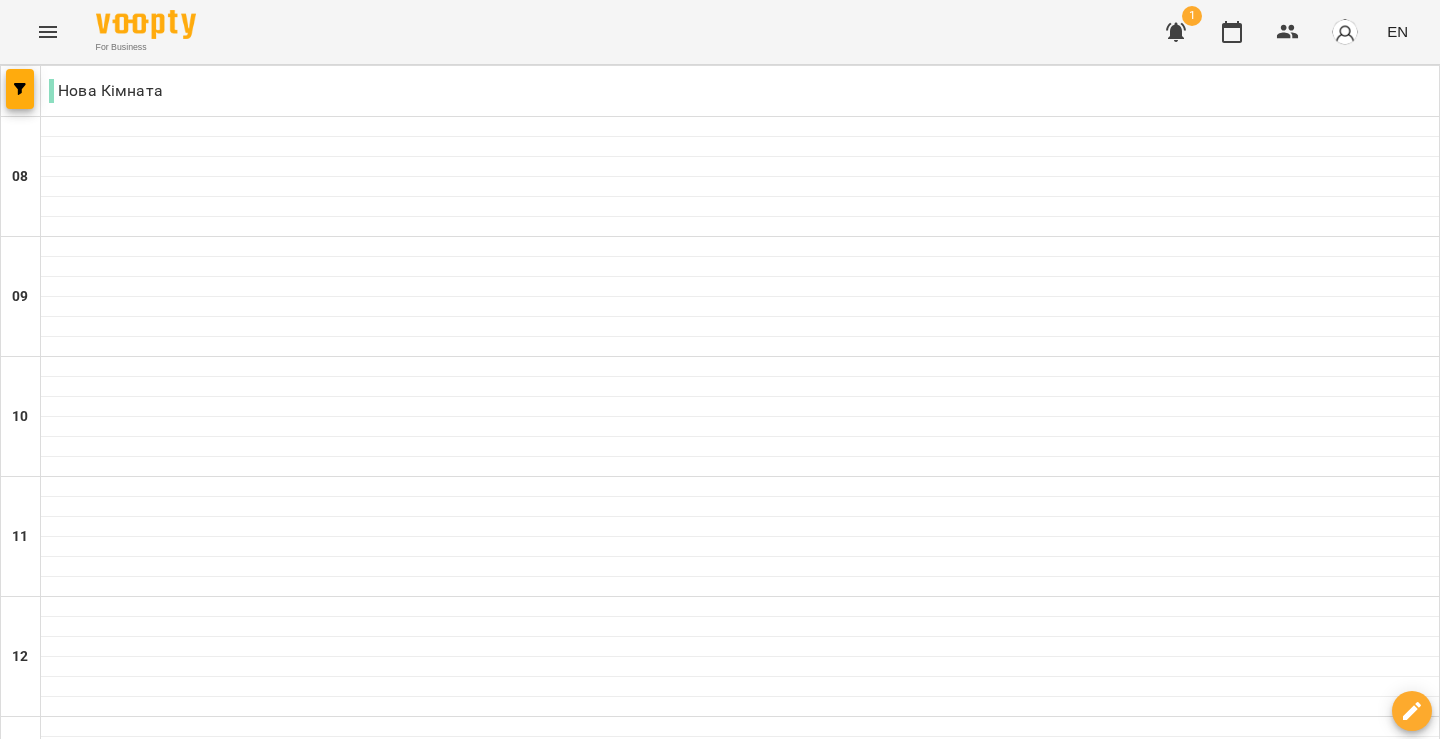 click 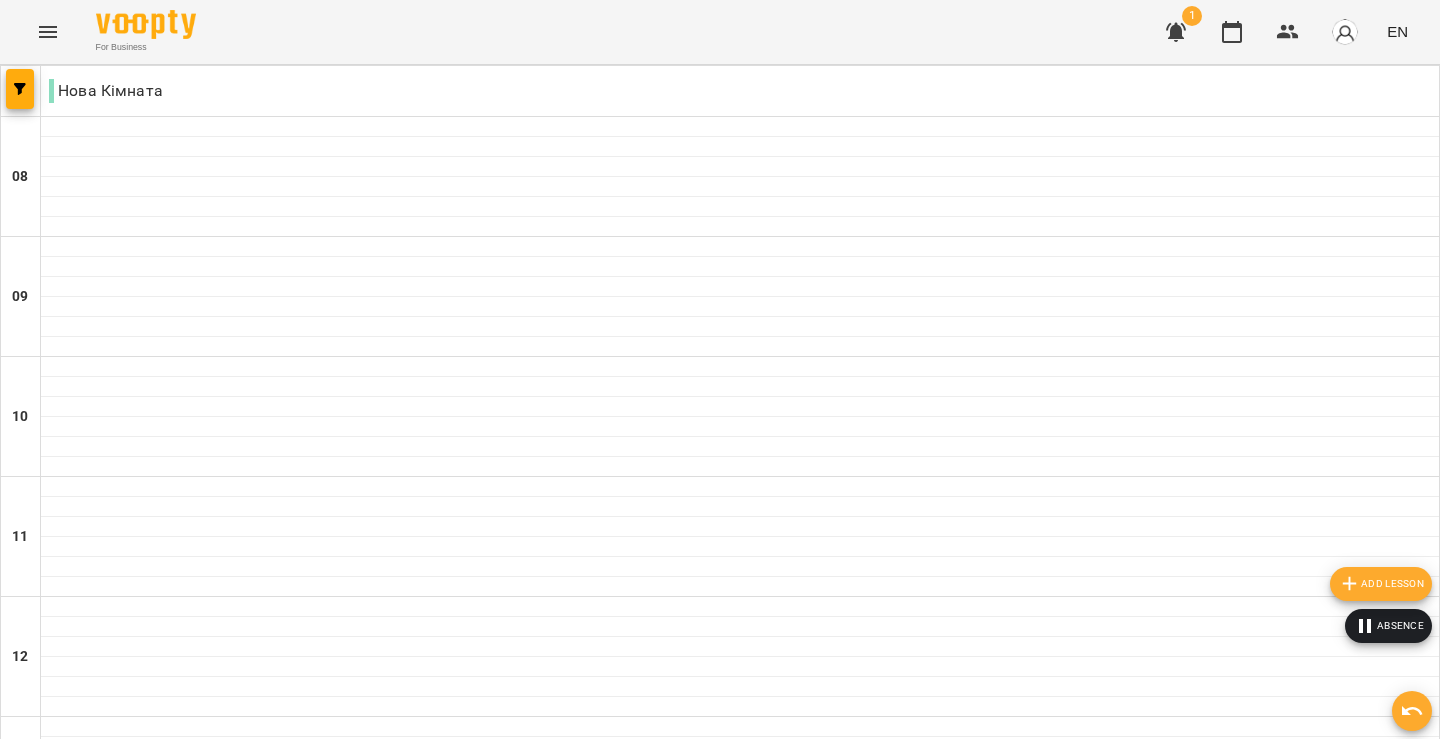 click on "**********" at bounding box center [720, 2008] 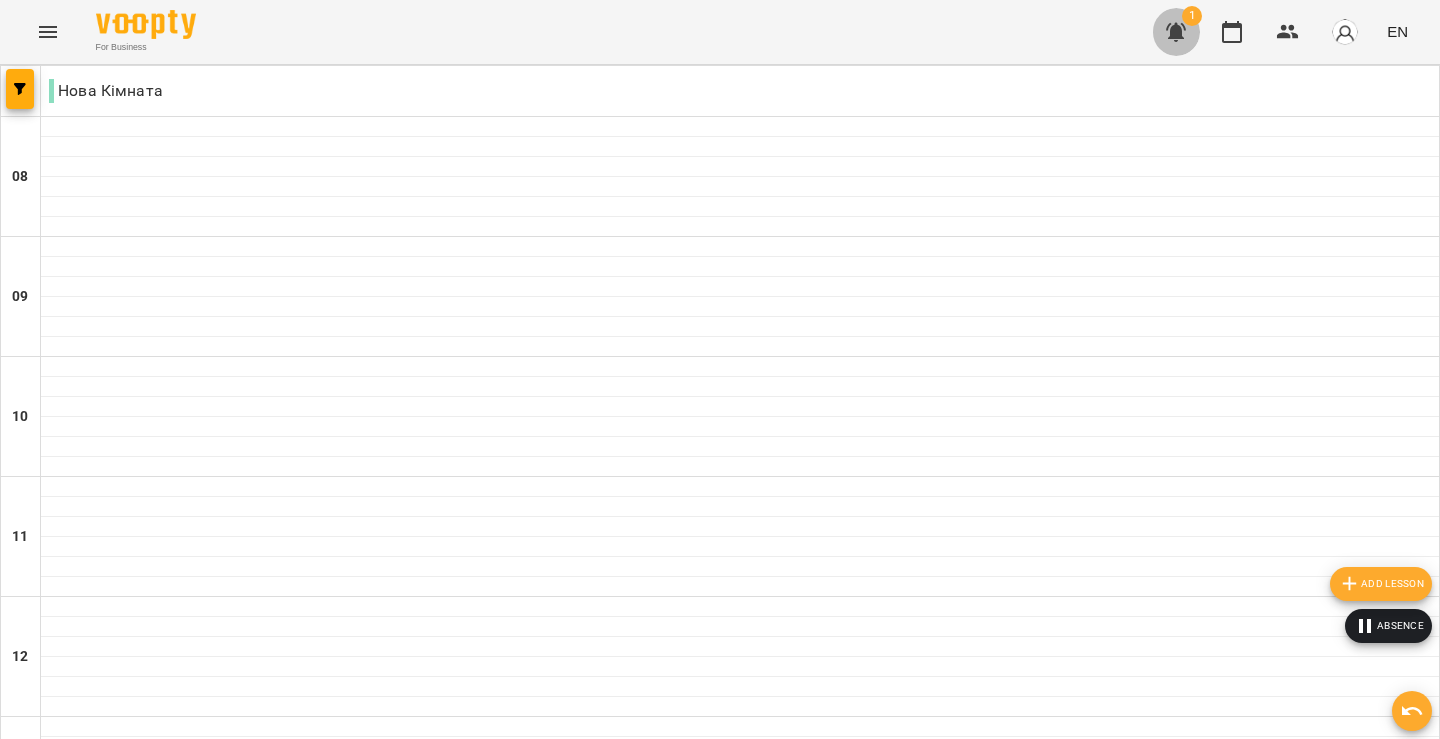 click 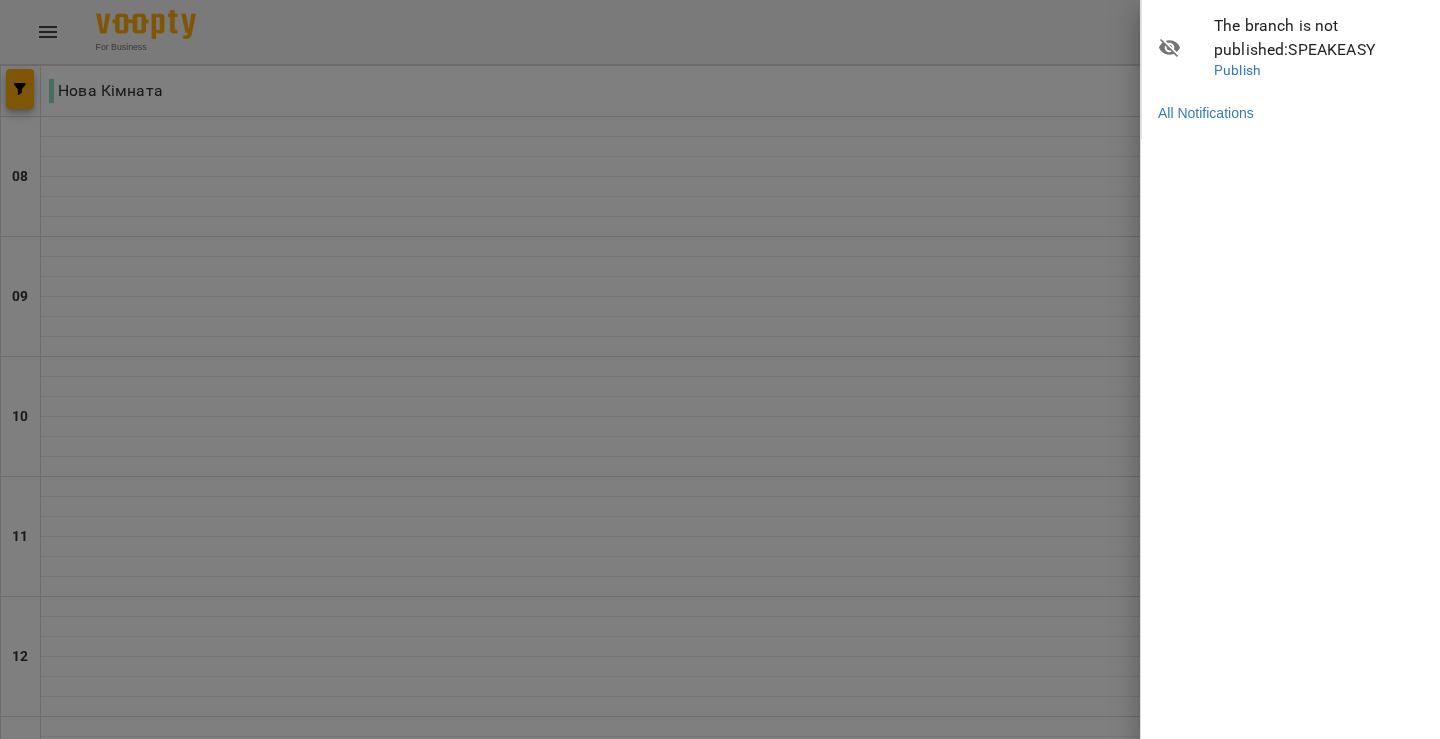 click at bounding box center (720, 369) 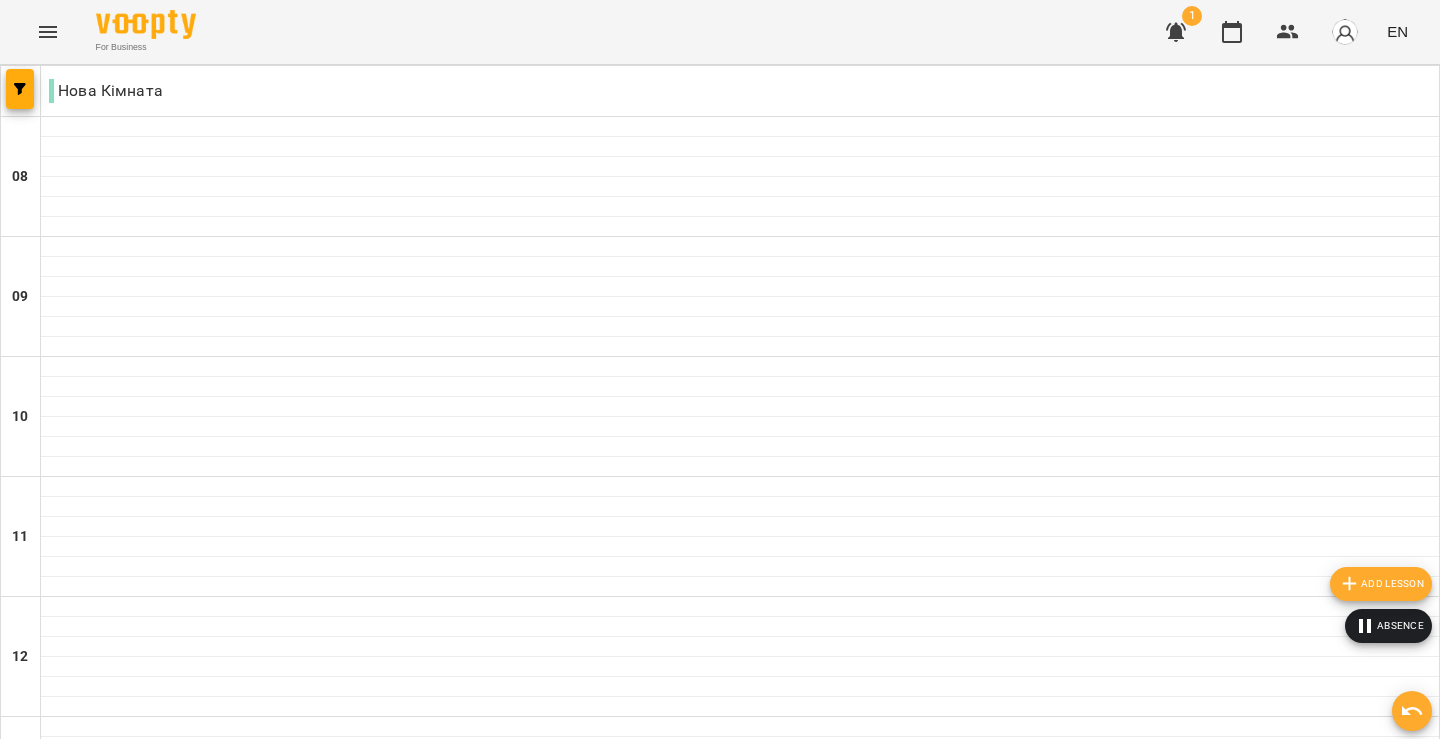 click 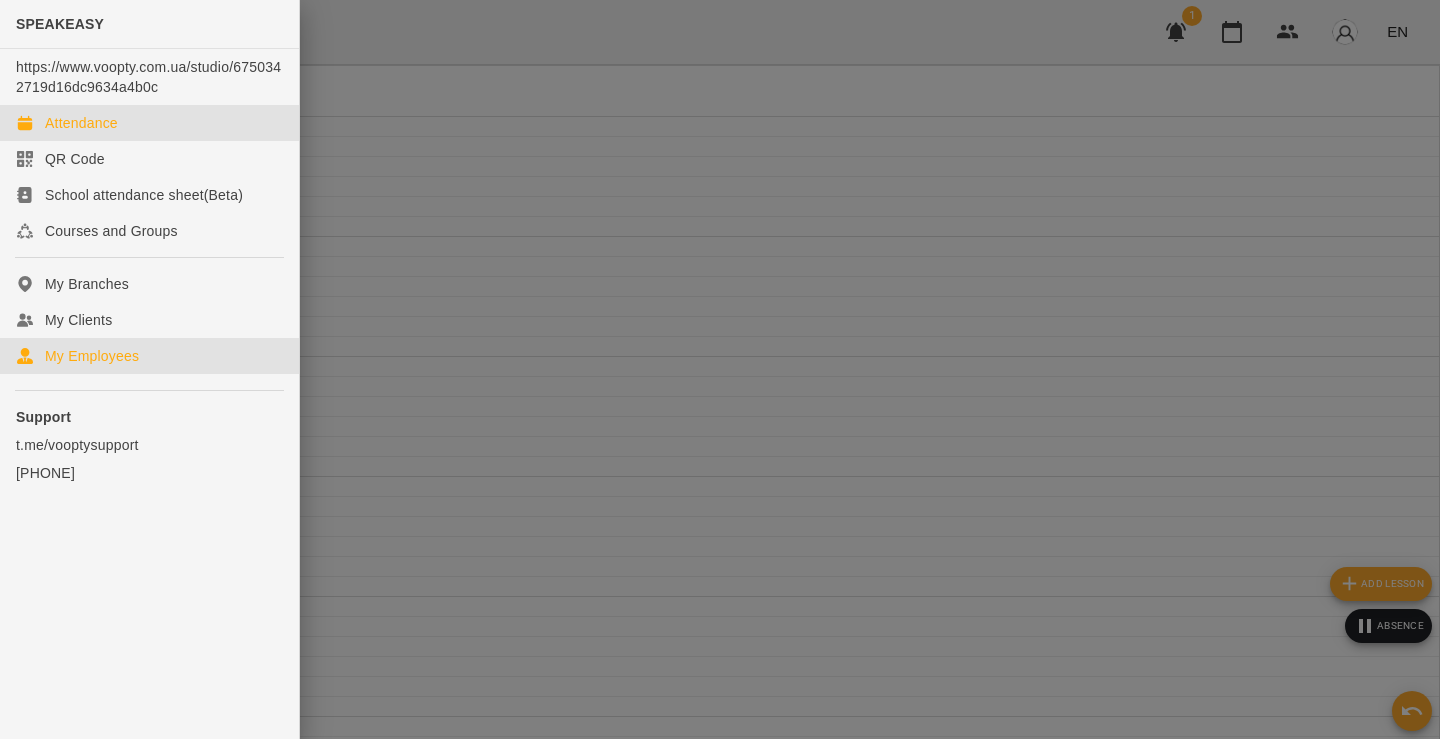 click on "My Employees" at bounding box center (92, 356) 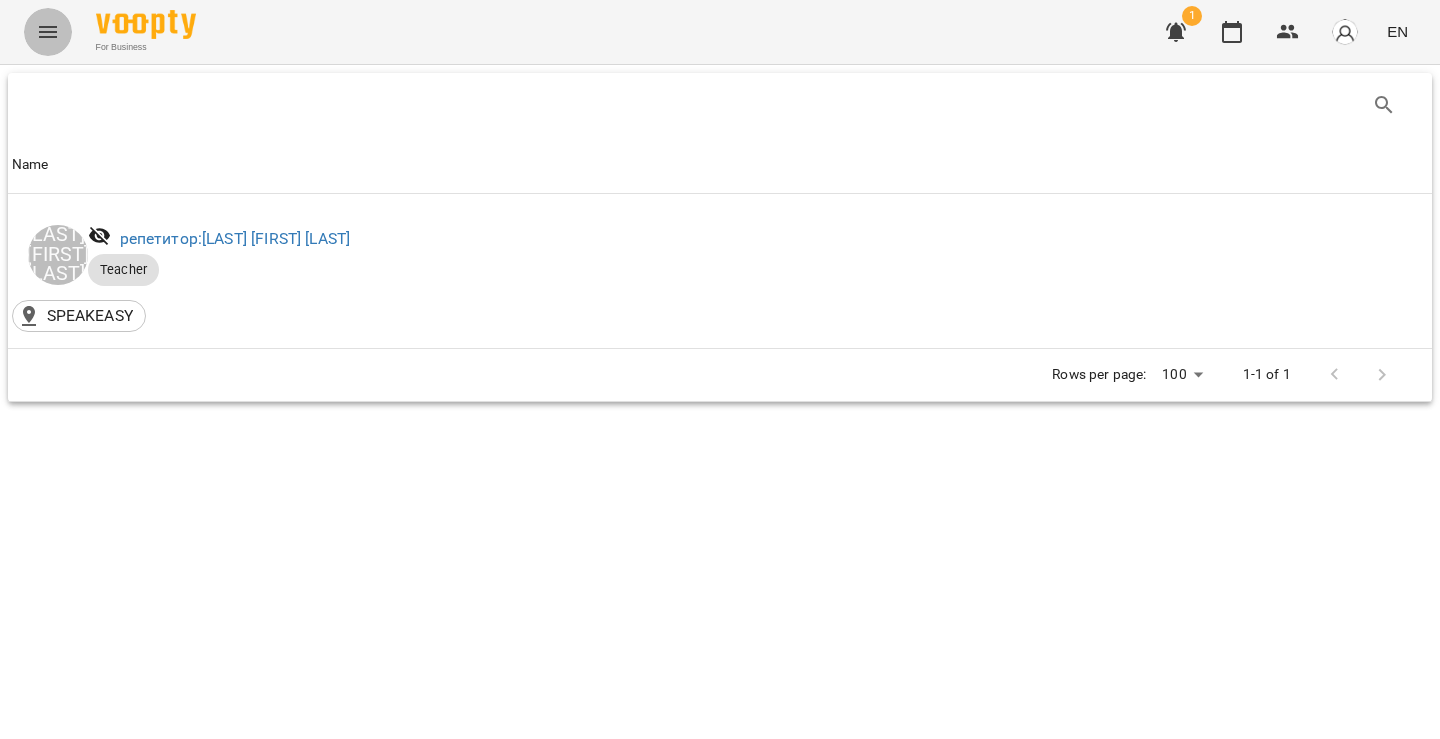 click at bounding box center [48, 32] 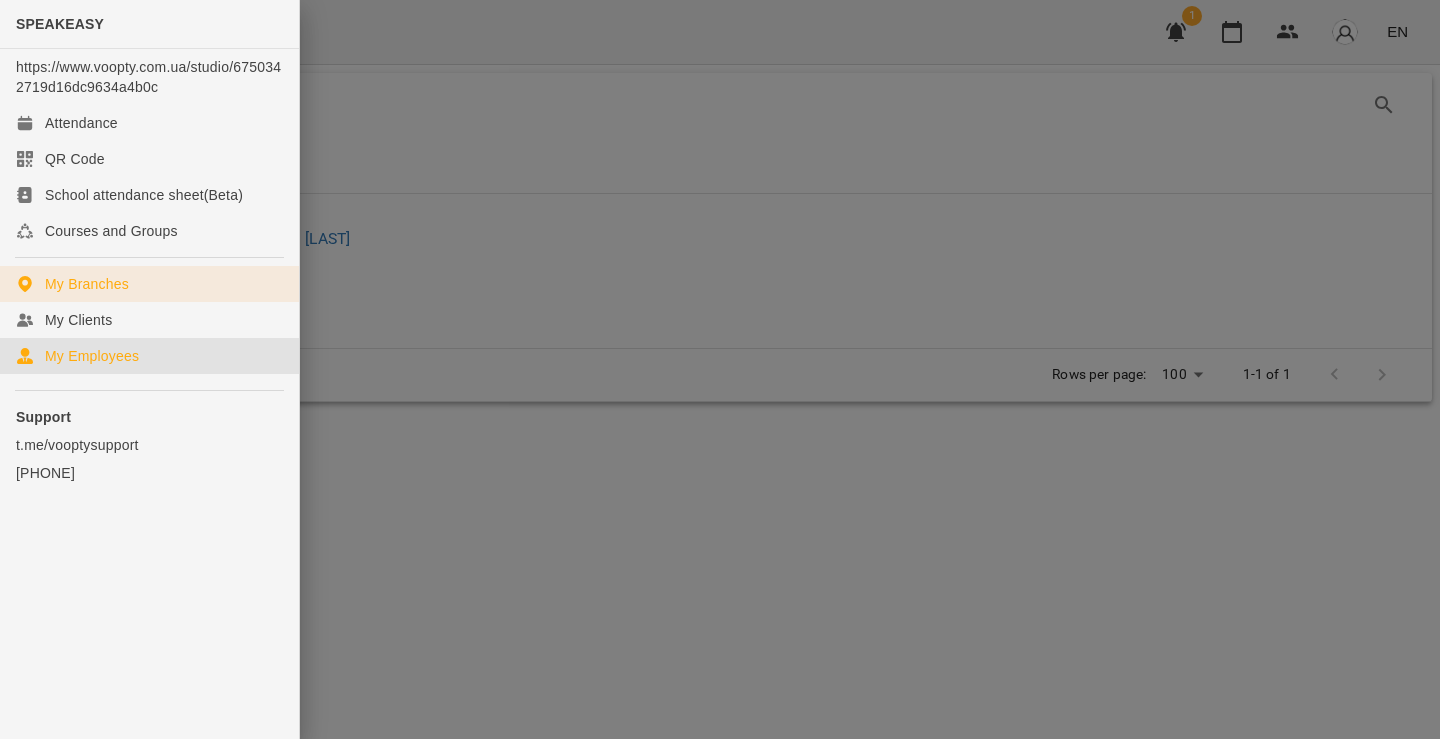 click on "My Branches" at bounding box center [87, 284] 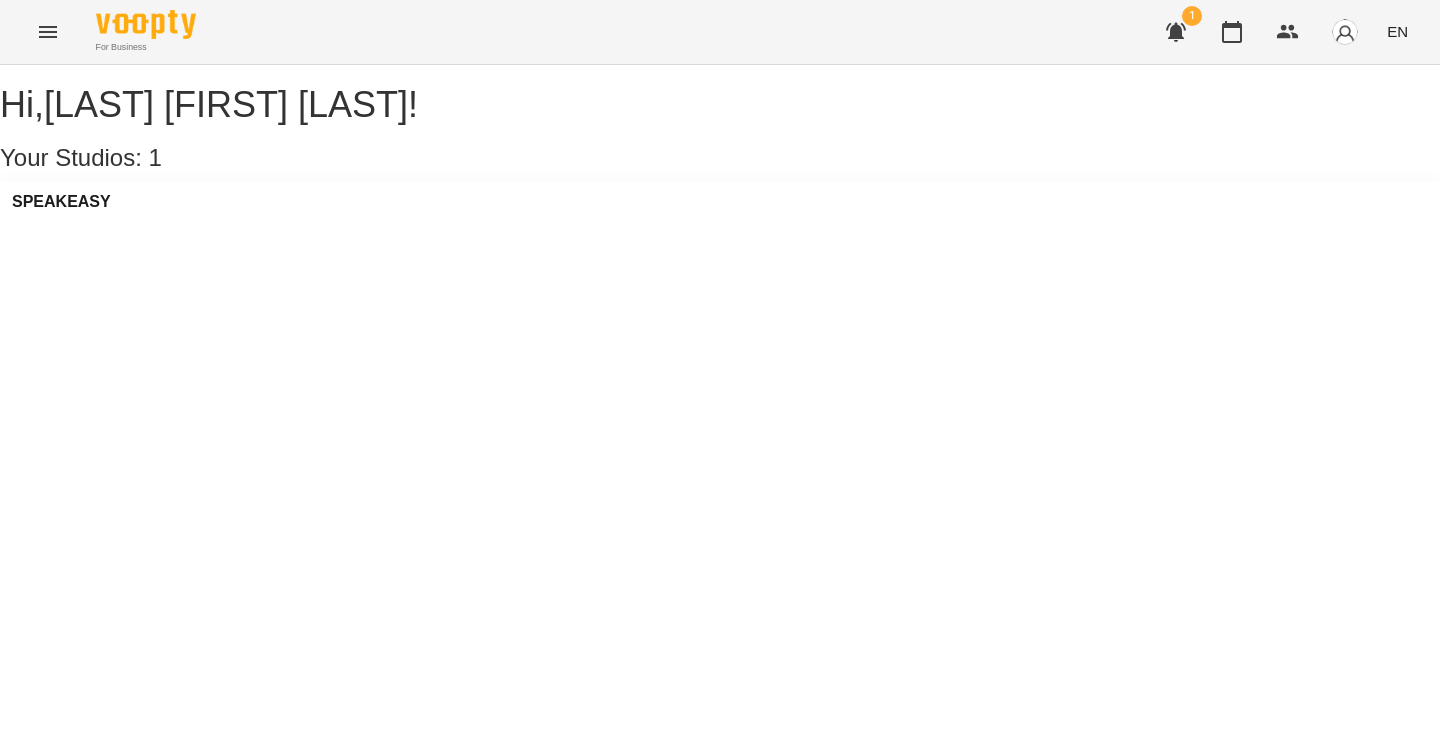 click 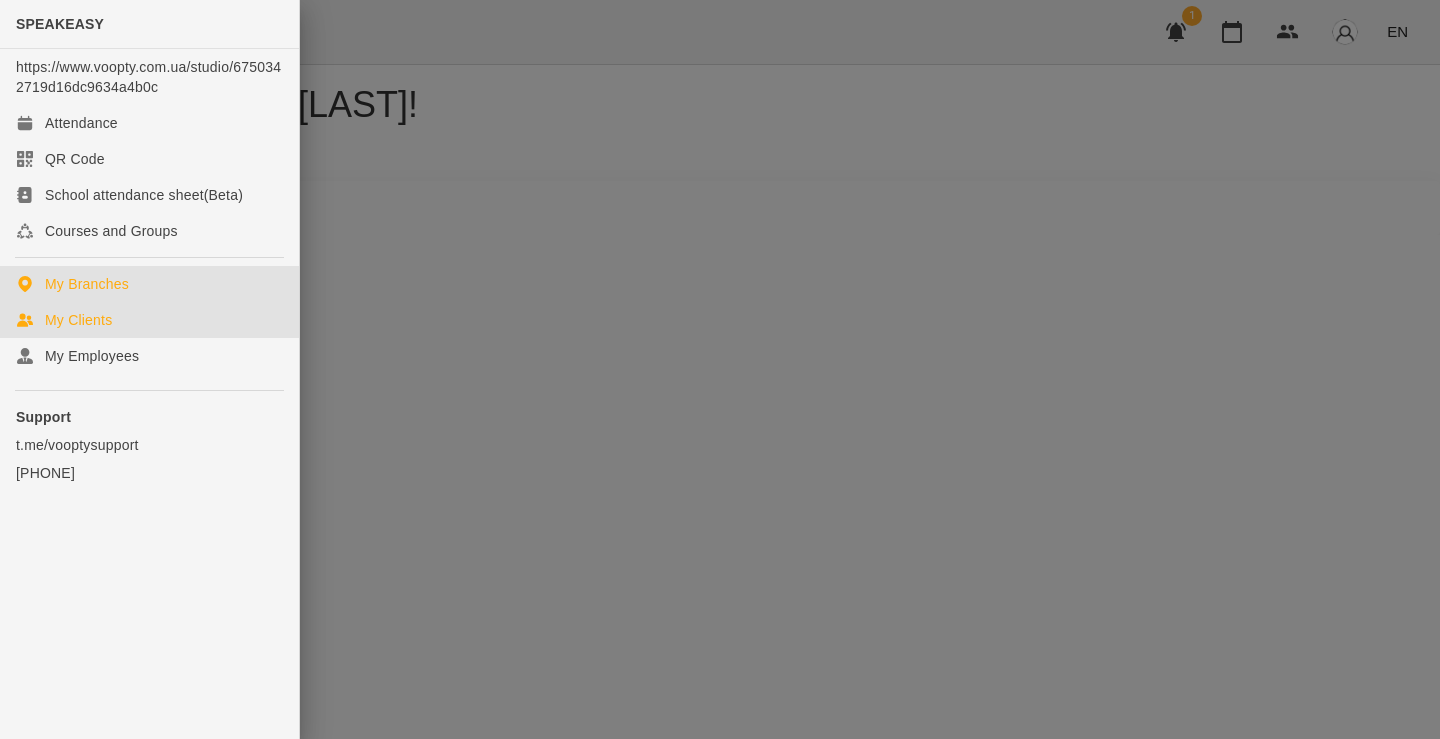 click on "My Clients" at bounding box center (149, 320) 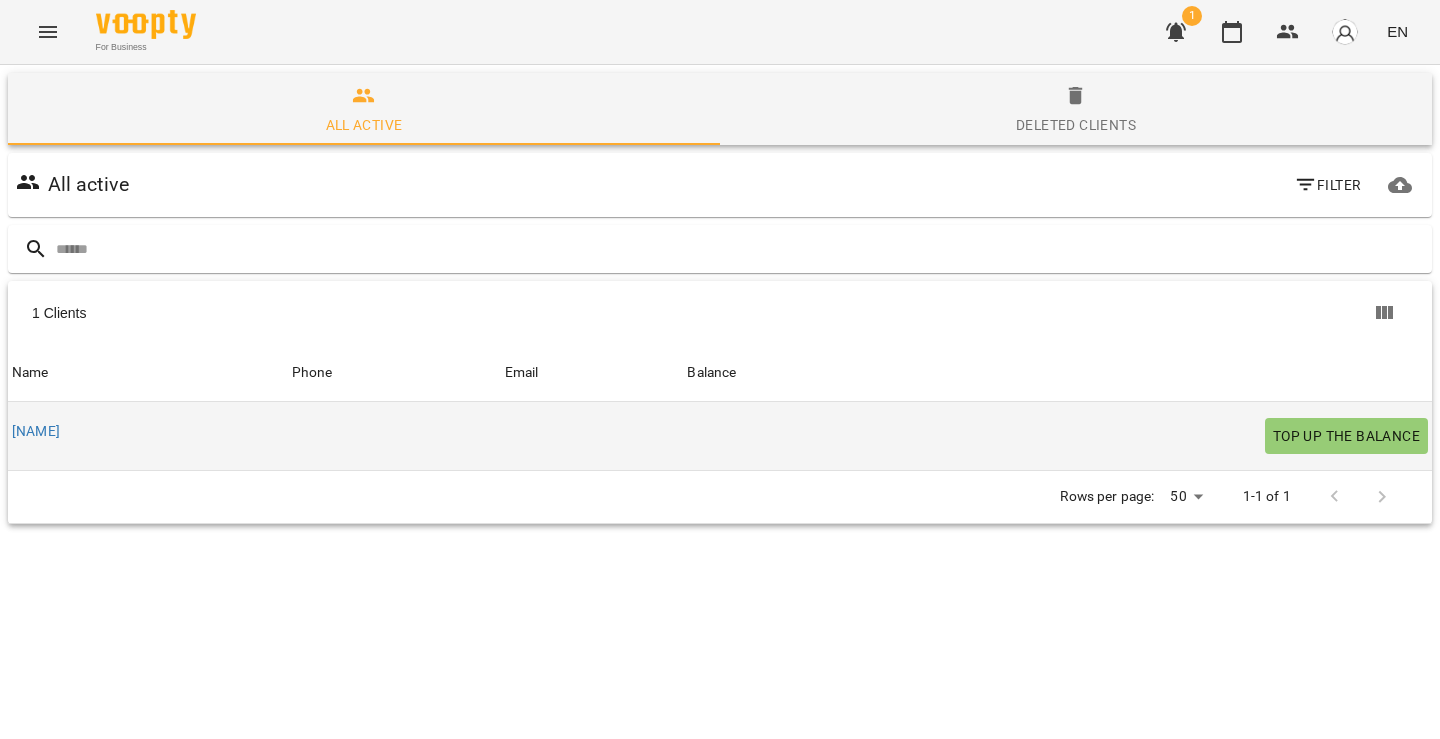 click on "andrey" at bounding box center (148, 432) 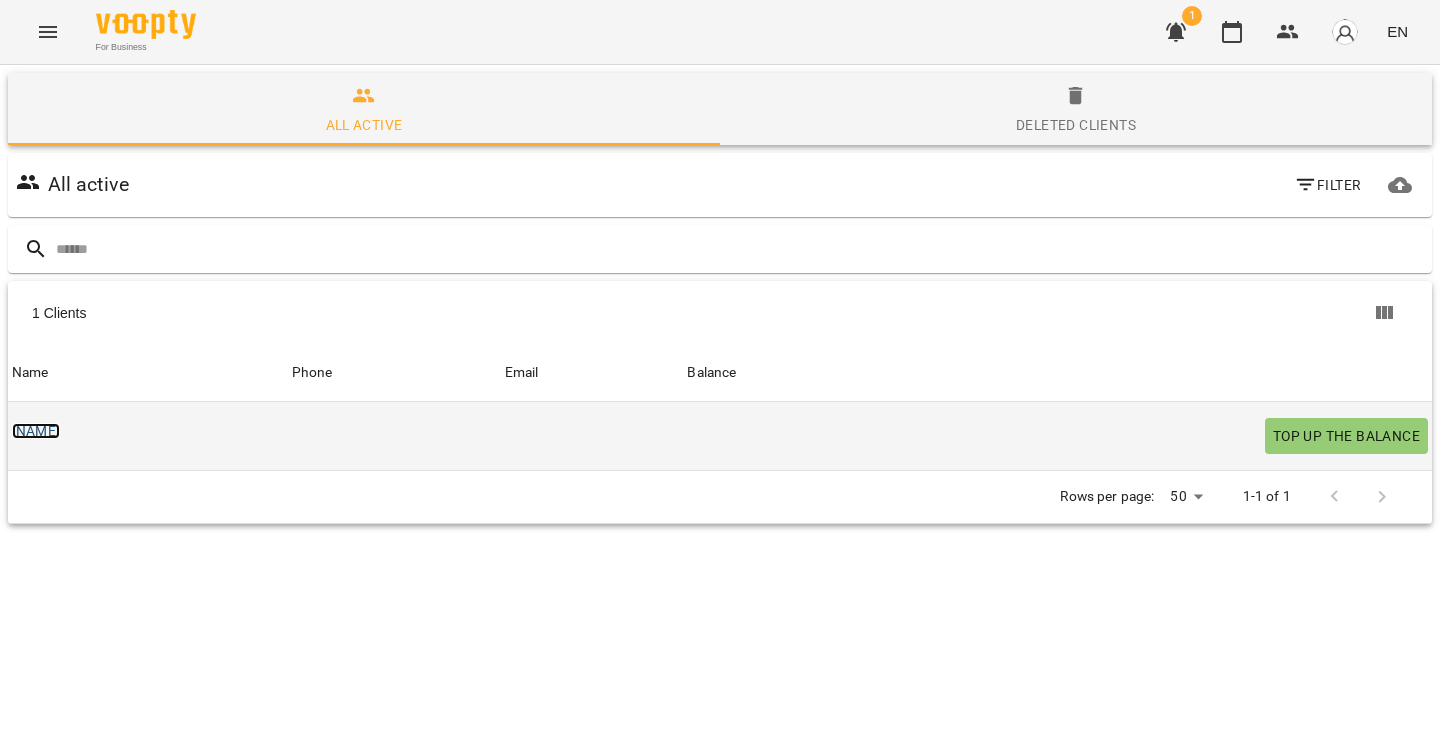 click on "andrey" at bounding box center [36, 431] 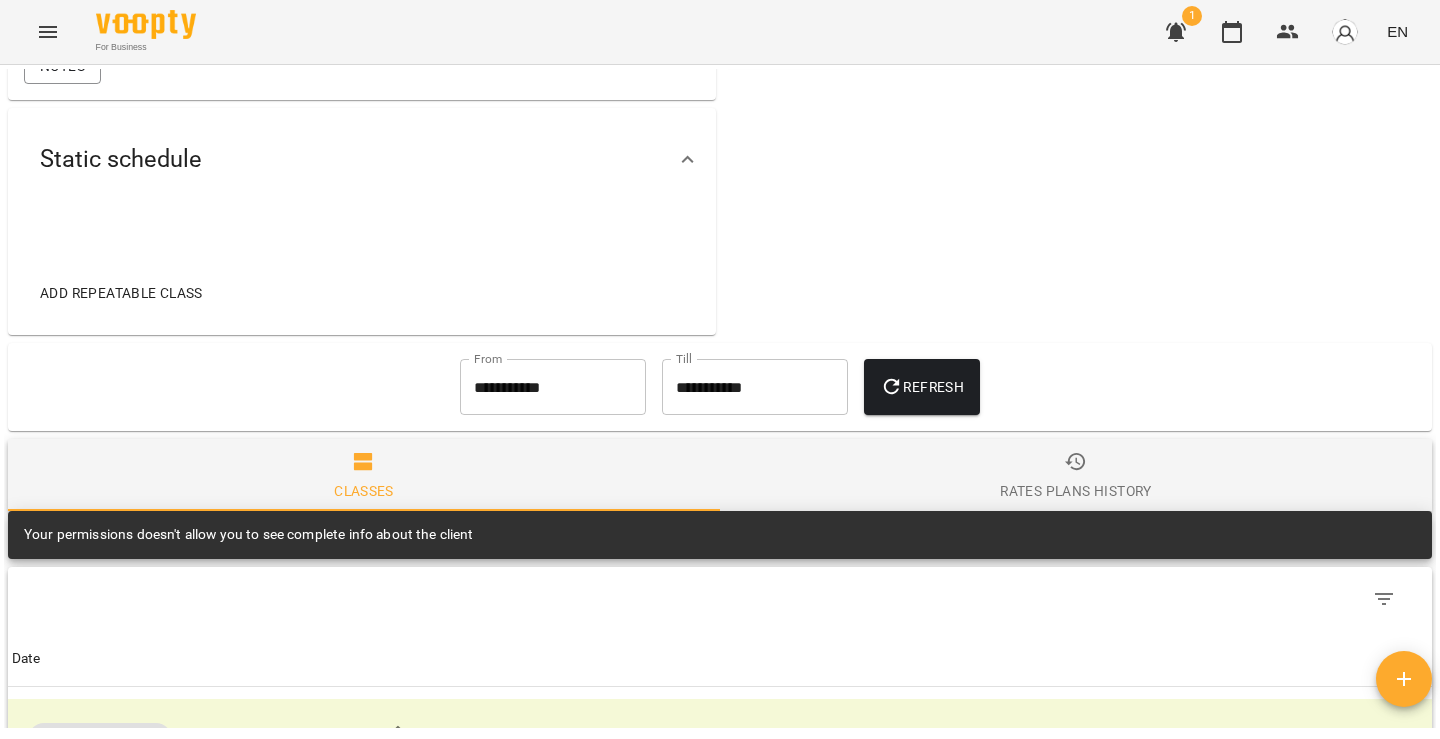 scroll, scrollTop: 1031, scrollLeft: 0, axis: vertical 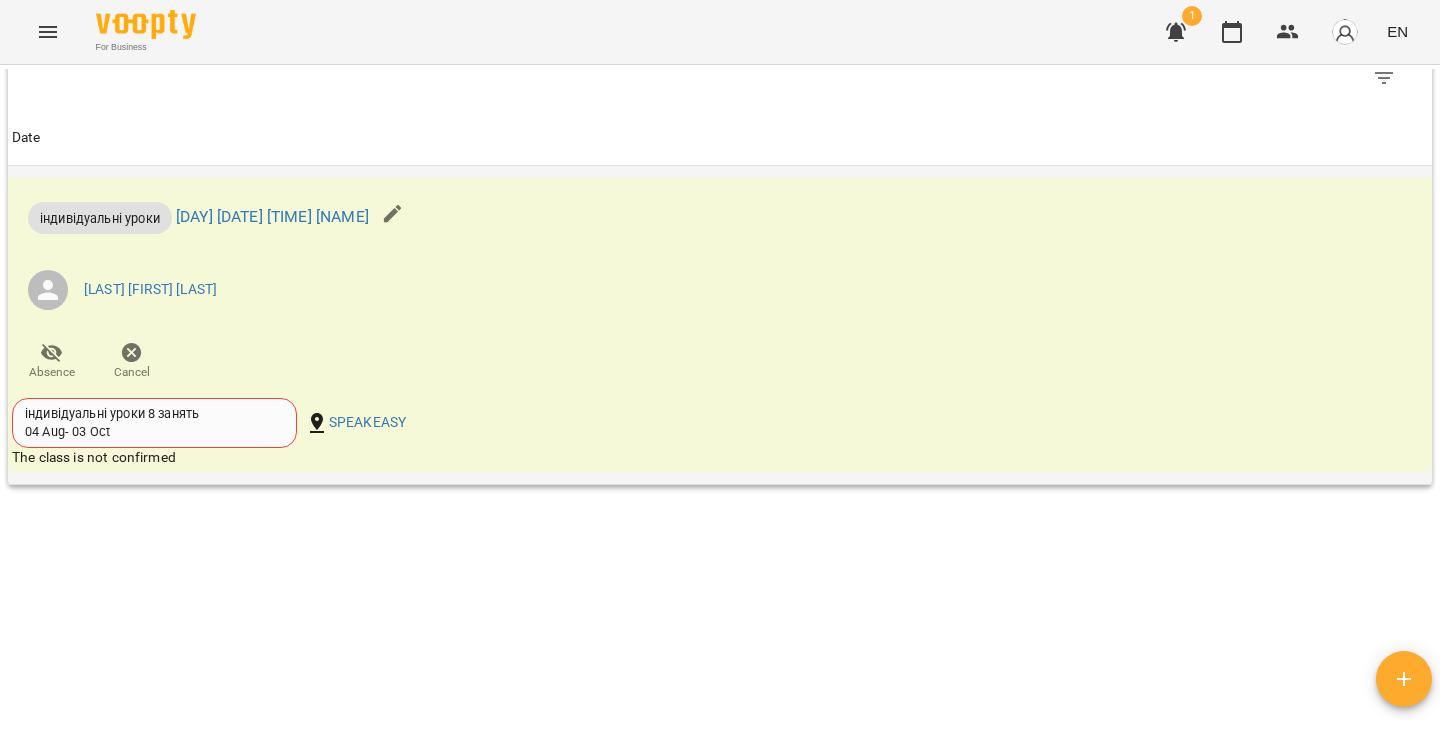 click on "[LAST] [LAST] [LAST]" at bounding box center (482, 290) 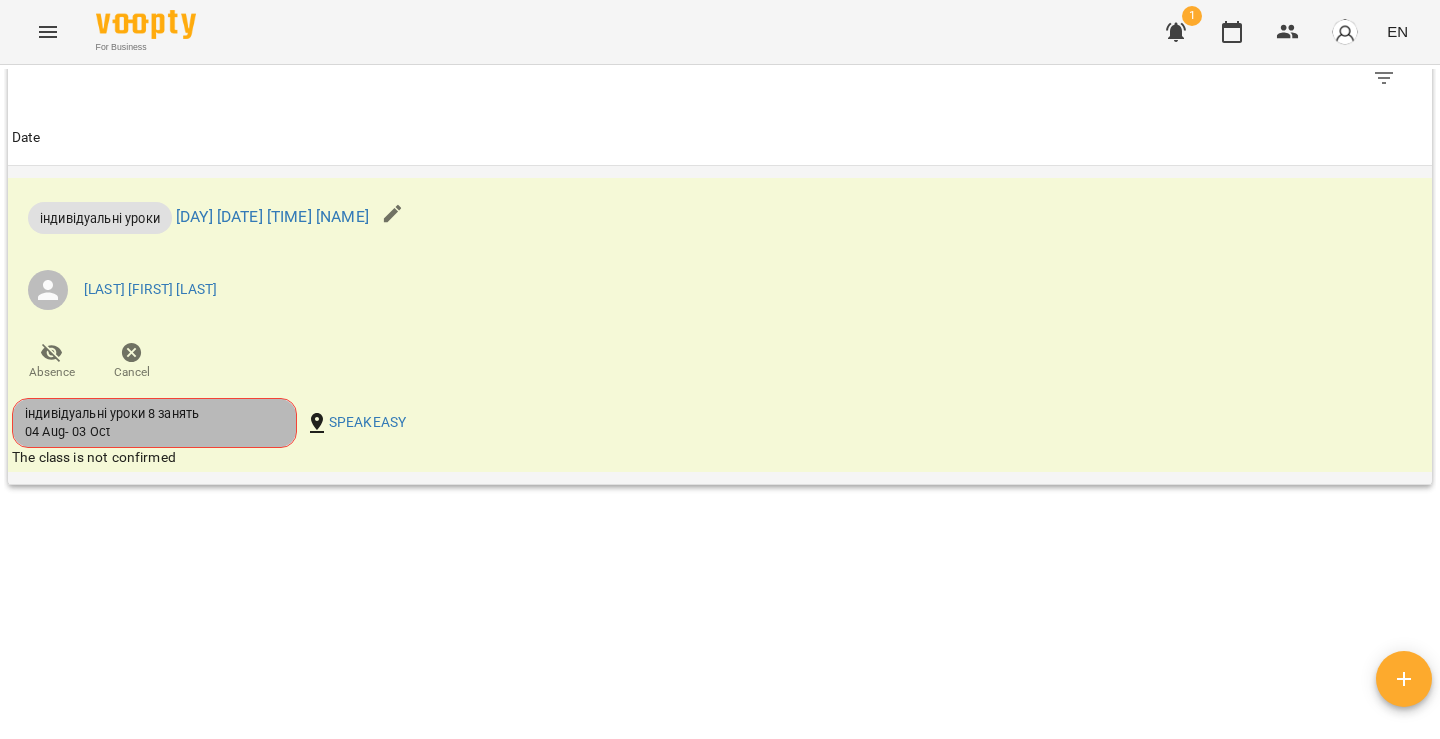 click on "індивідуальні уроки 8 занять 04 Aug -   03 Oct" at bounding box center [154, 423] 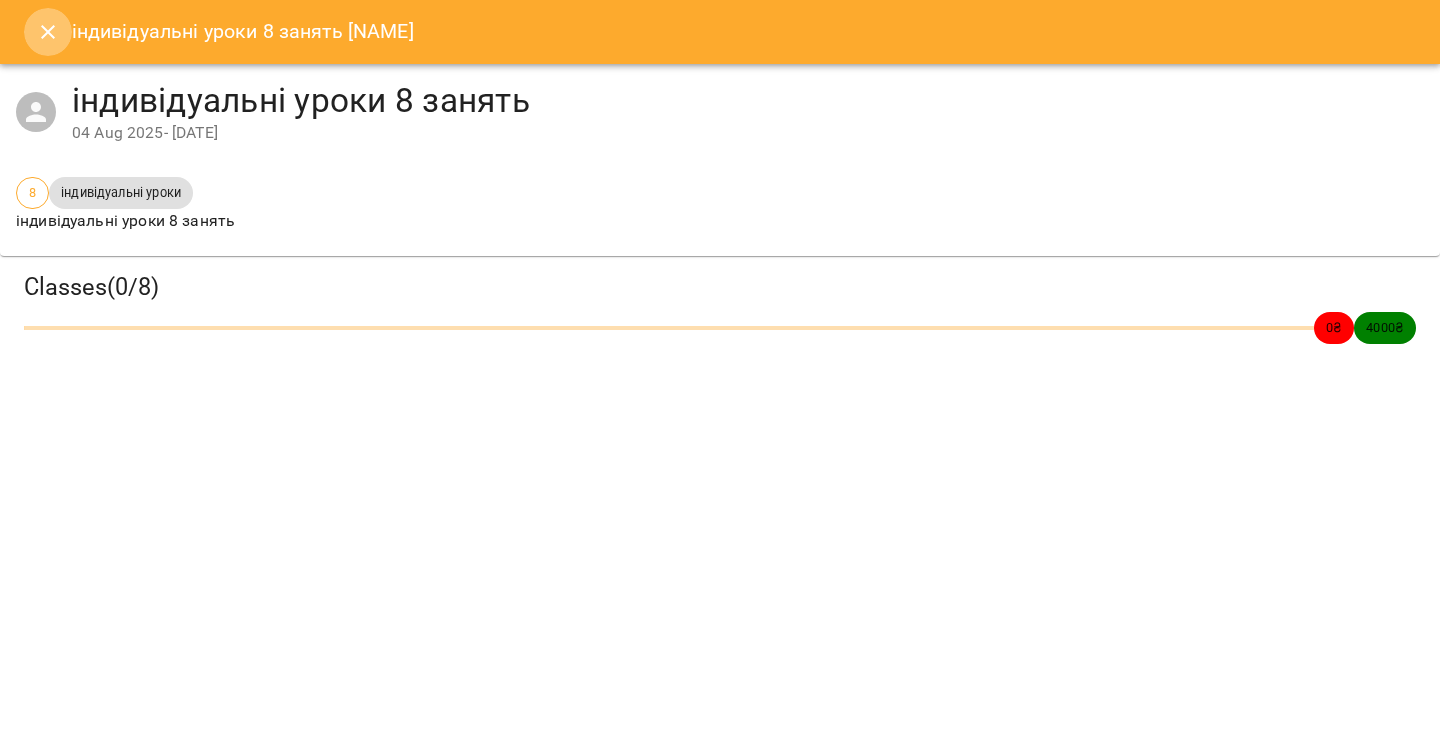 click at bounding box center [48, 32] 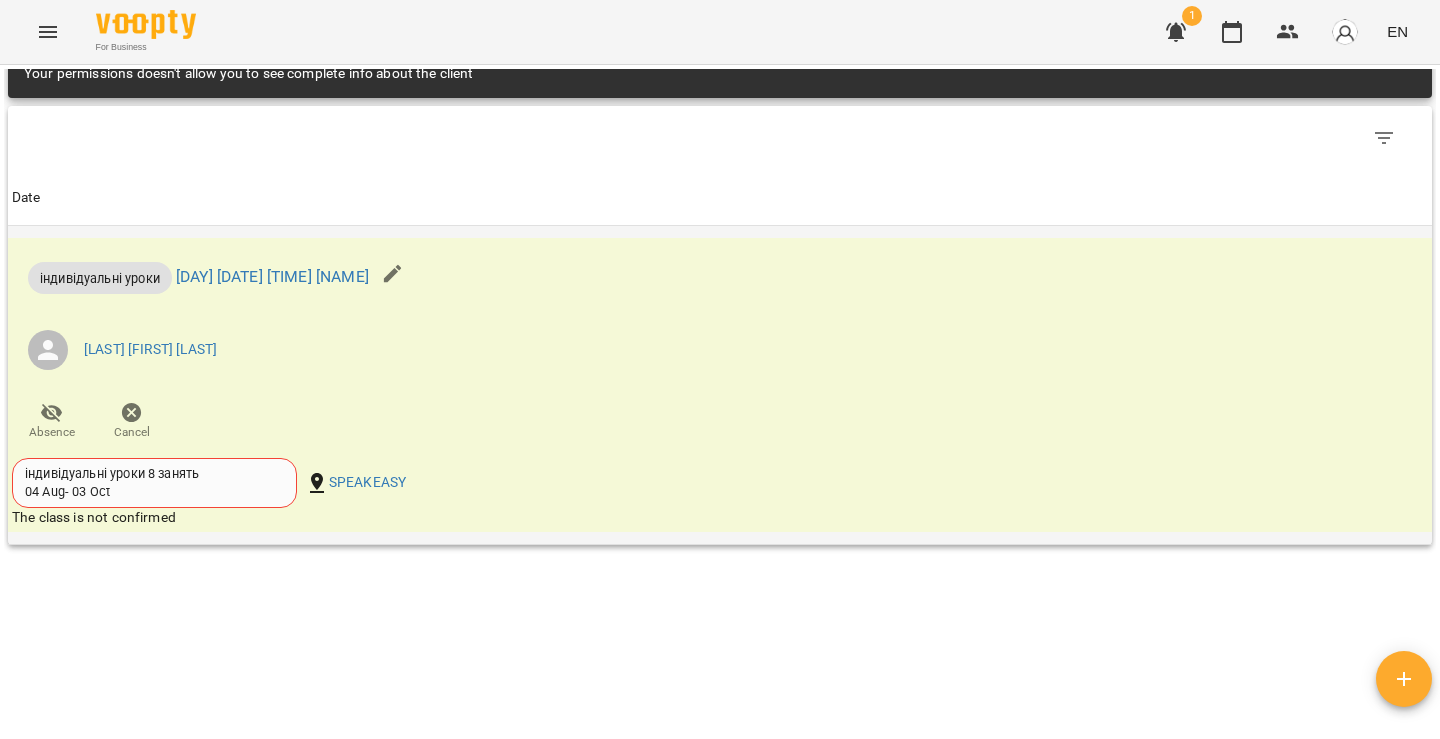 scroll, scrollTop: 1031, scrollLeft: 0, axis: vertical 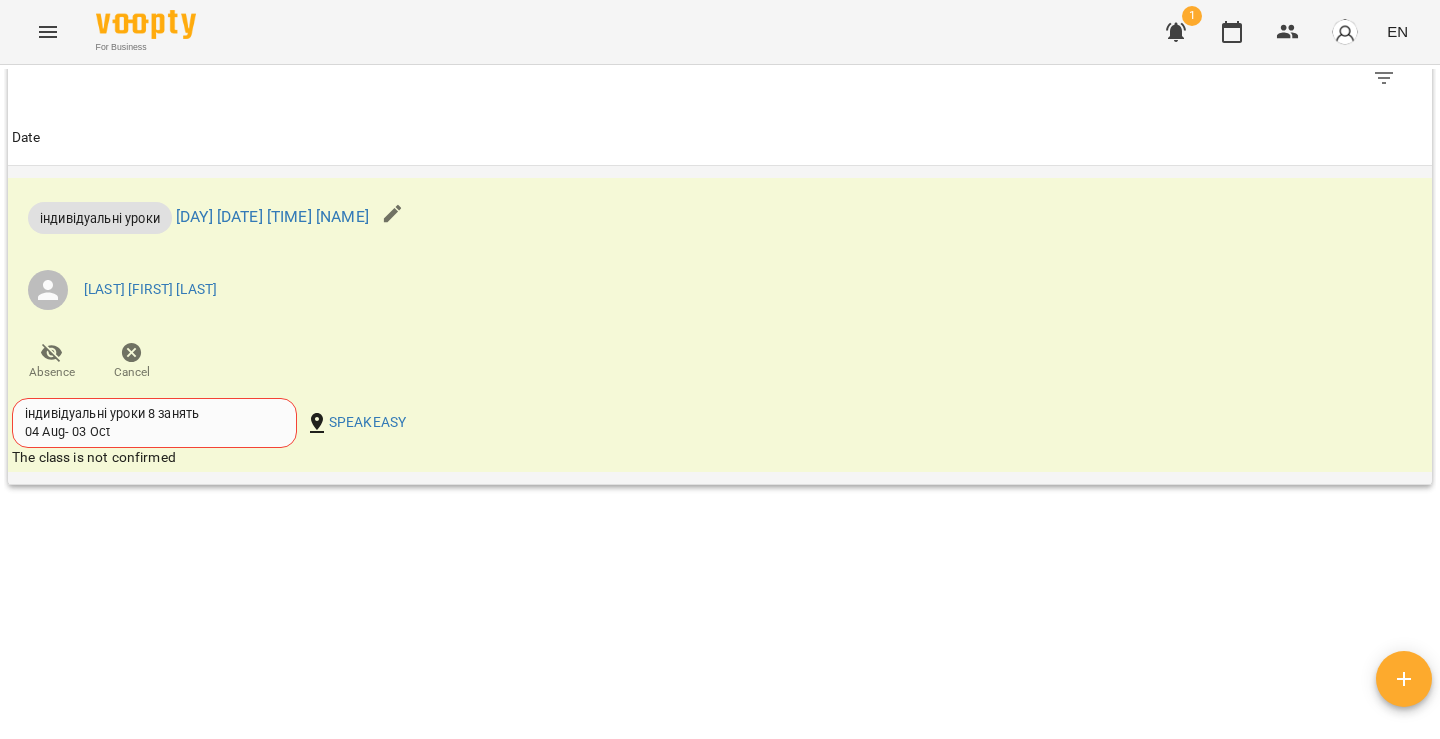 click on "індивідуальні уроки   Thu 07 Aug 2025 15:00 andrey  Гасанова Мар’ям Ровшанівна Absence Cancel" at bounding box center [482, 286] 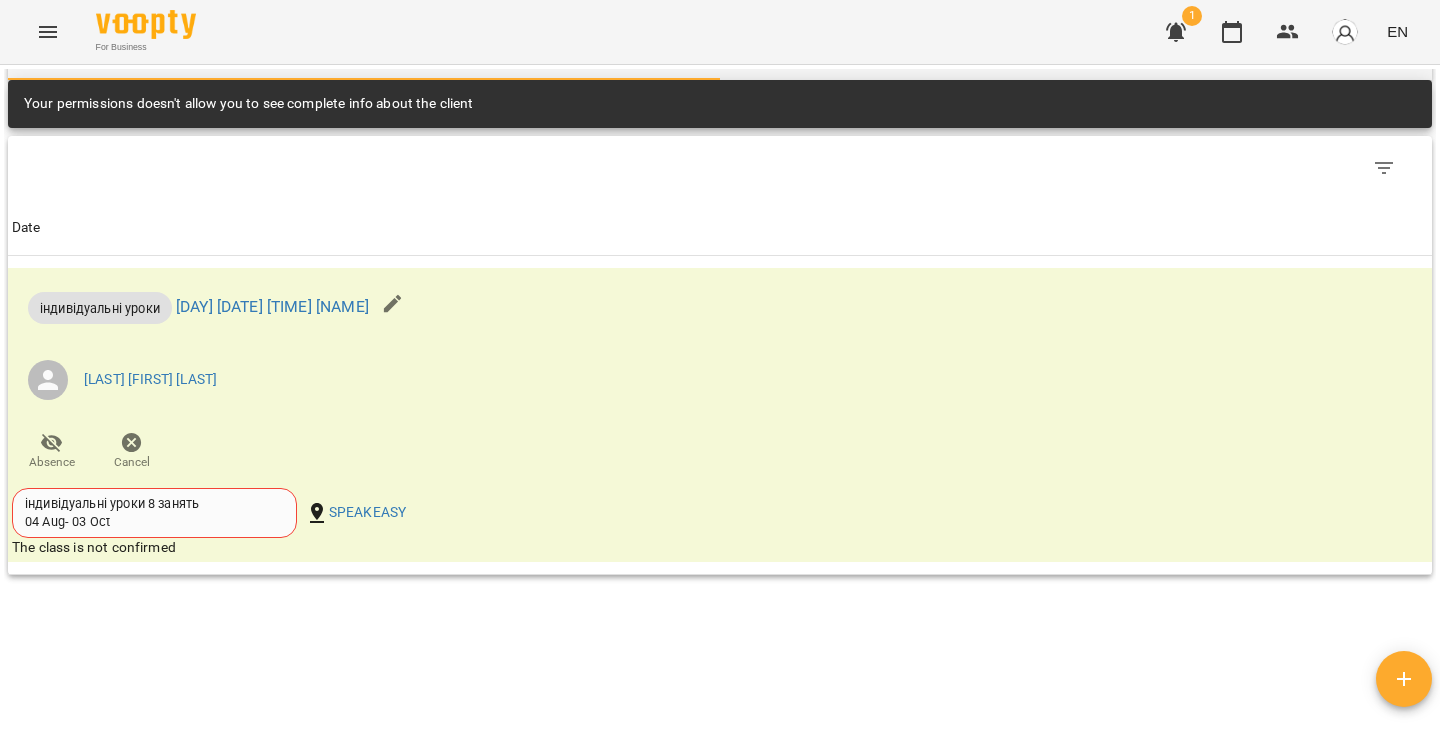 scroll, scrollTop: 938, scrollLeft: 0, axis: vertical 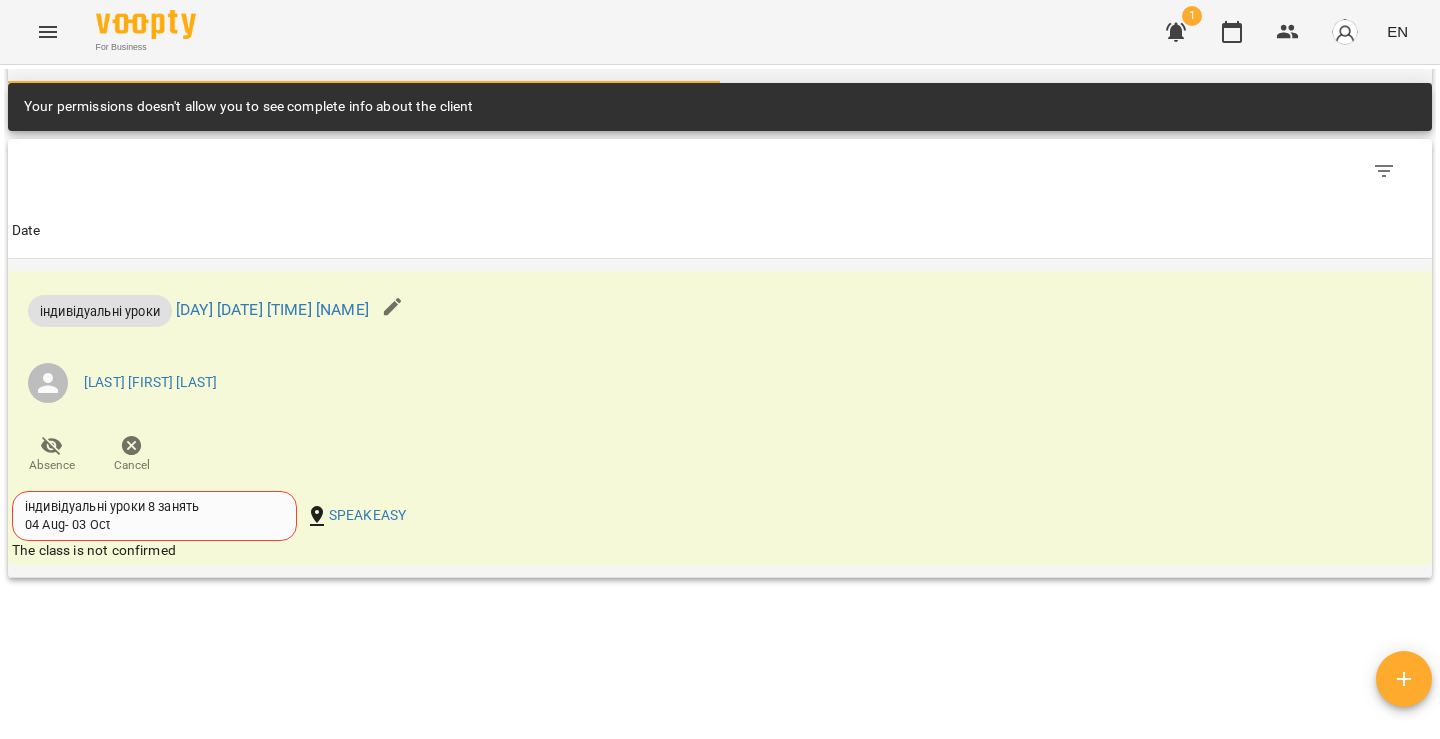 click on "індивідуальні уроки   Thu 07 Aug 2025 15:00 andrey  Гасанова Мар’ям Ровшанівна Absence Cancel індивідуальні уроки 8 занять 04 Aug -   03 Oct SPEAKEASY The class is not confirmed" at bounding box center [720, 417] 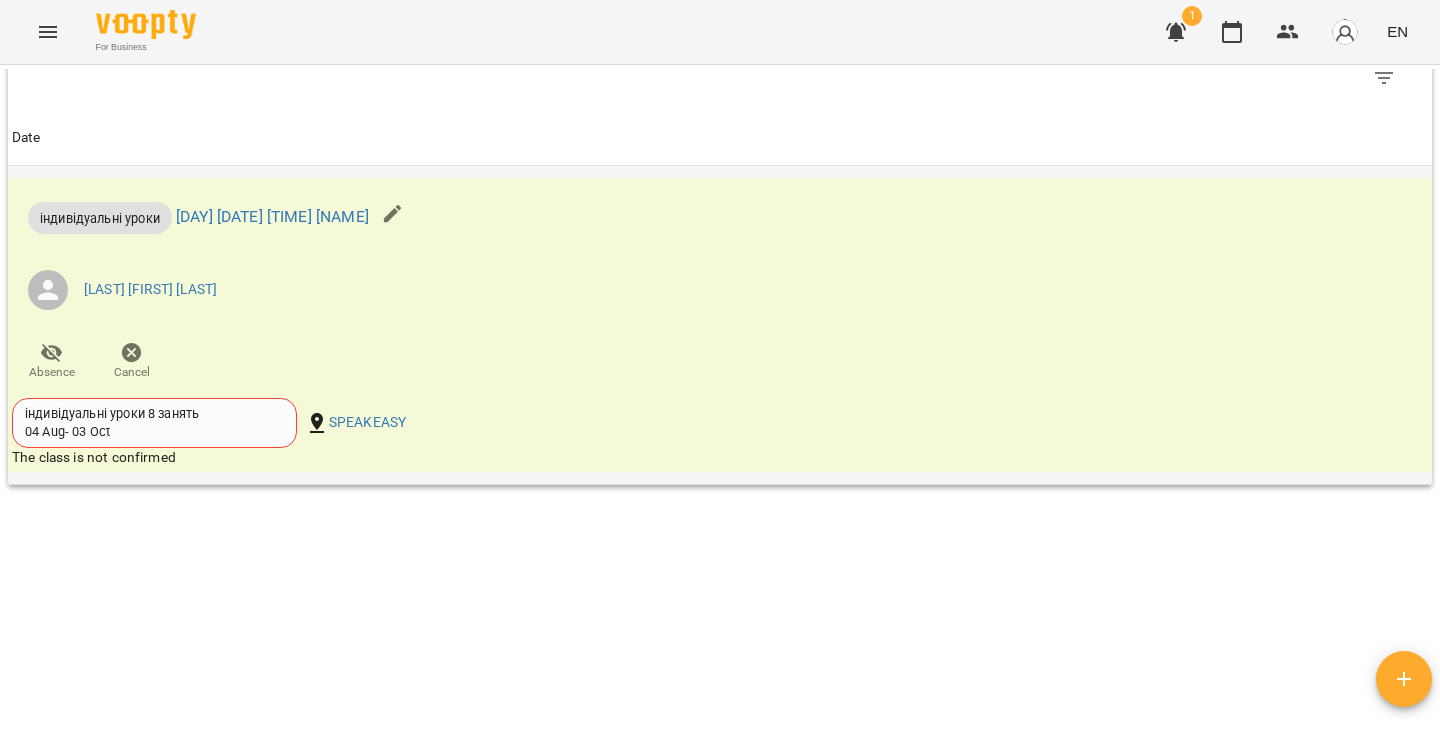 scroll, scrollTop: 0, scrollLeft: 0, axis: both 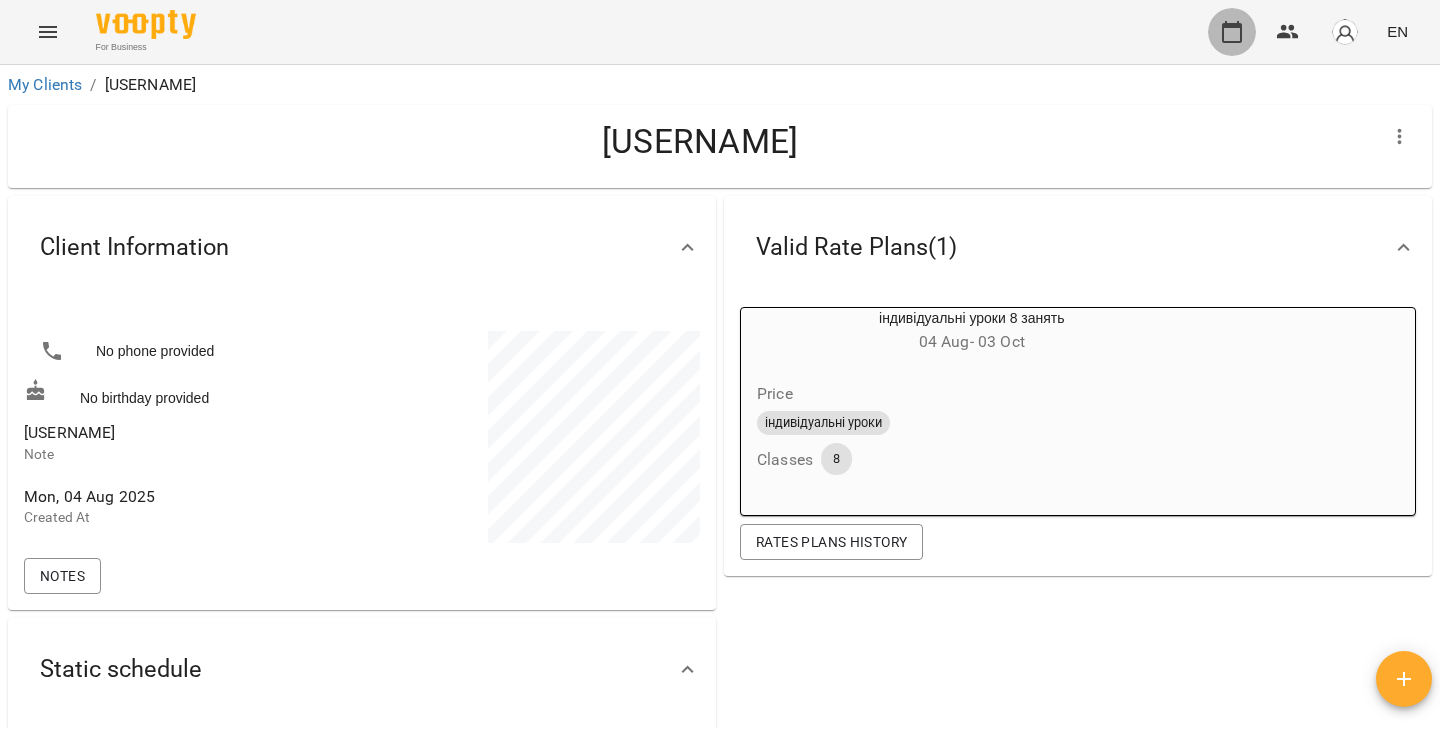 click at bounding box center (1232, 32) 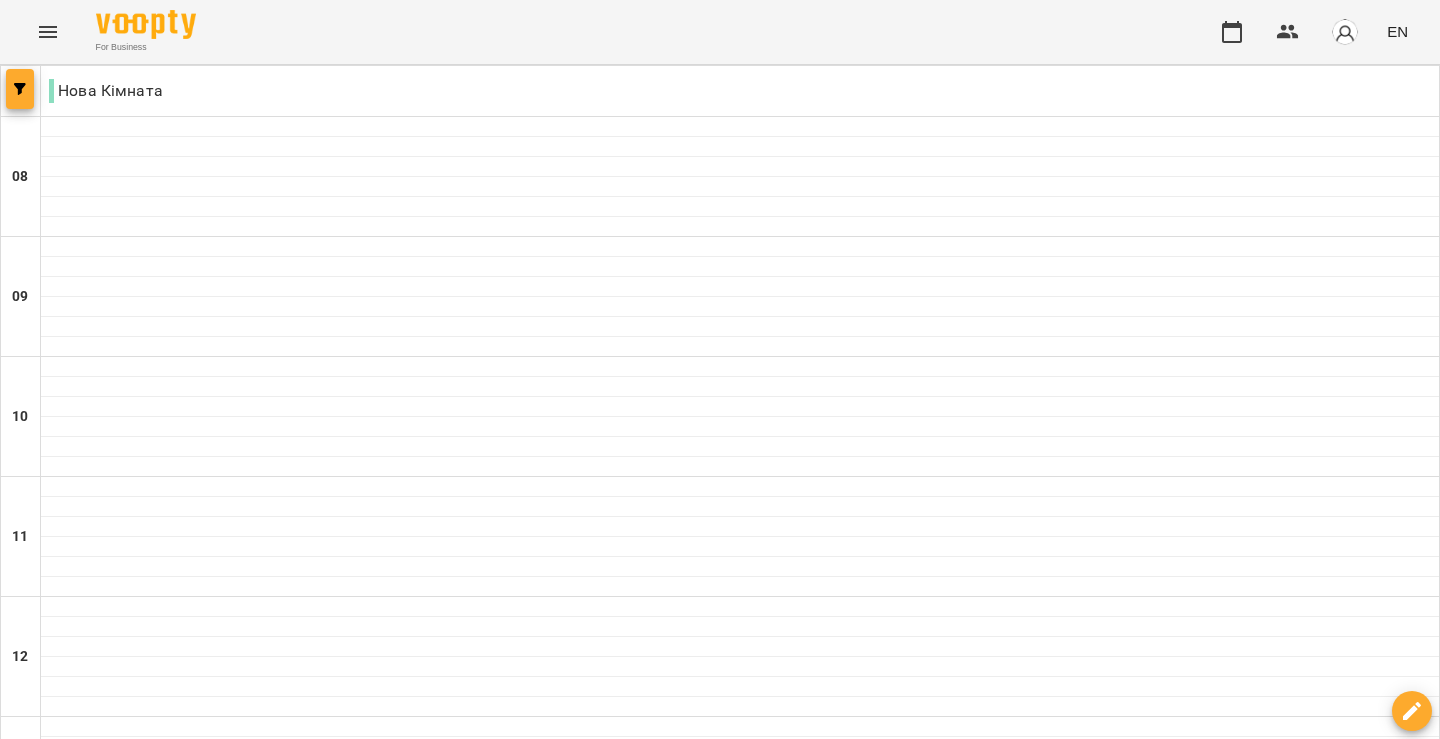 click 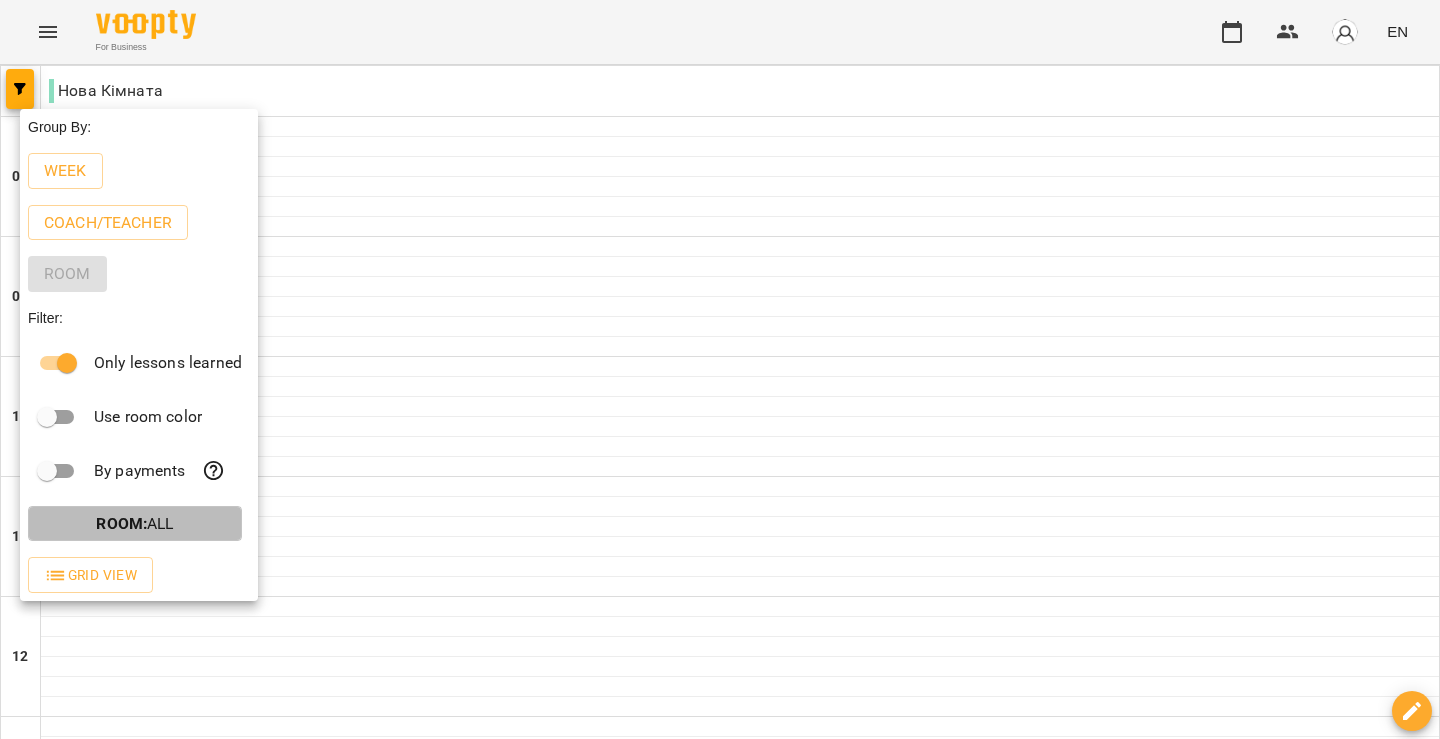 click on "Room :" at bounding box center (121, 523) 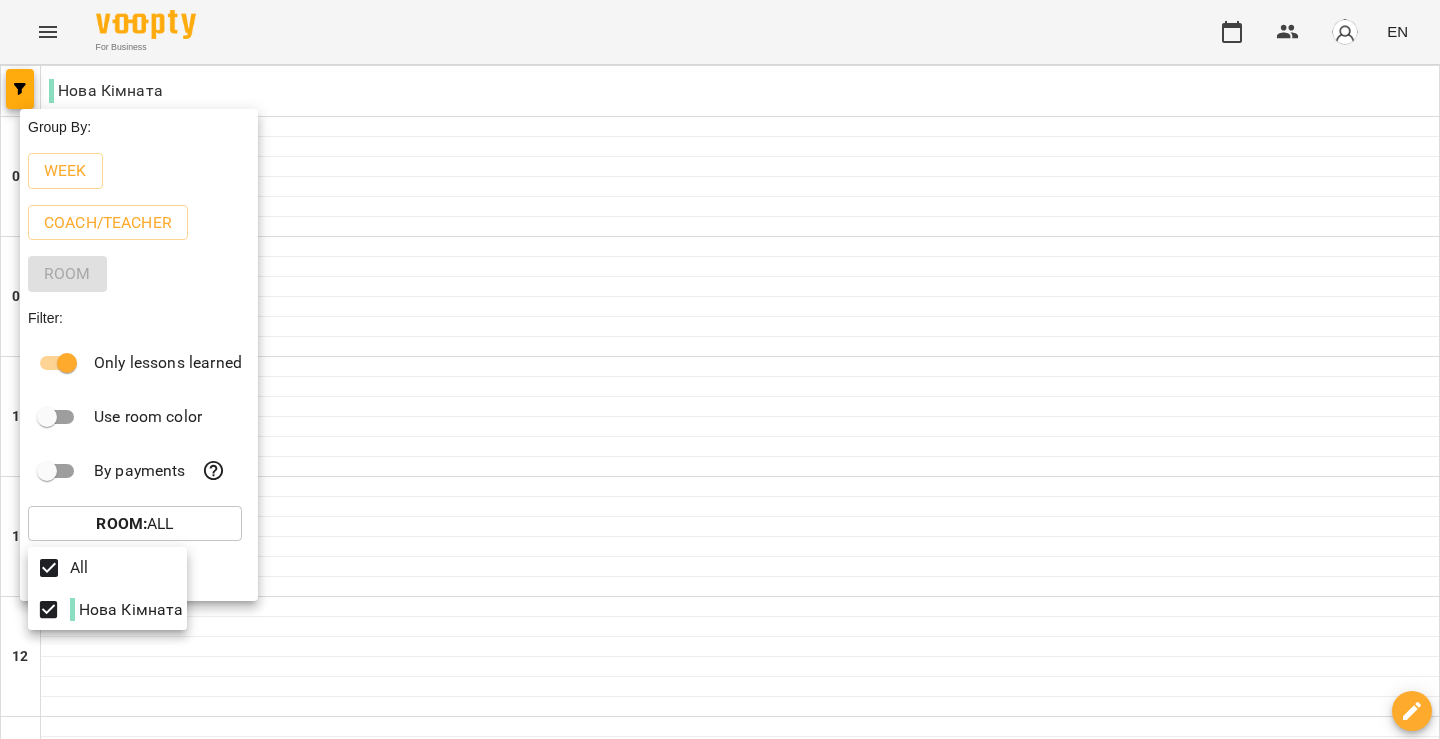 click on "All" at bounding box center (107, 568) 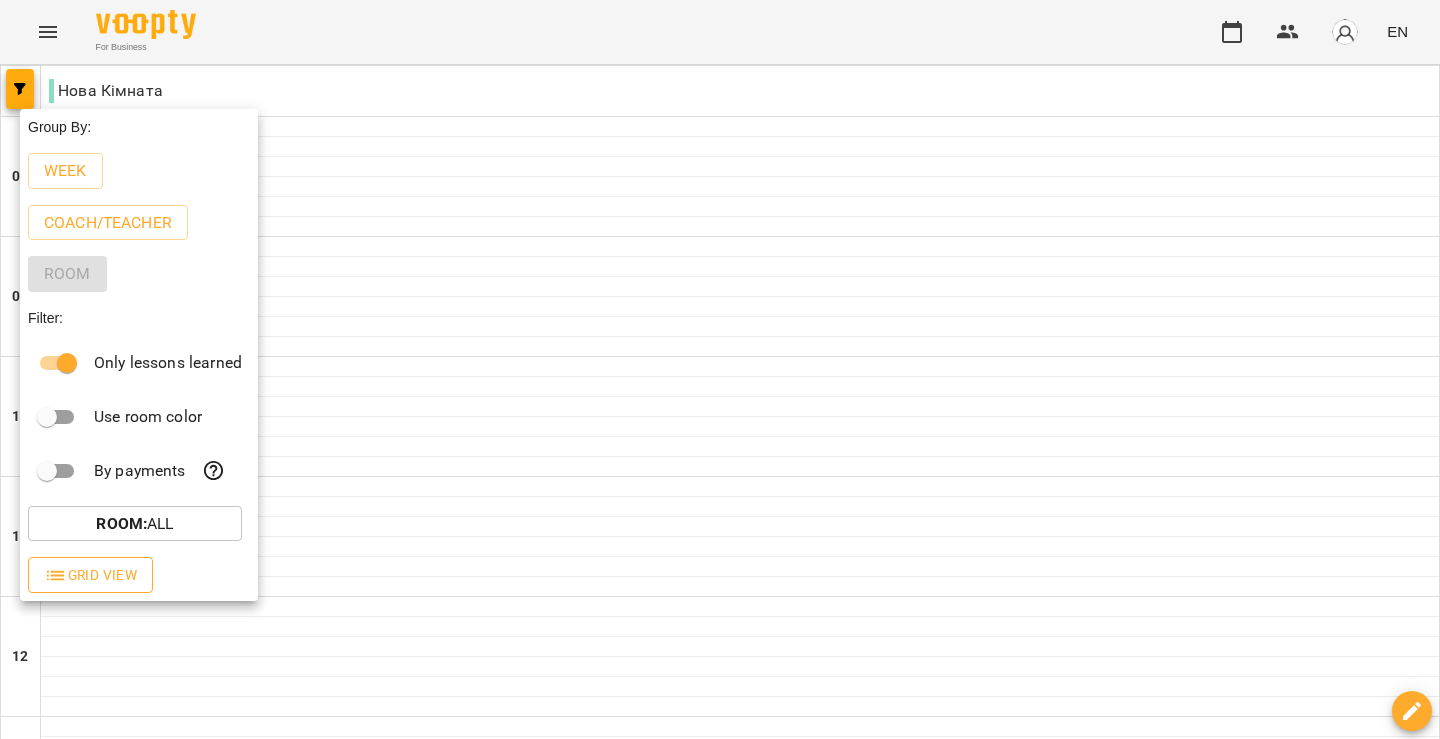 click on "Grid View" at bounding box center (90, 575) 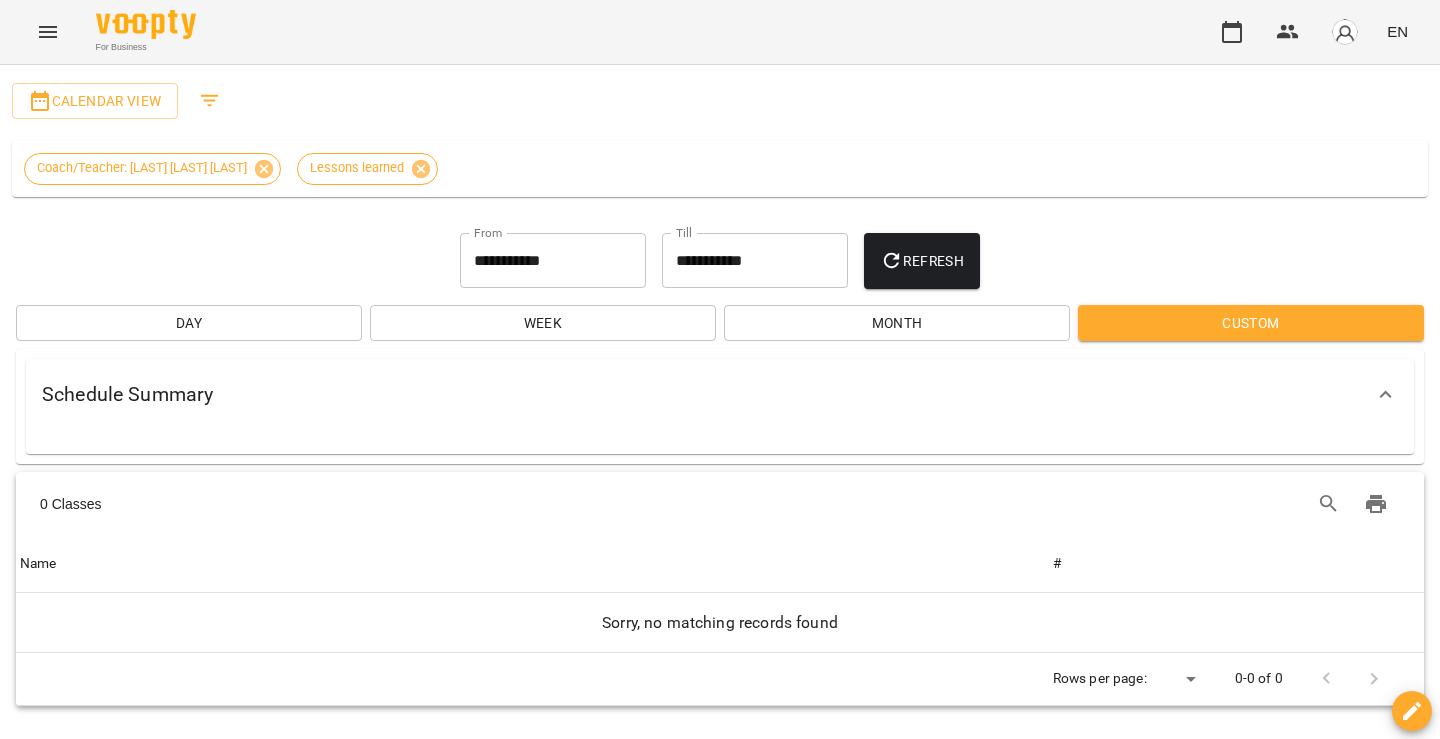 click on "Month" at bounding box center [897, 323] 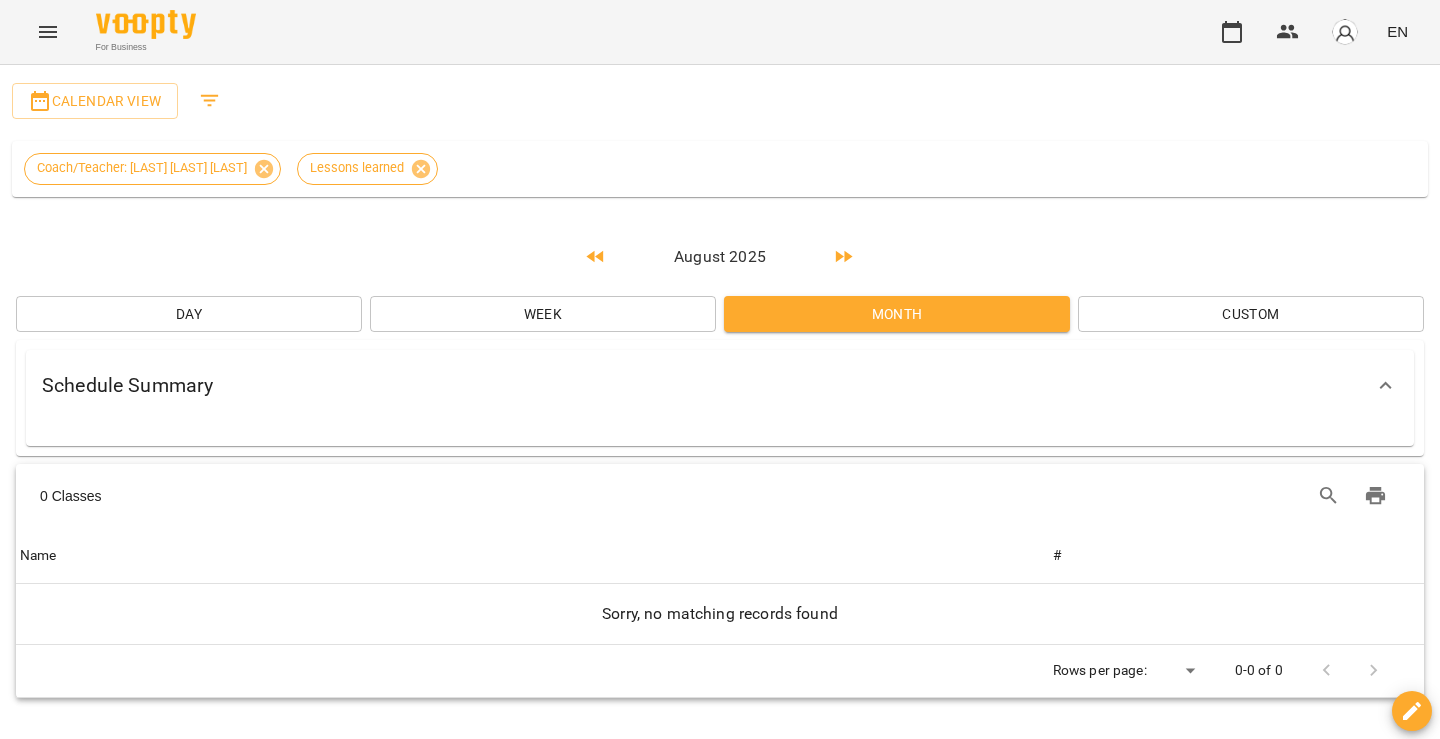 click on "Week" at bounding box center [543, 314] 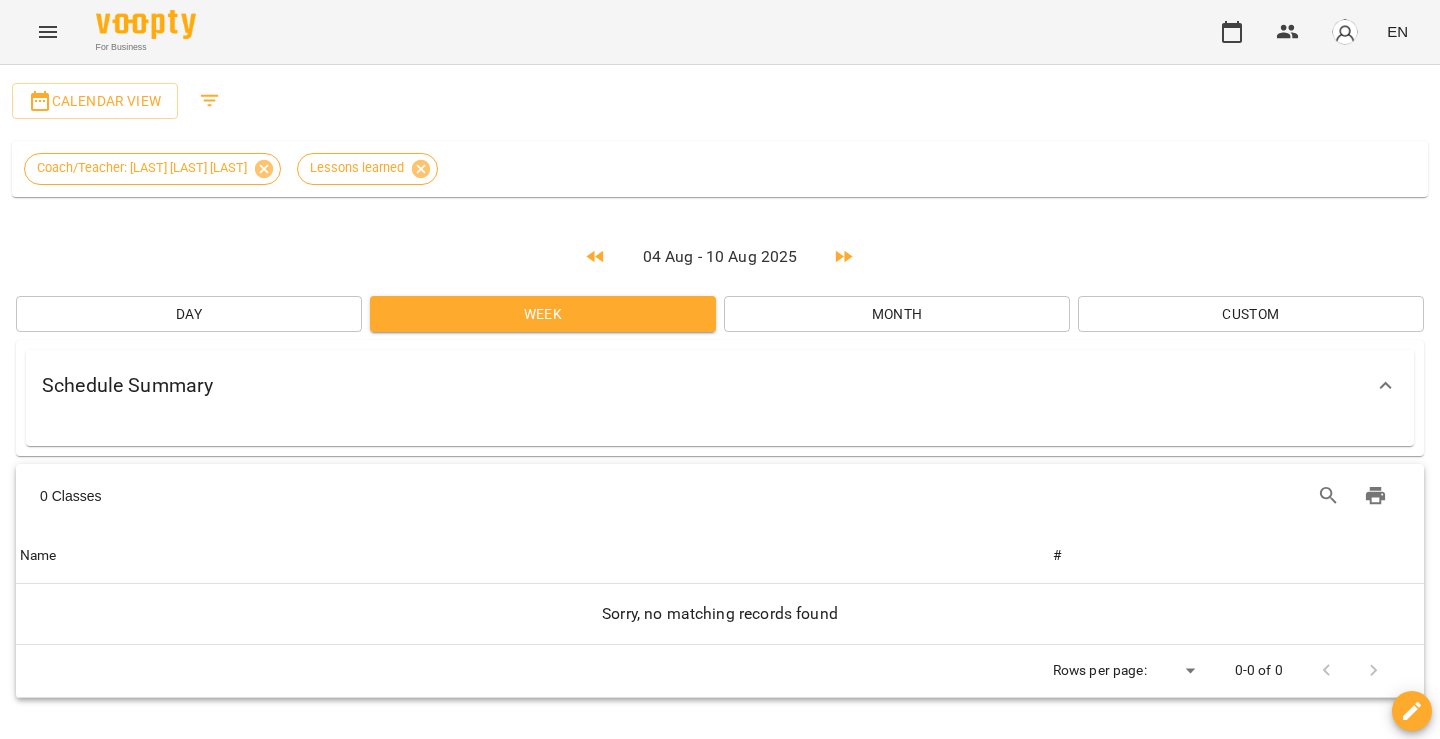 click on "Day" at bounding box center (189, 314) 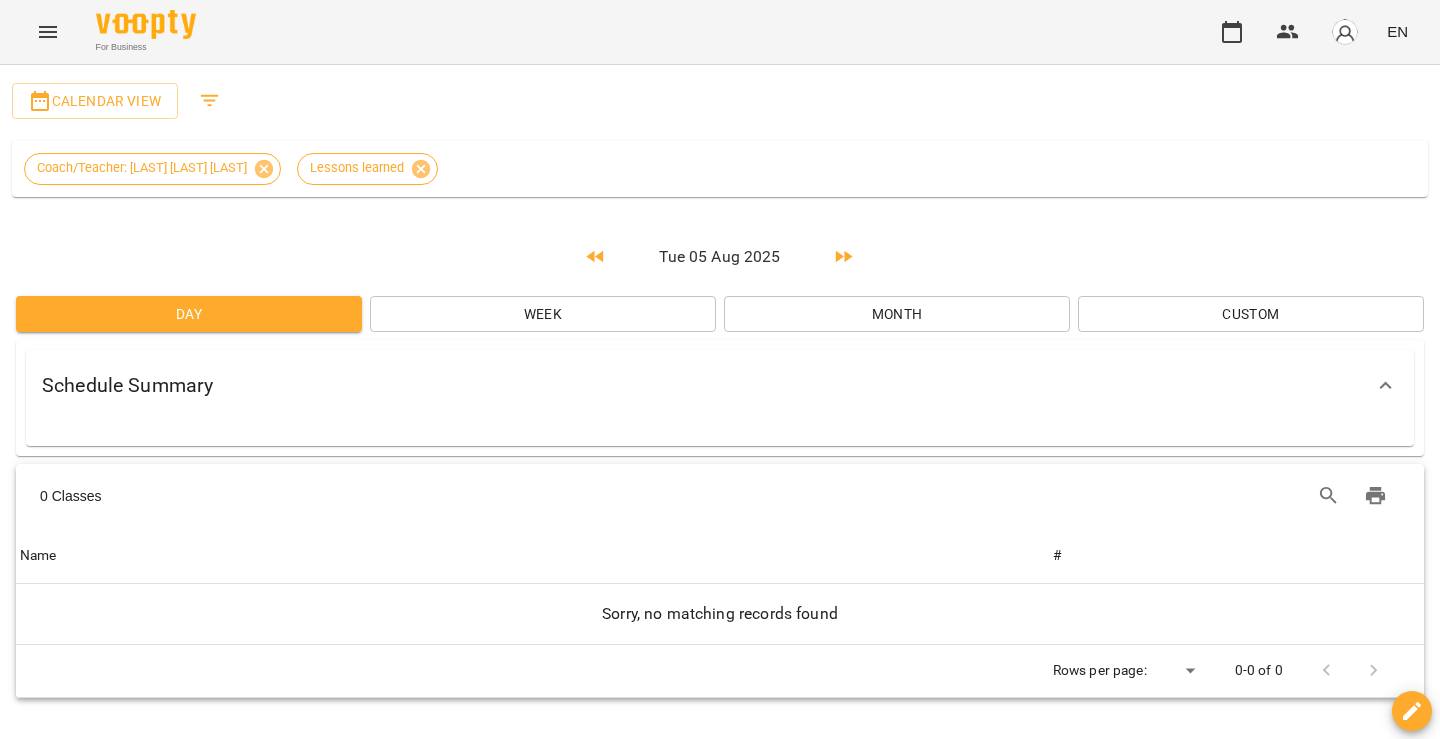 click on "Week" at bounding box center [543, 314] 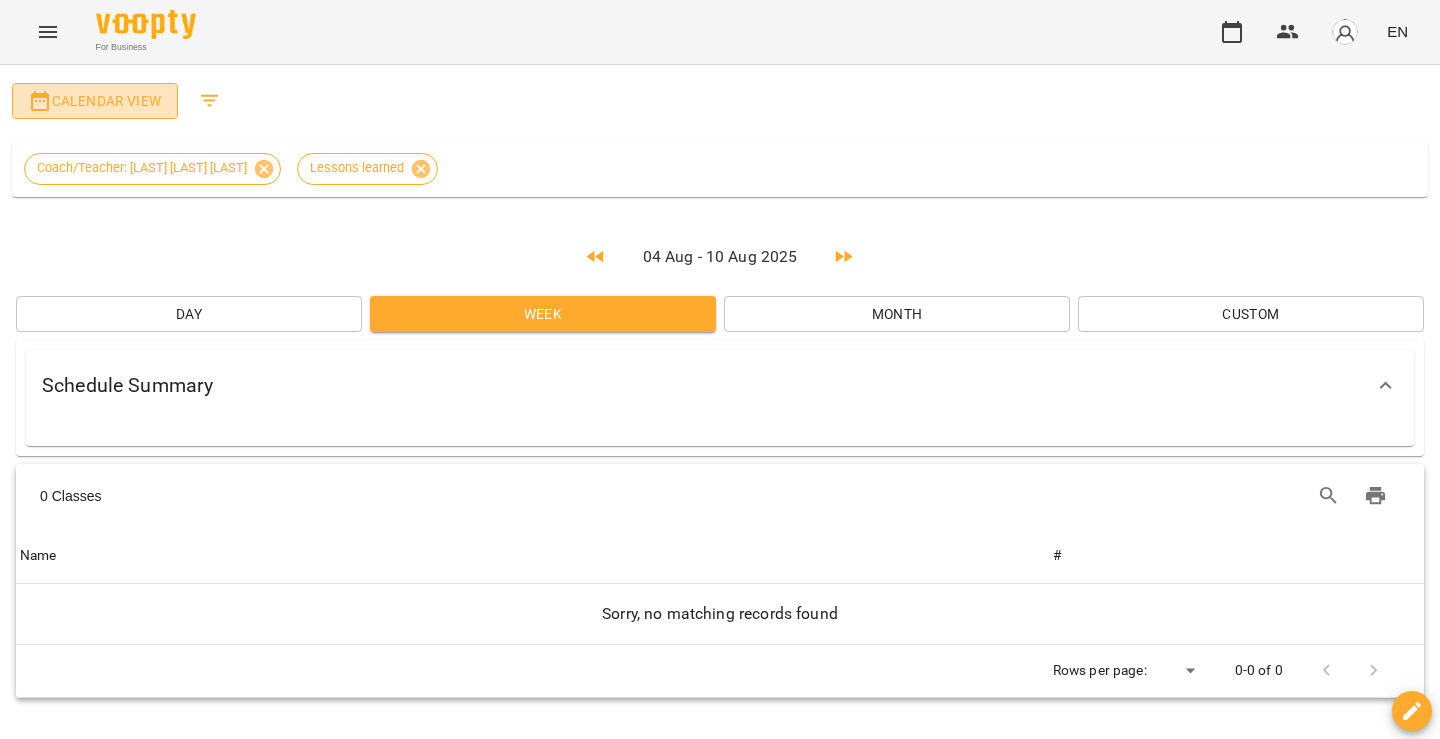 click on "Calendar View" at bounding box center [95, 101] 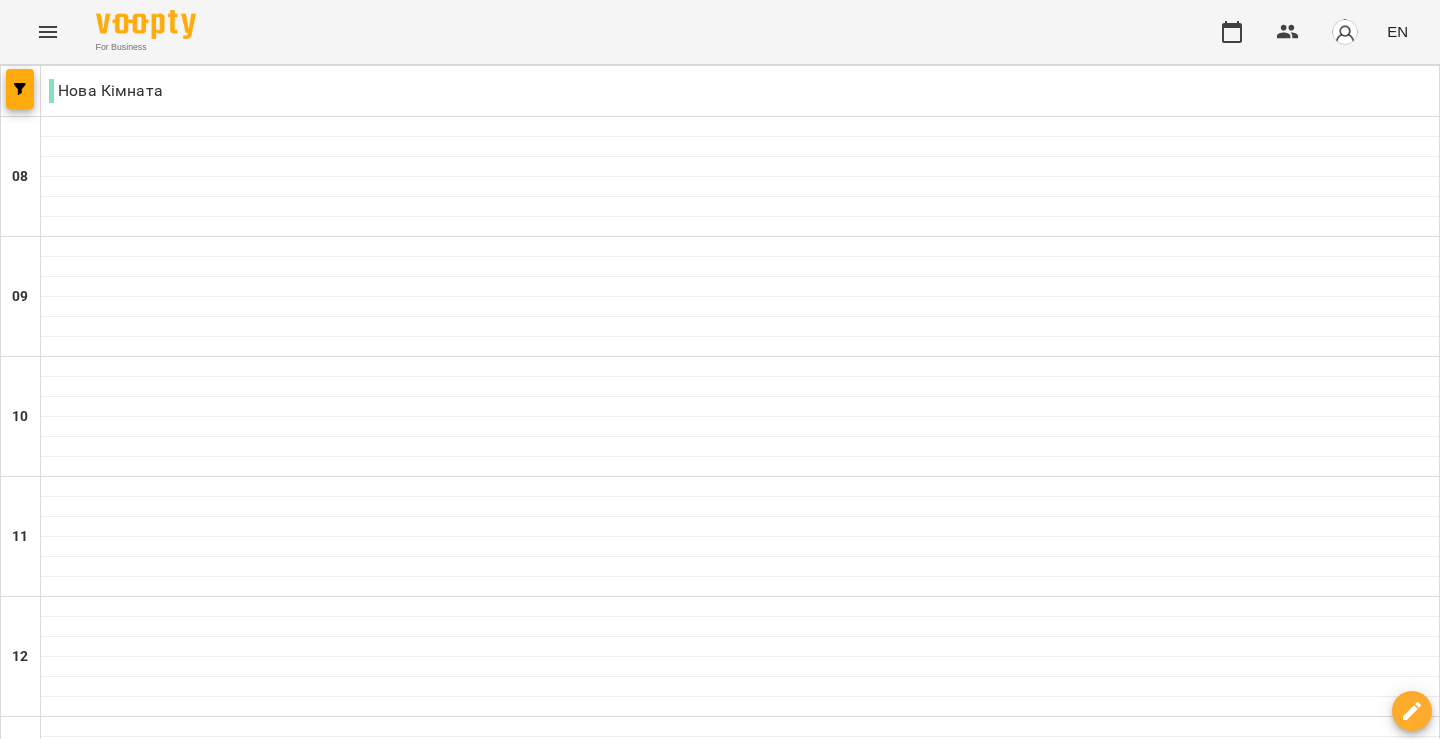 scroll, scrollTop: 630, scrollLeft: 0, axis: vertical 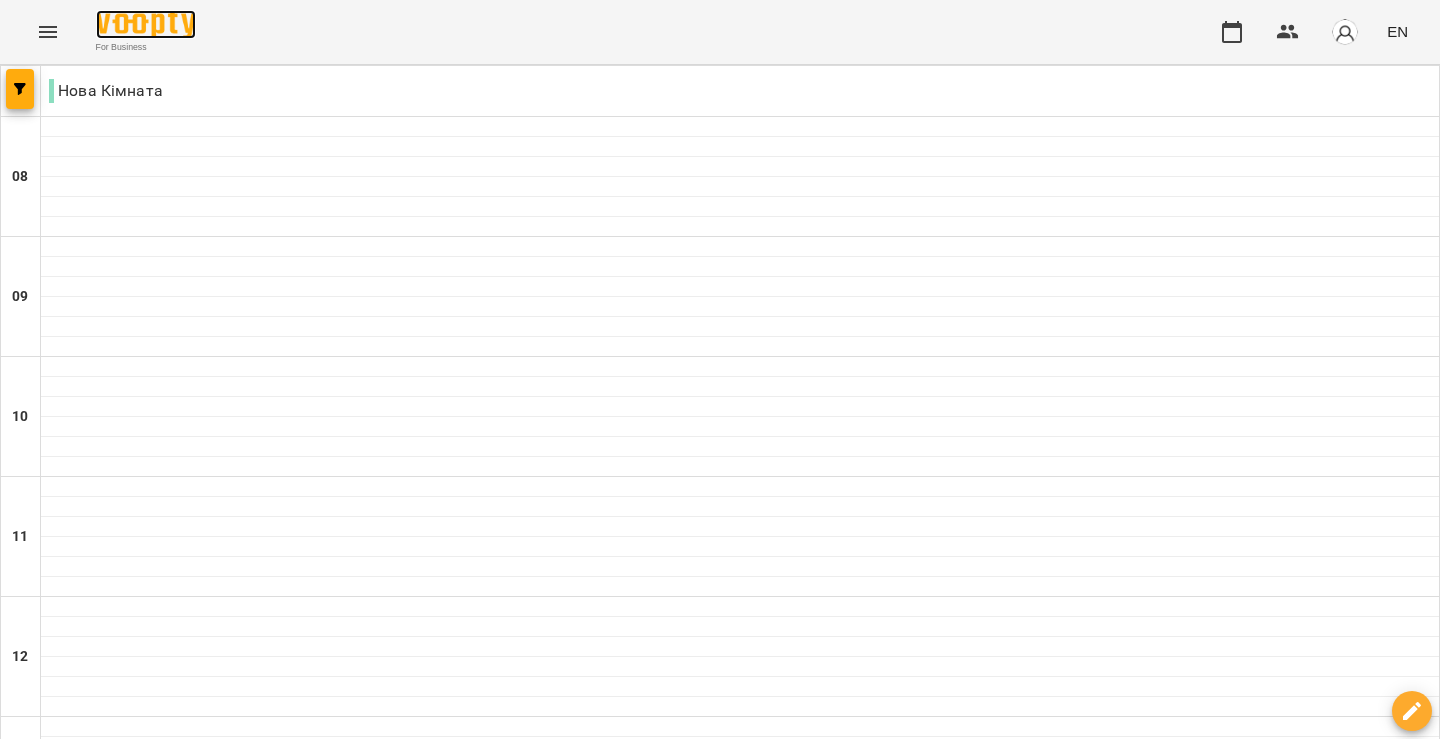click at bounding box center [146, 24] 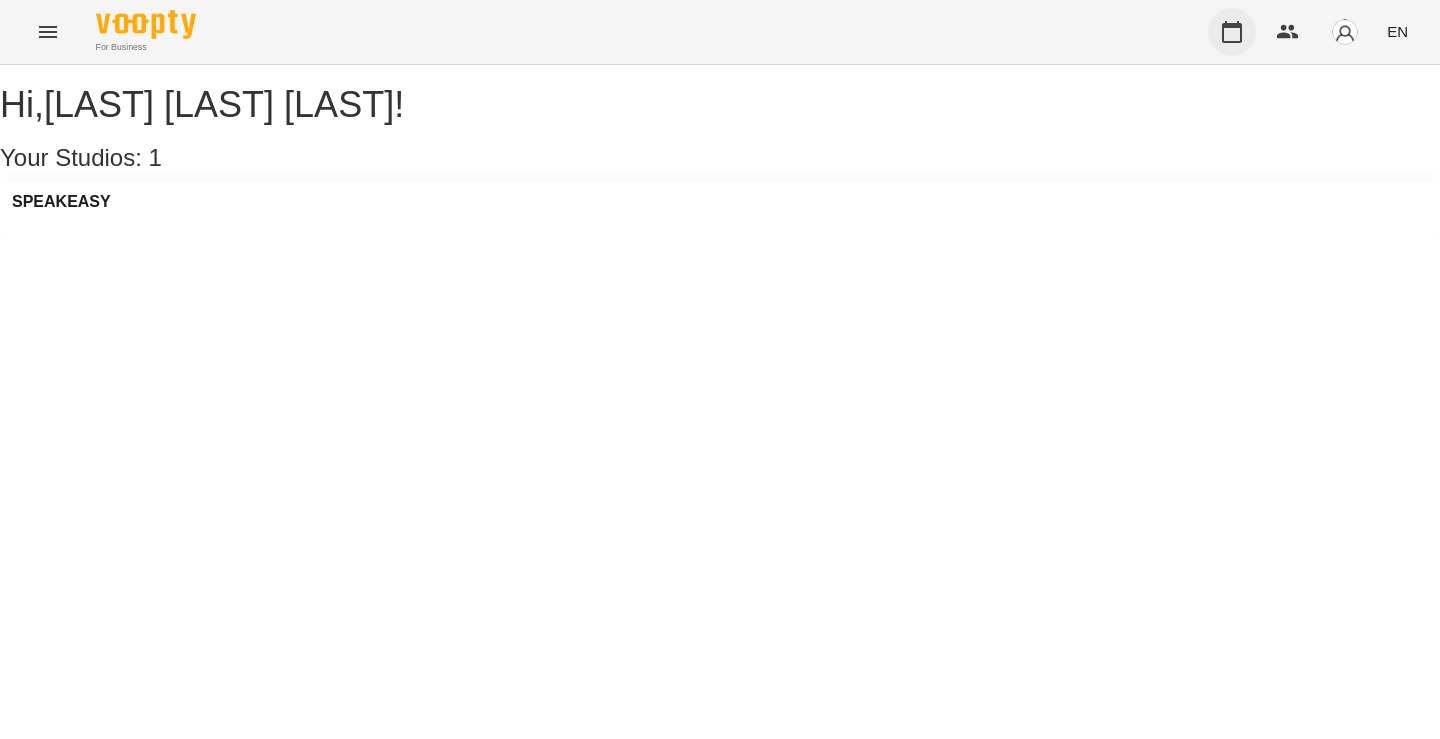 click 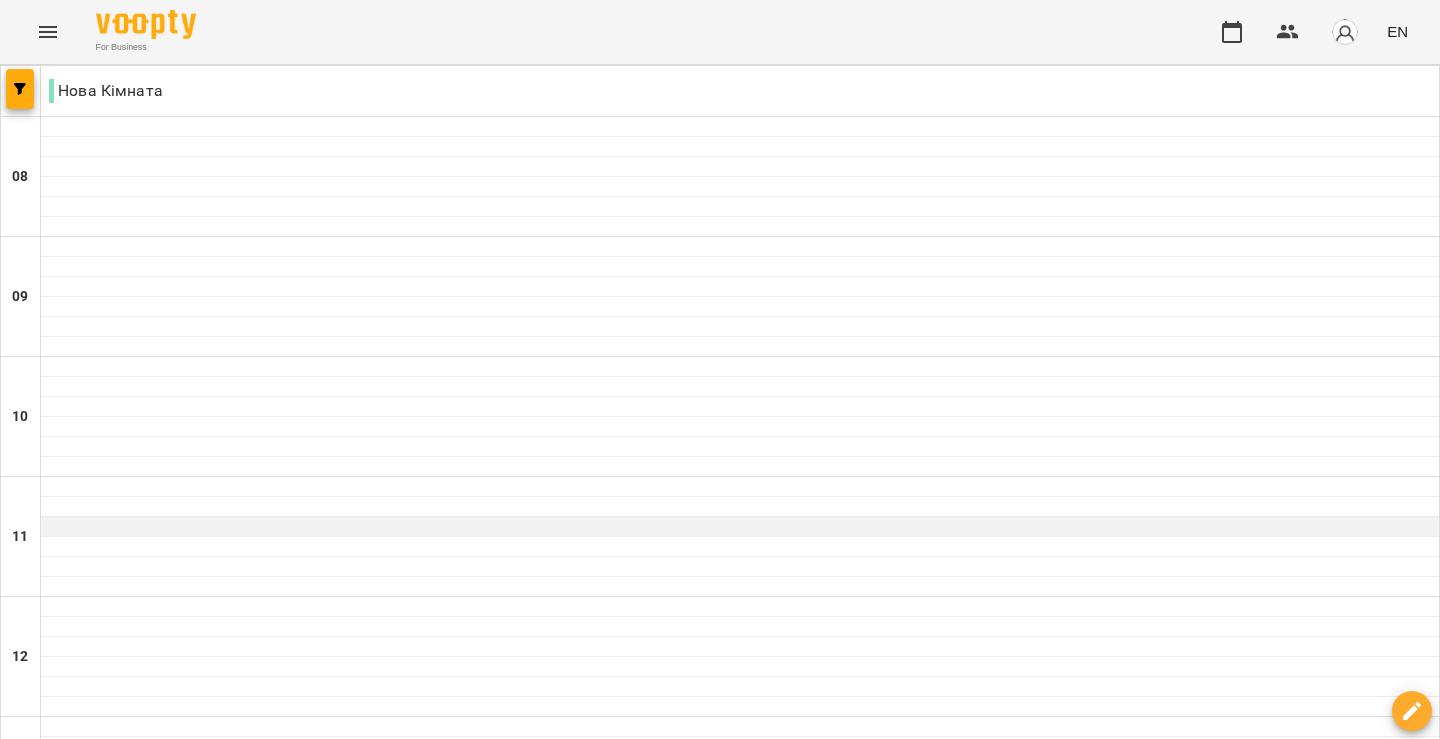 scroll, scrollTop: 690, scrollLeft: 0, axis: vertical 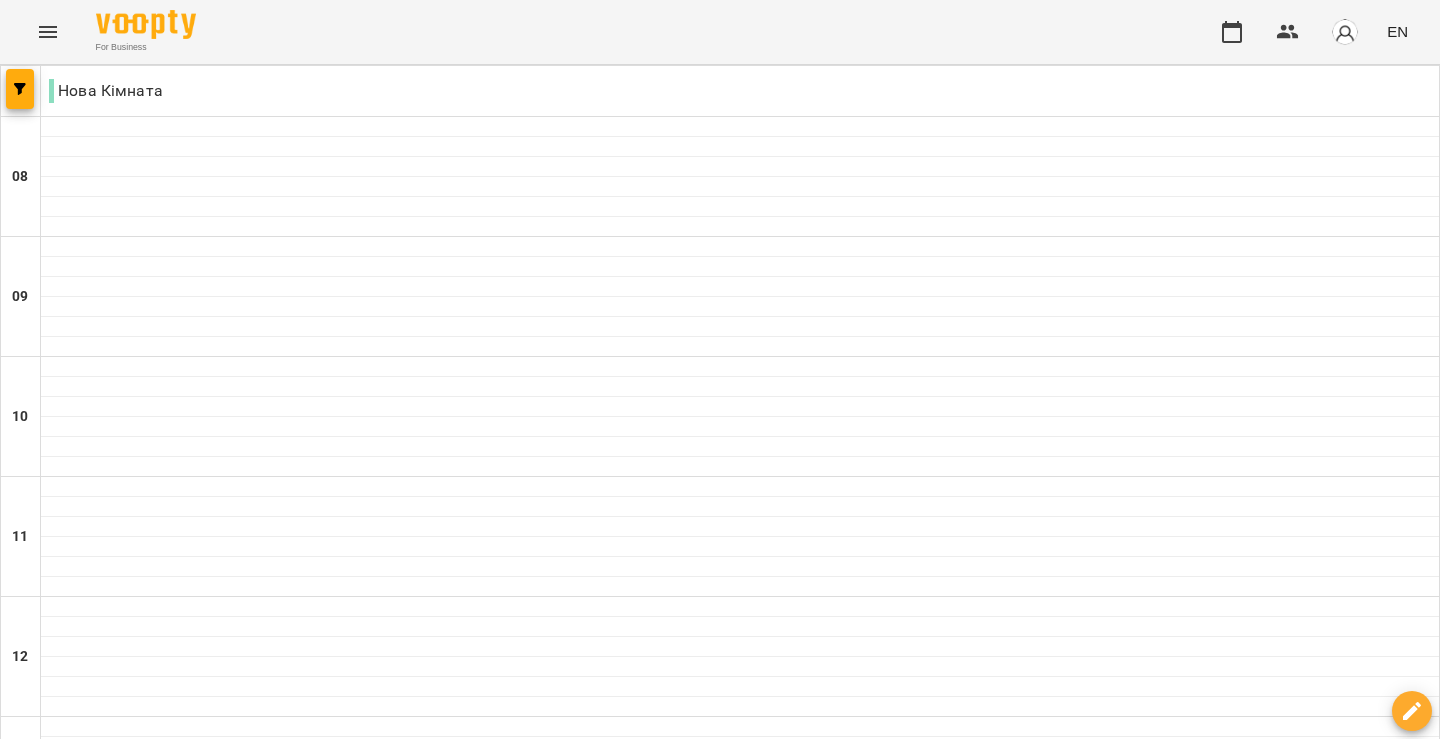 click on "**********" at bounding box center (720, 2008) 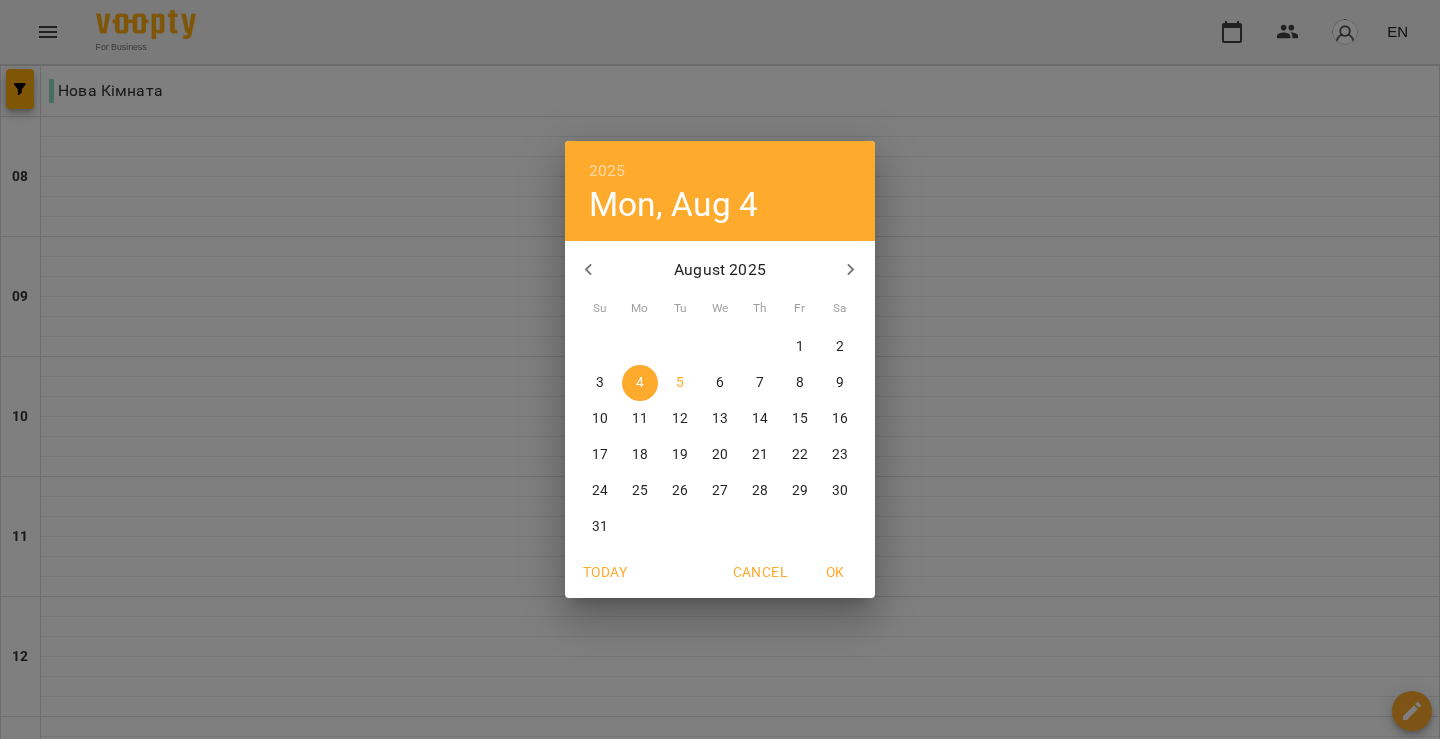 click on "7" at bounding box center (760, 383) 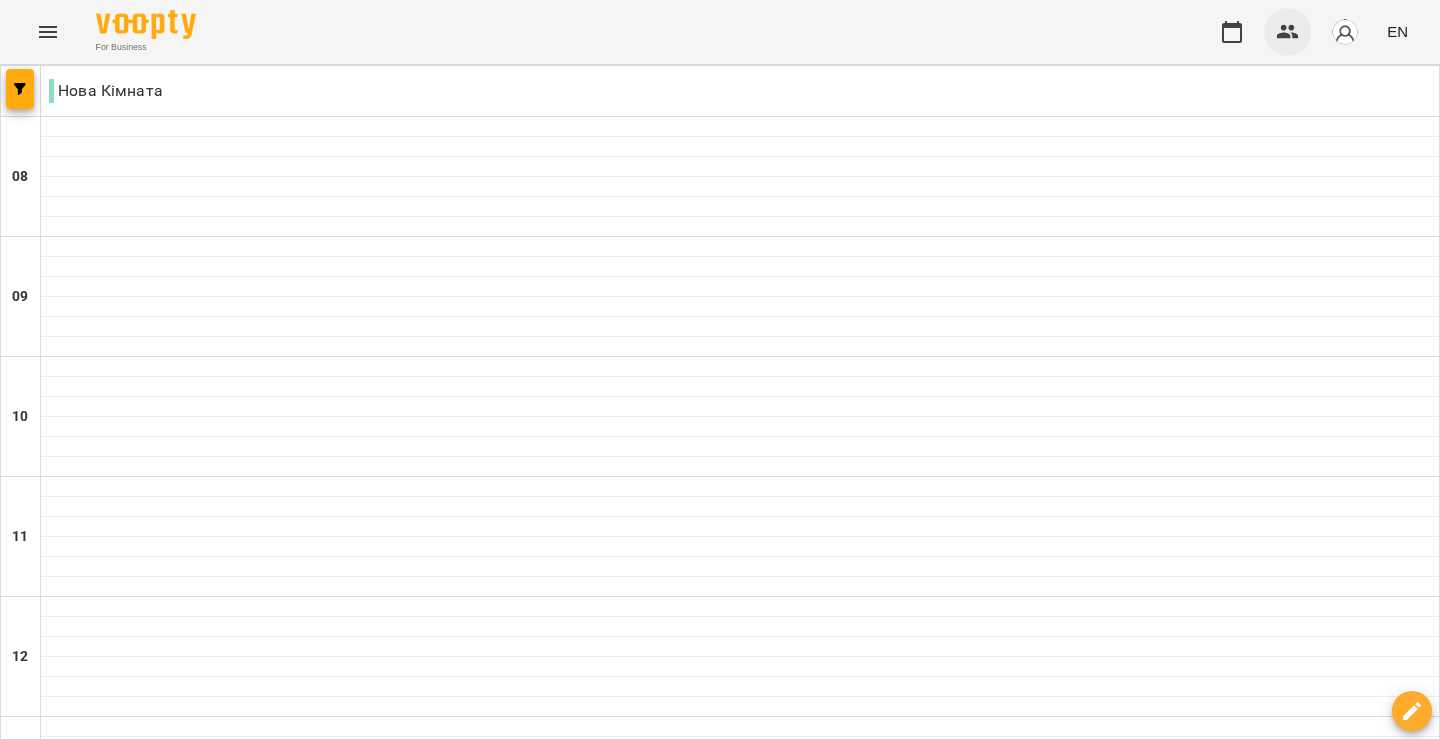 click 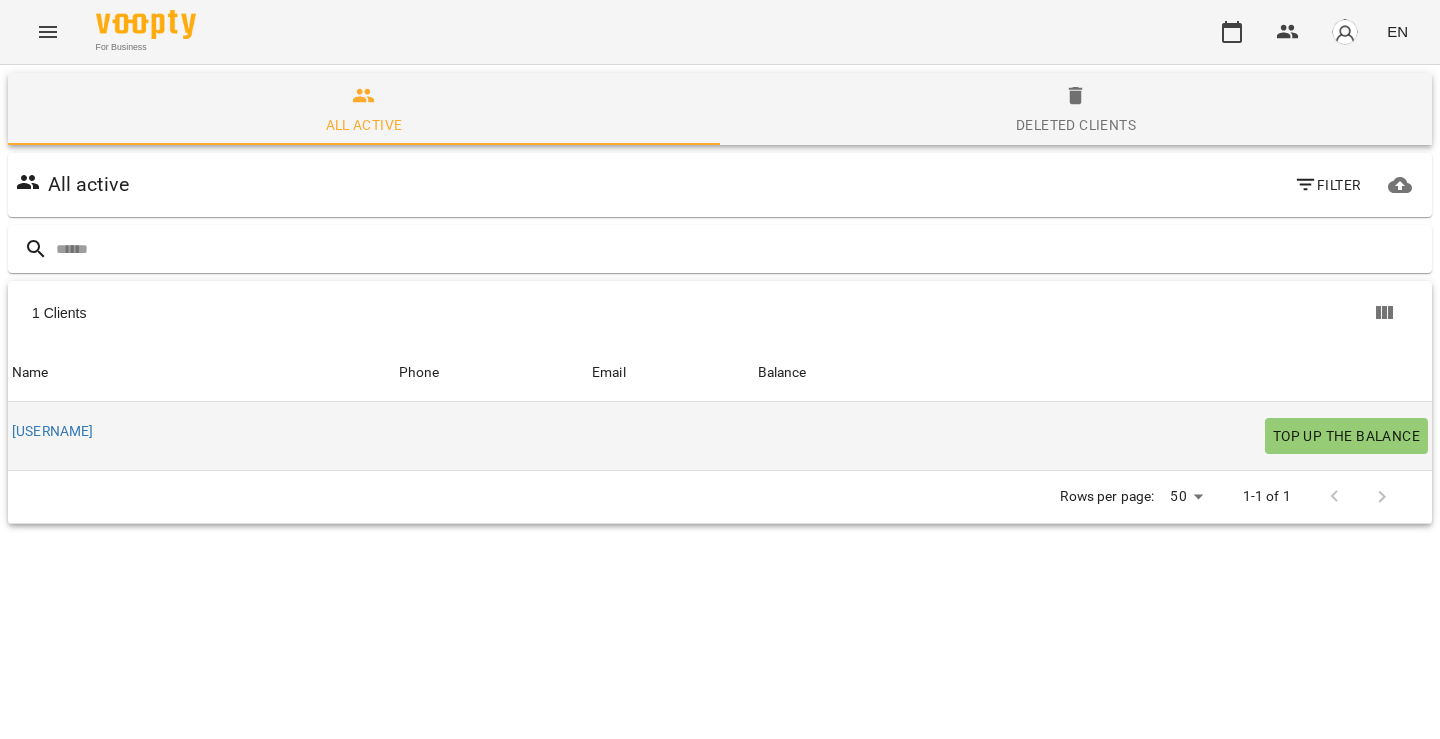click at bounding box center (491, 436) 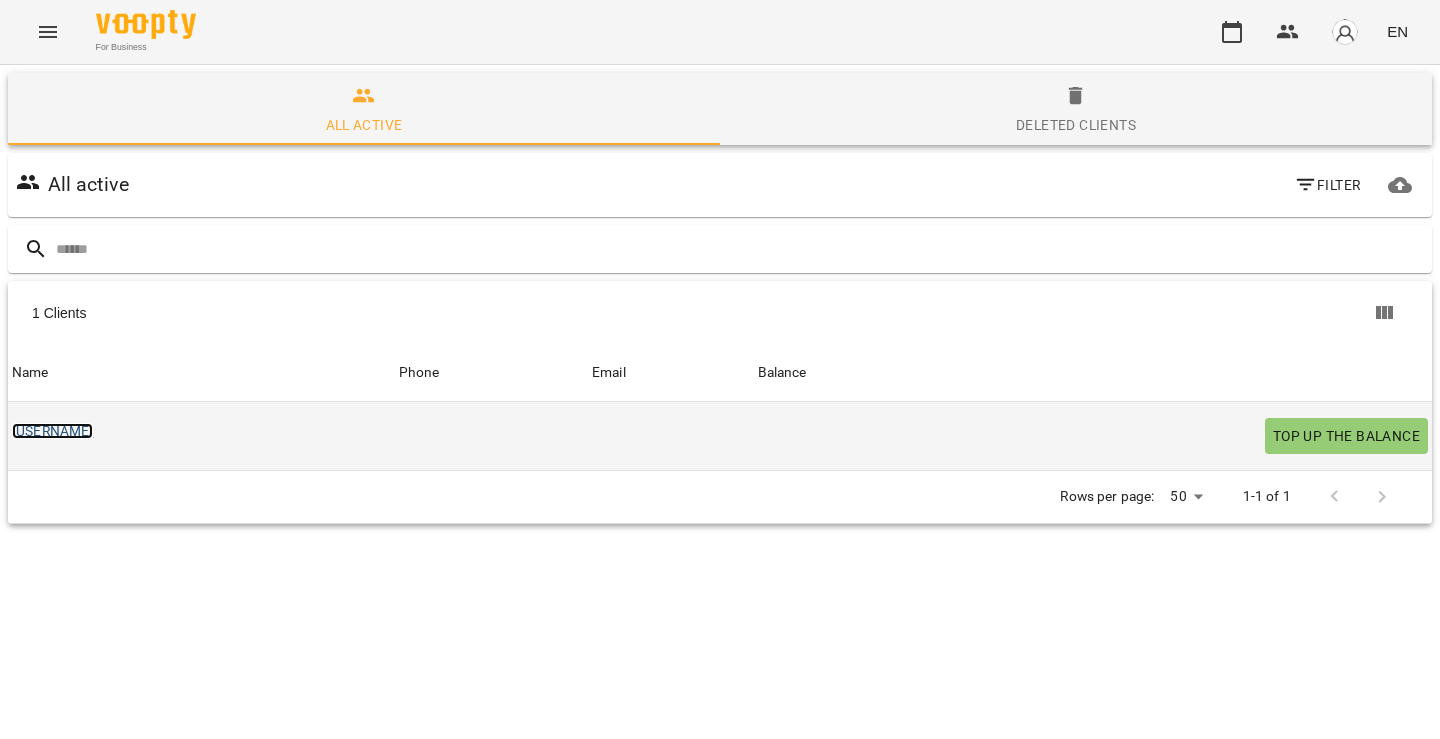 click on "andrey" at bounding box center [52, 431] 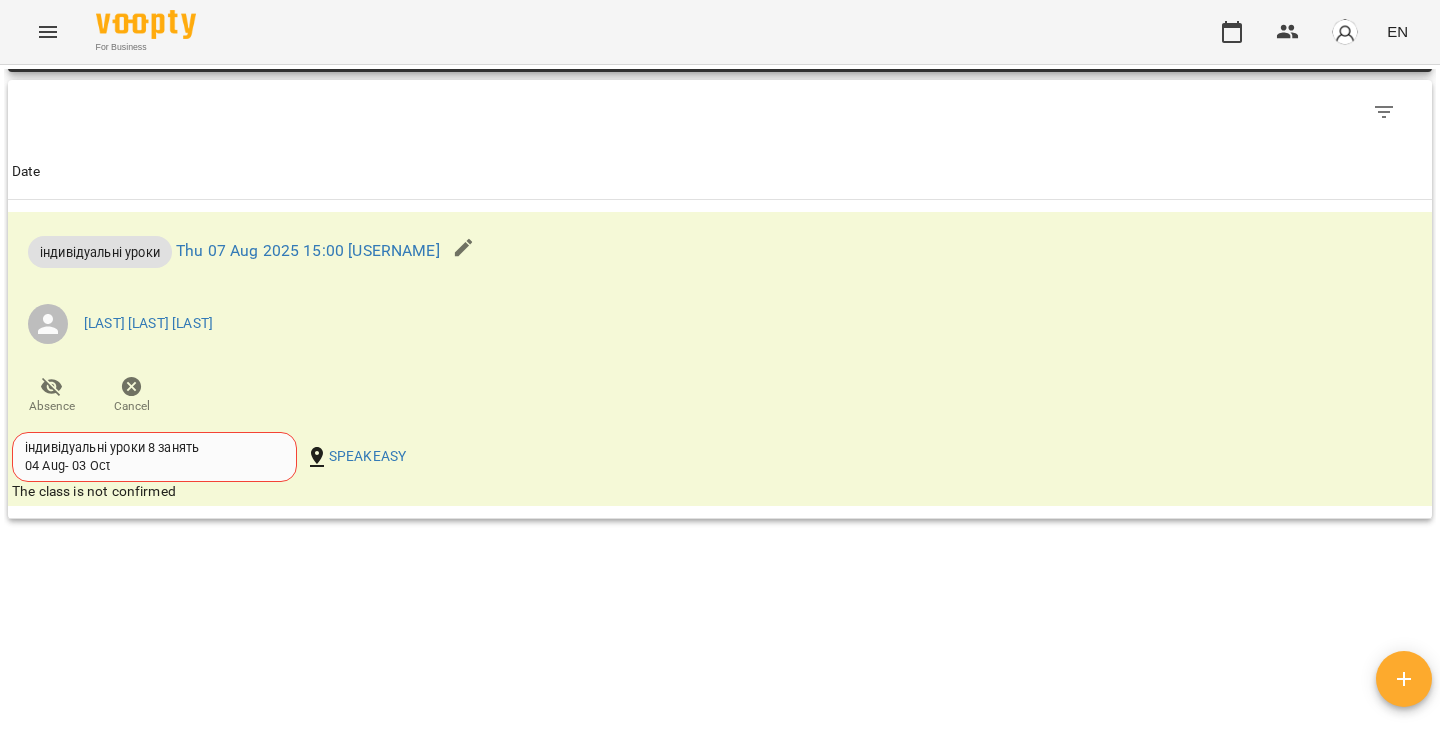 scroll, scrollTop: 1031, scrollLeft: 0, axis: vertical 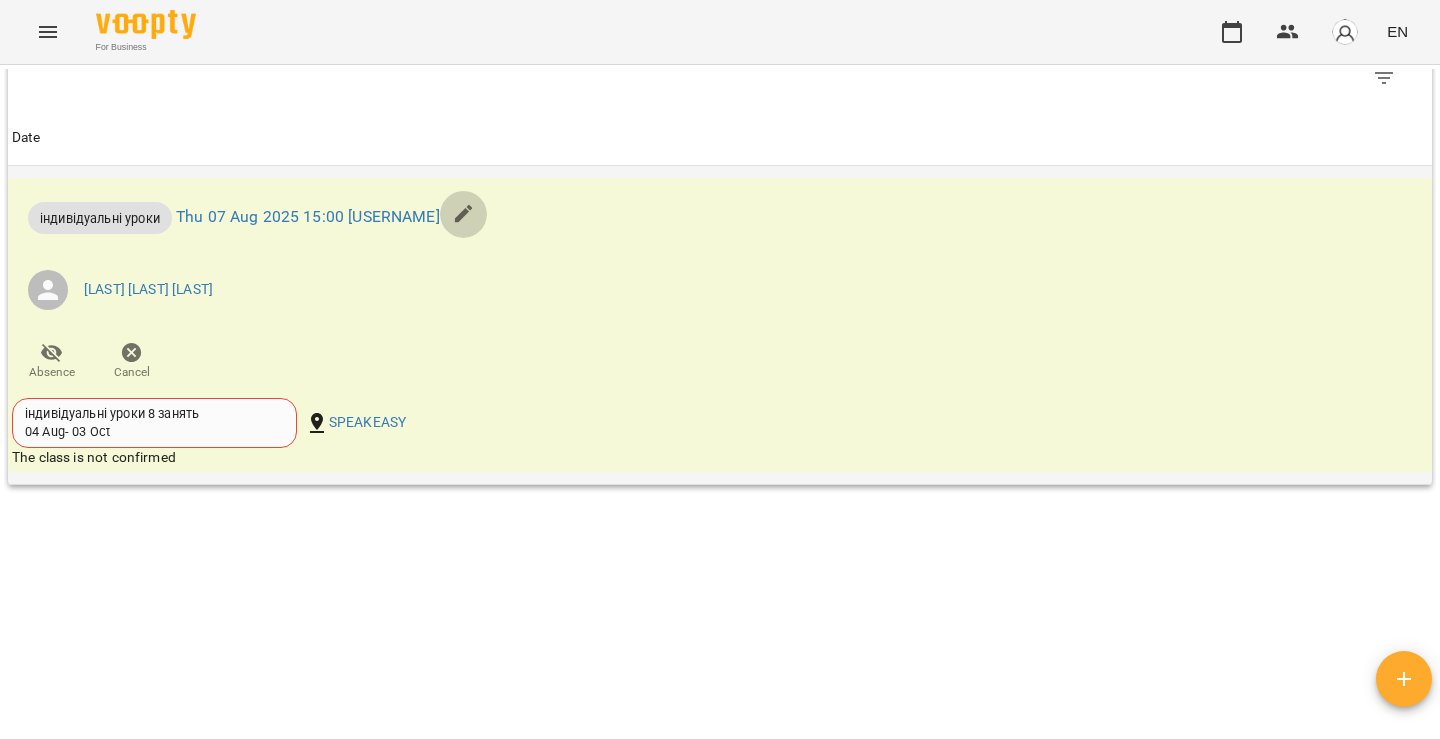 click 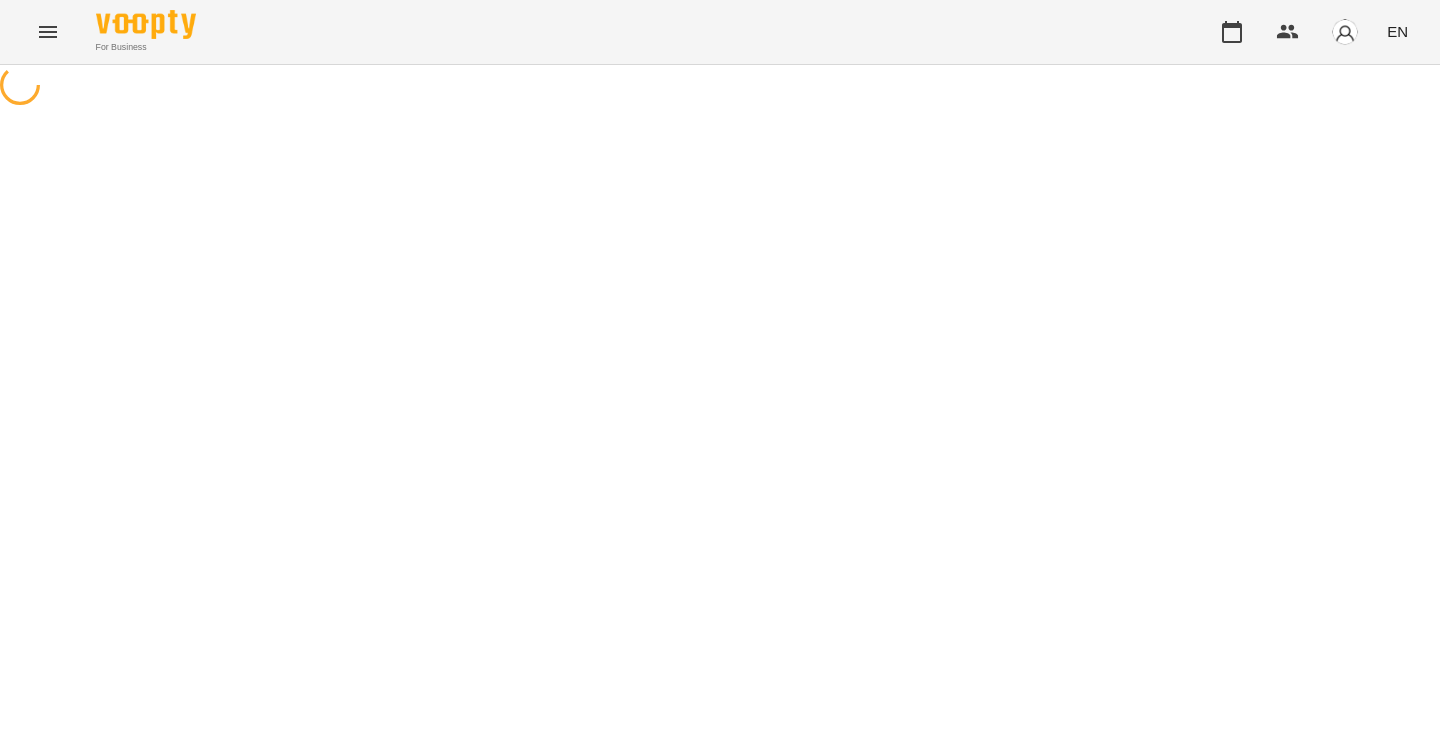 select on "**********" 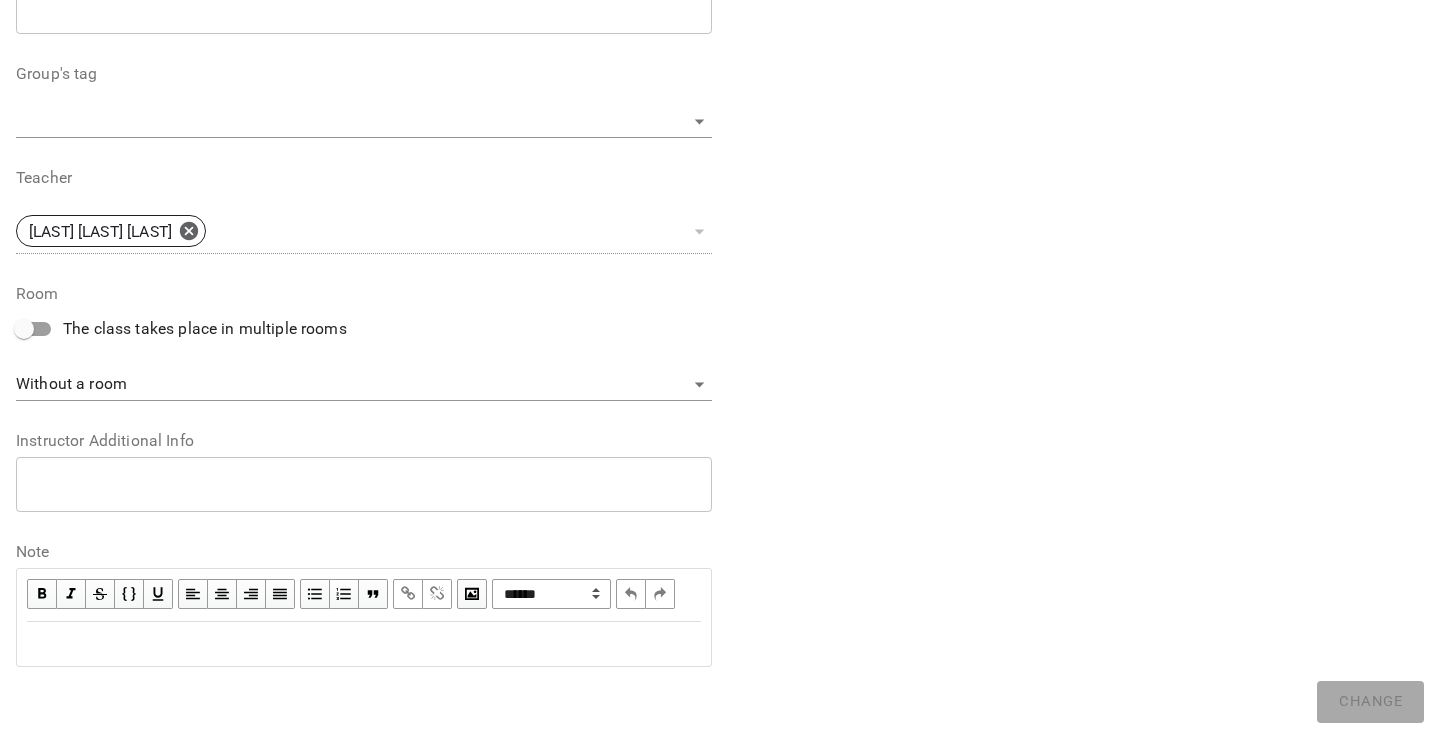 scroll, scrollTop: 0, scrollLeft: 0, axis: both 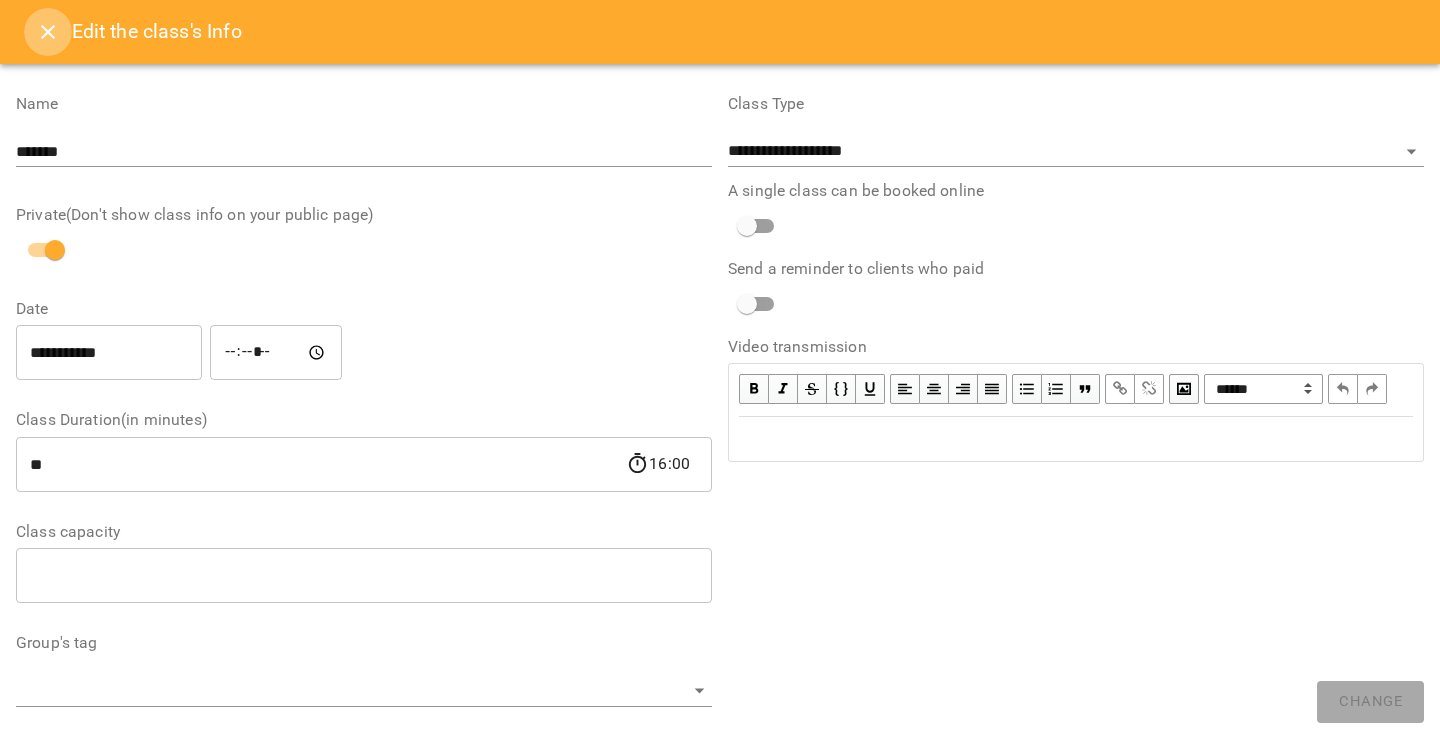 click at bounding box center [48, 32] 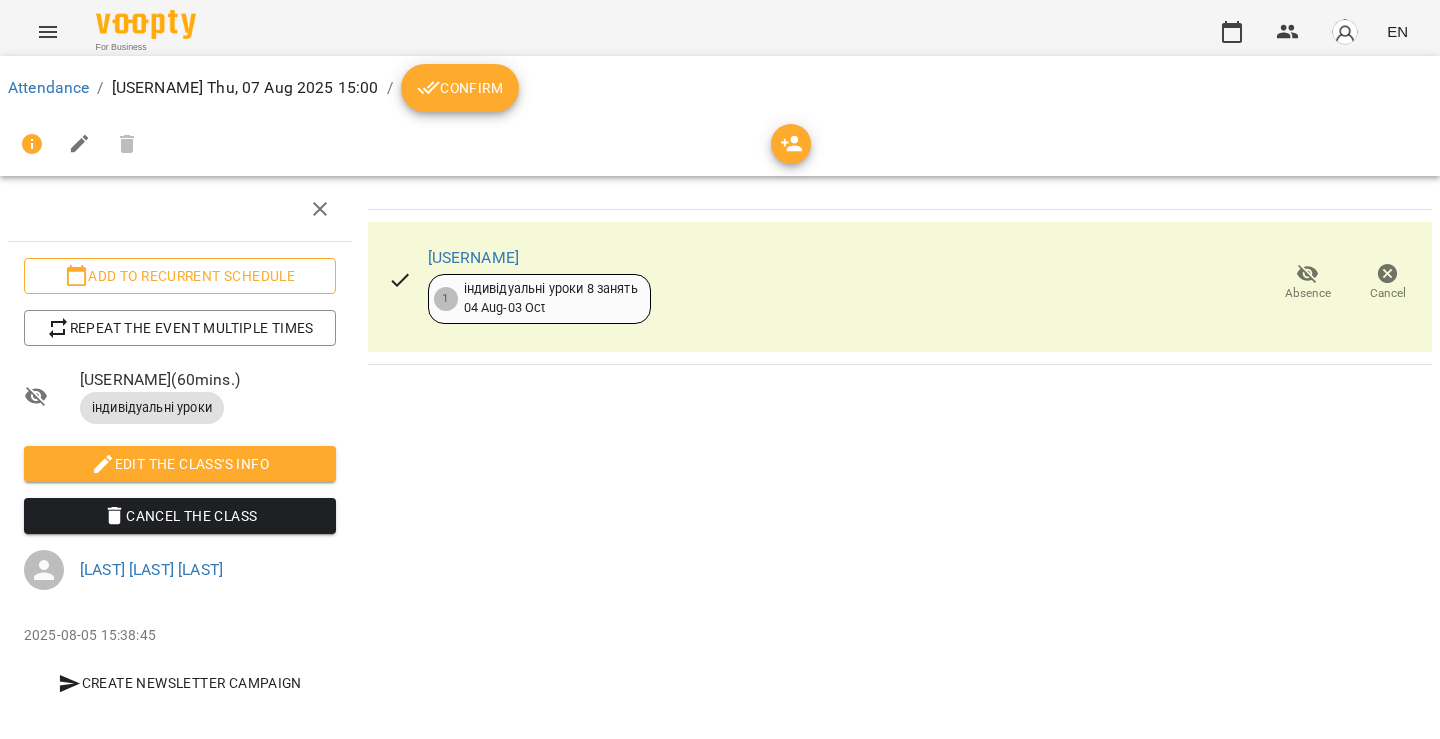 click on "Add to recurrent schedule" at bounding box center (180, 276) 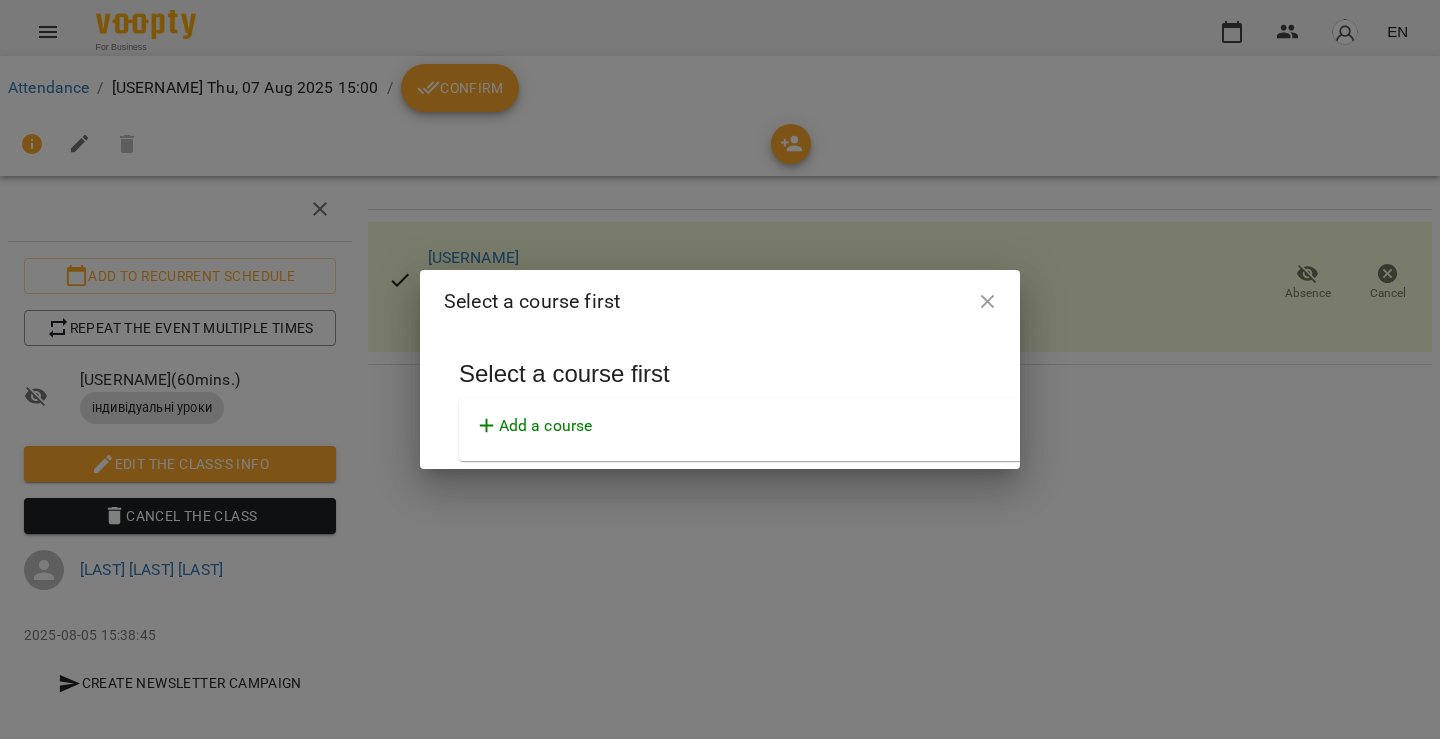 click on "Add a course" at bounding box center (546, 426) 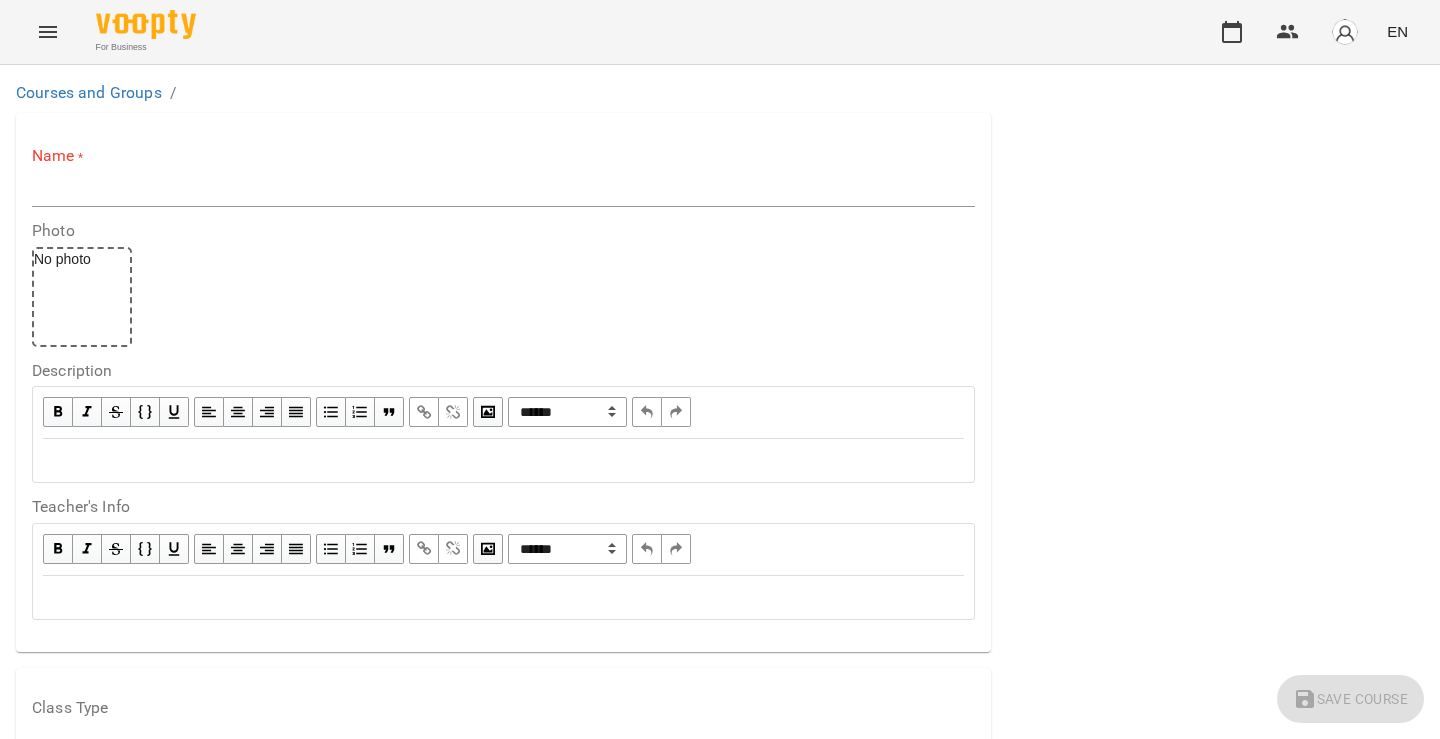 scroll, scrollTop: 0, scrollLeft: 0, axis: both 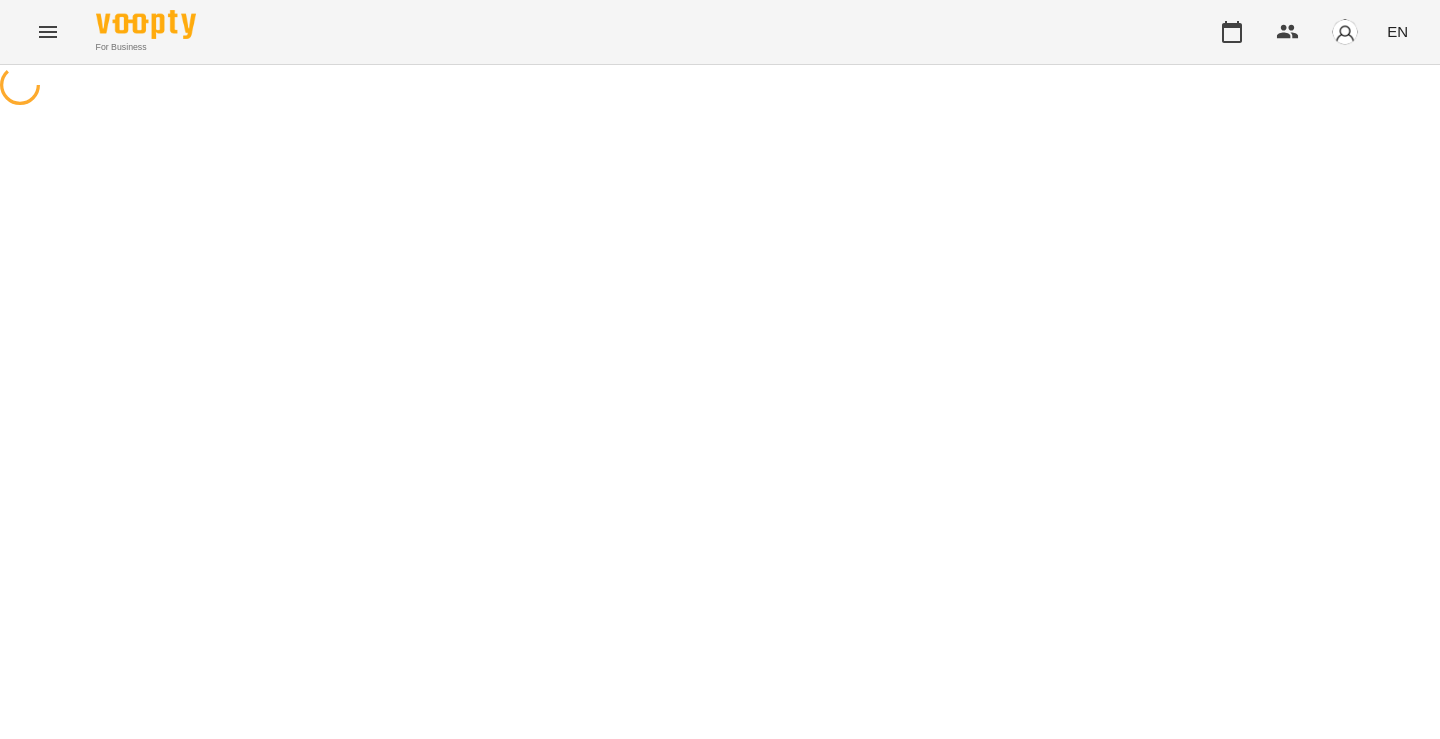 select on "**********" 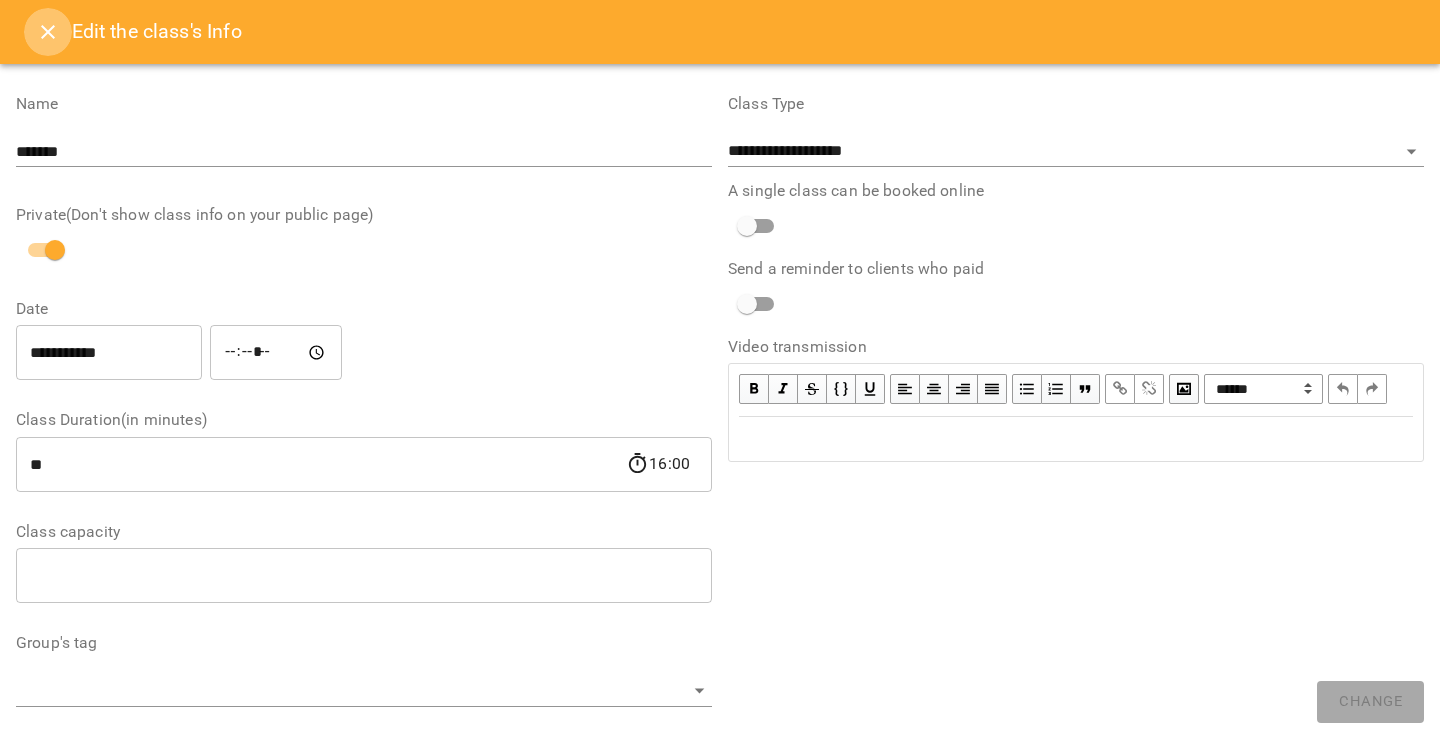 click 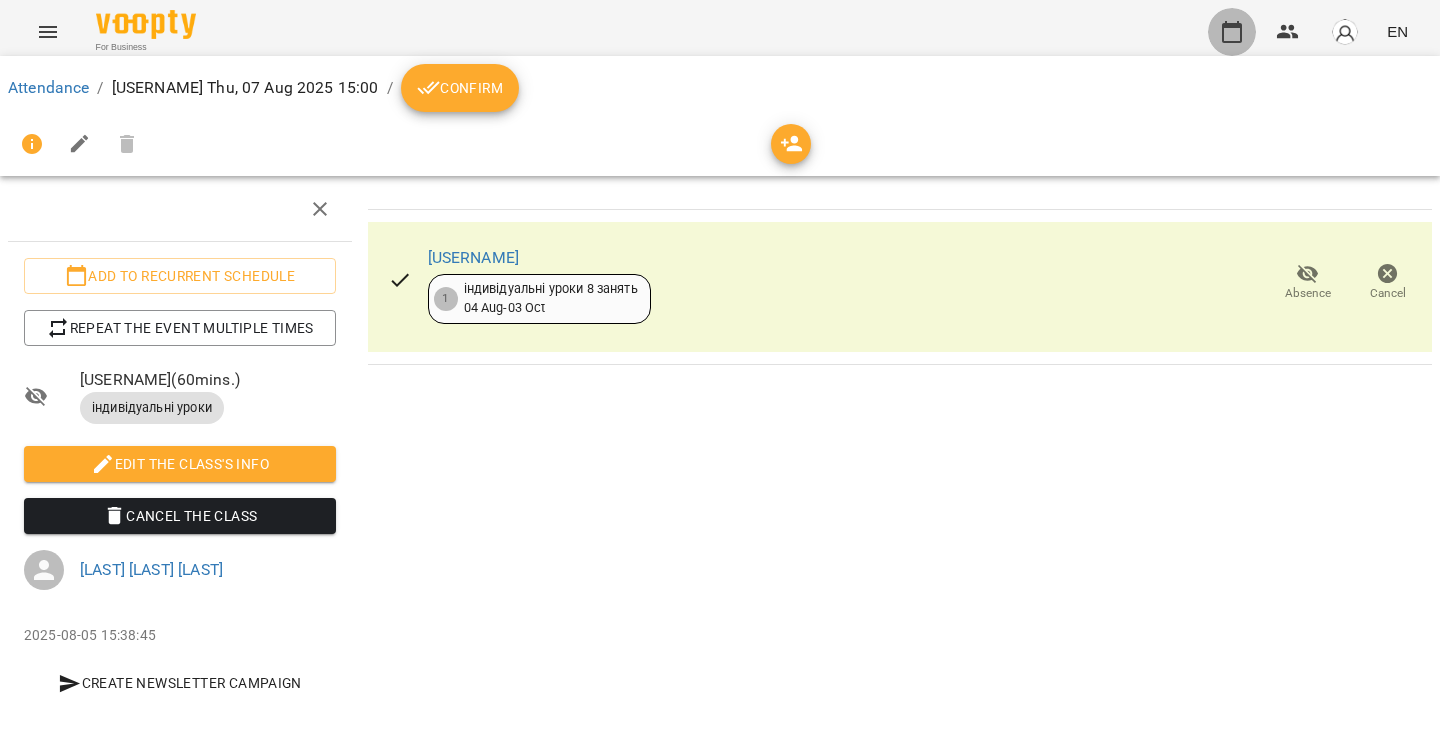 click 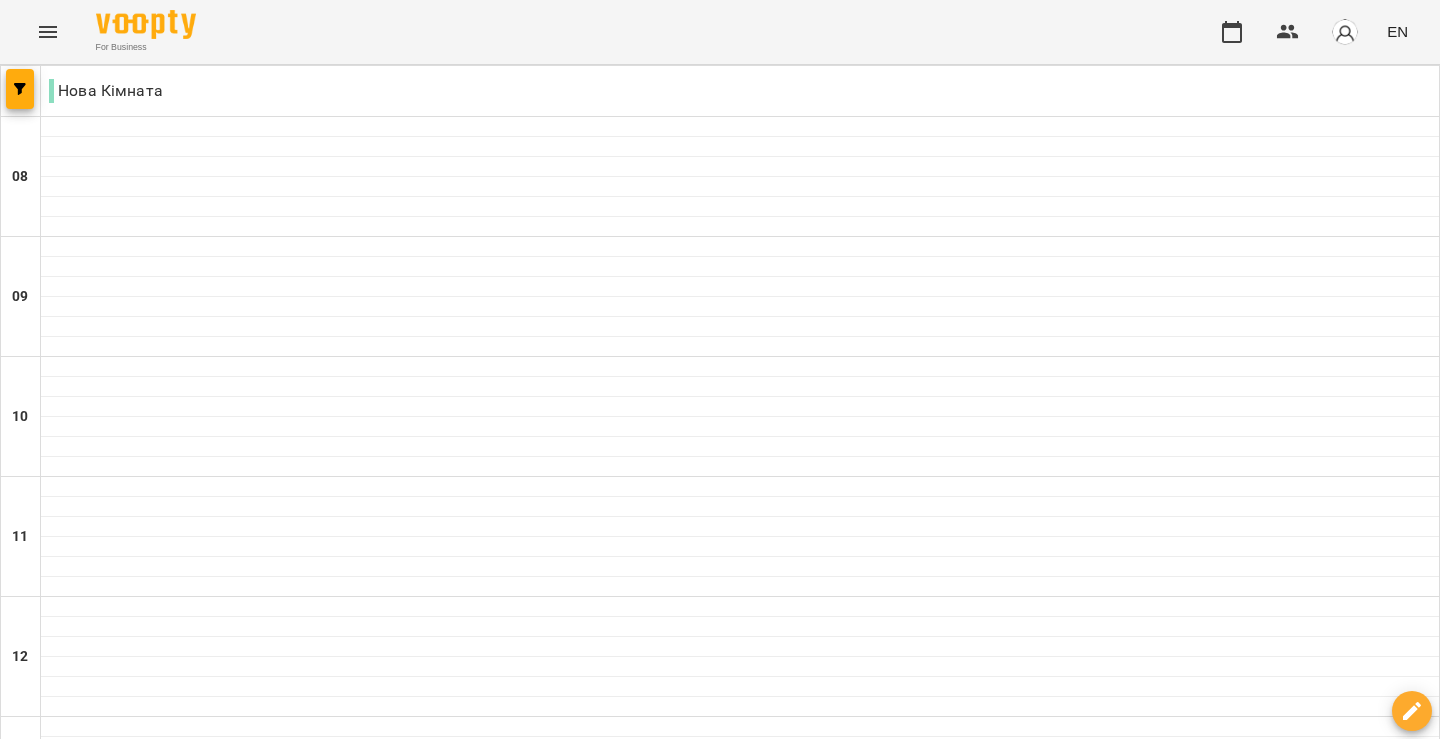 scroll, scrollTop: 704, scrollLeft: 0, axis: vertical 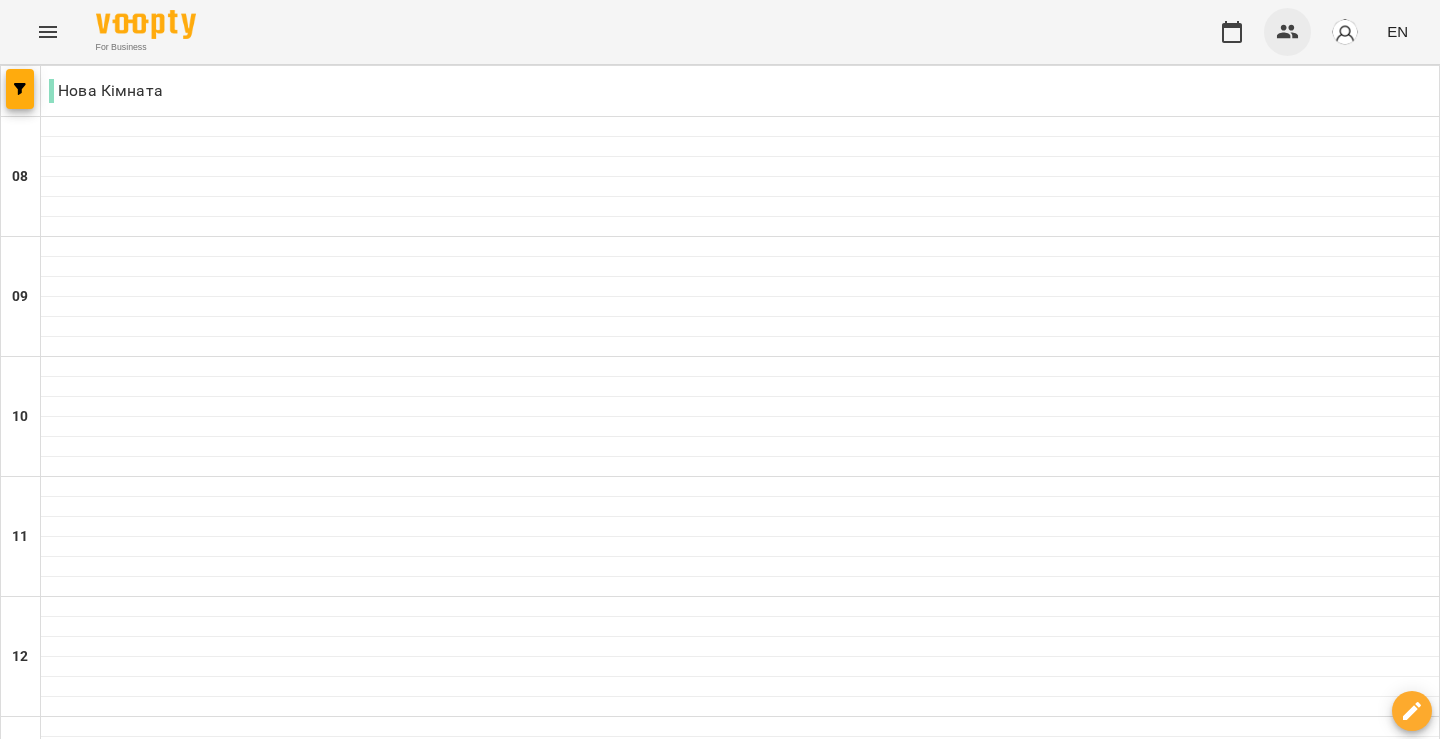 click 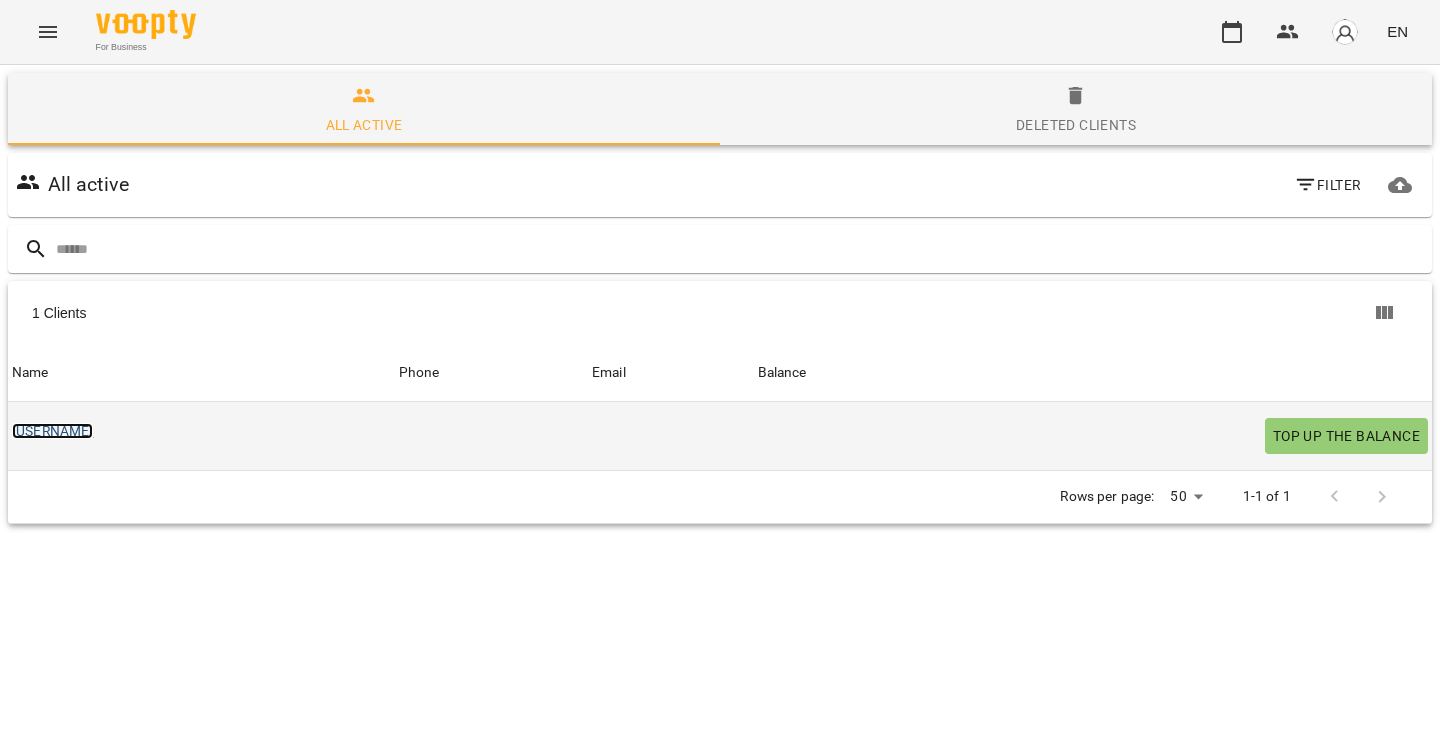 click on "andrey" at bounding box center [52, 431] 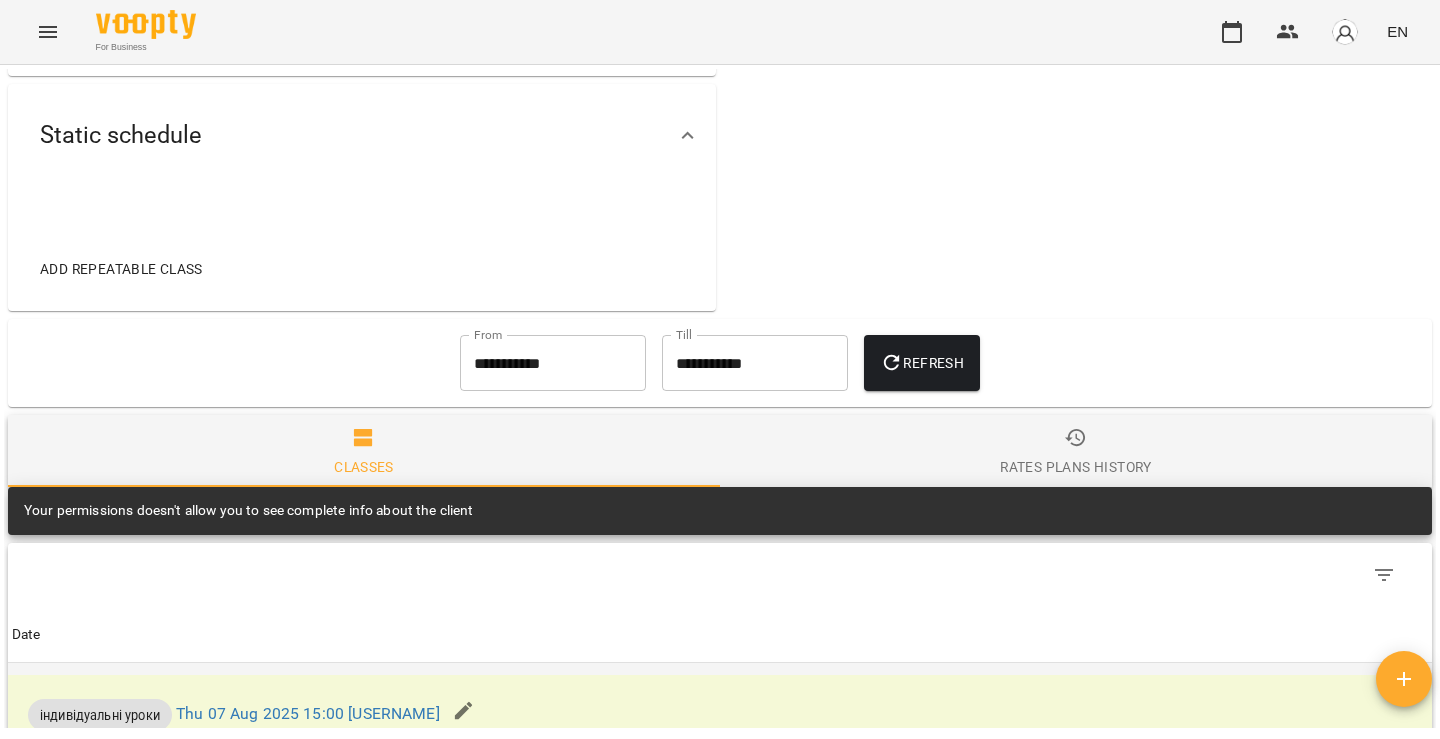 scroll, scrollTop: 0, scrollLeft: 0, axis: both 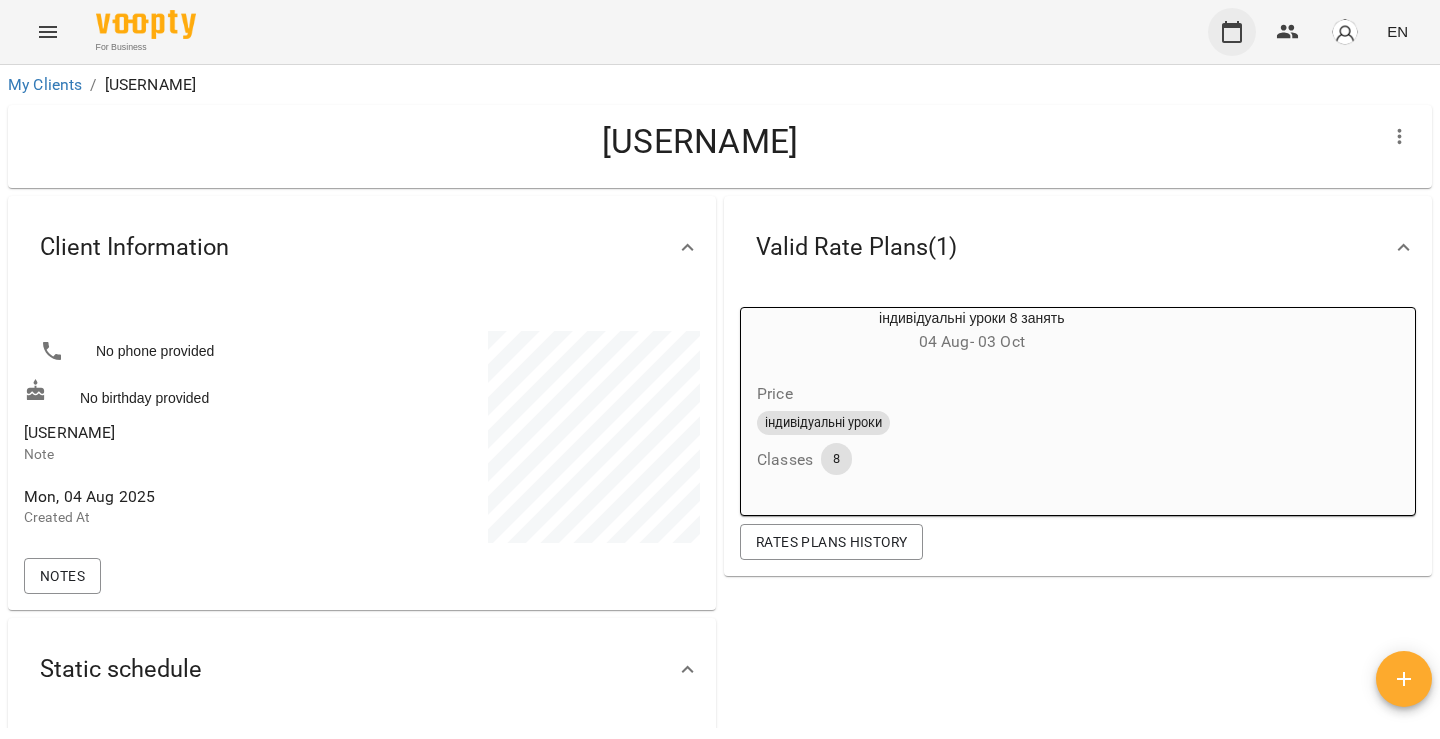 click 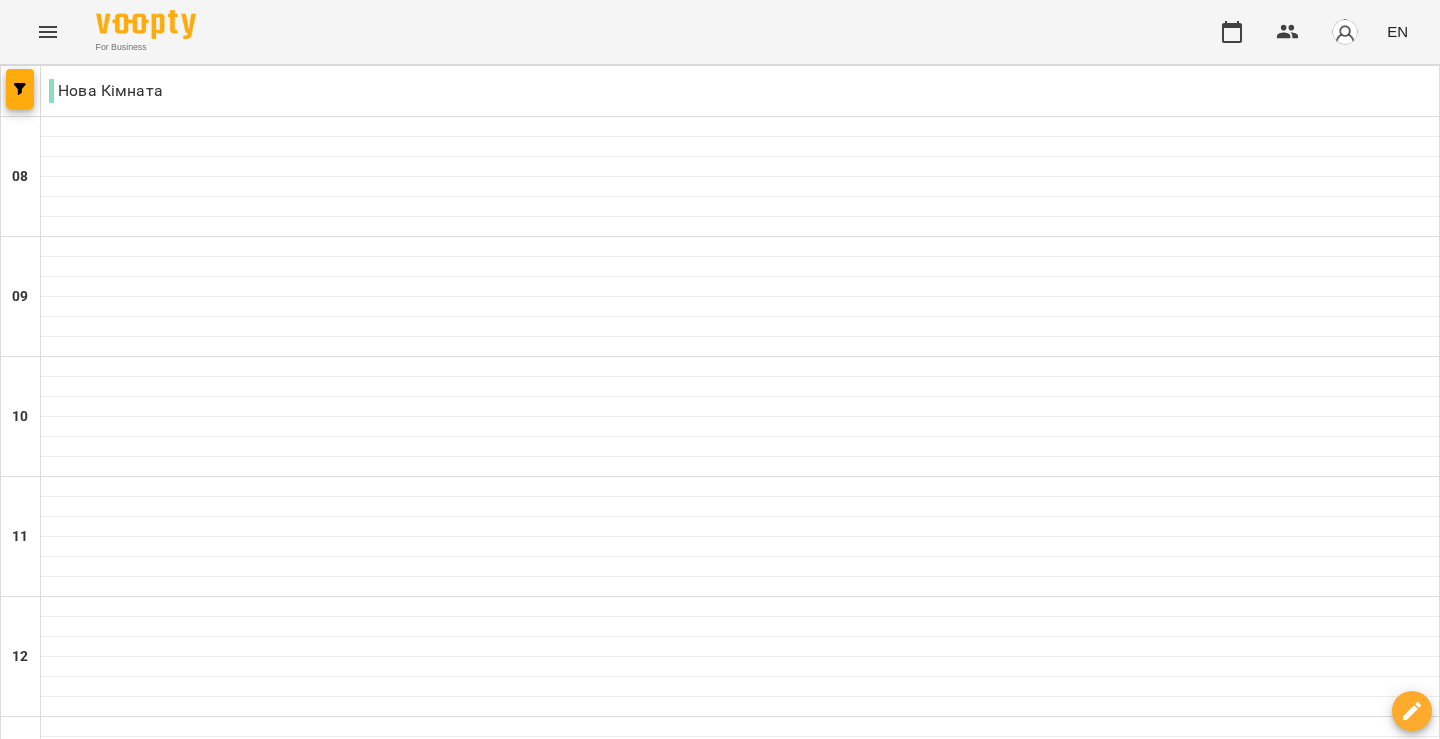 scroll, scrollTop: 700, scrollLeft: 0, axis: vertical 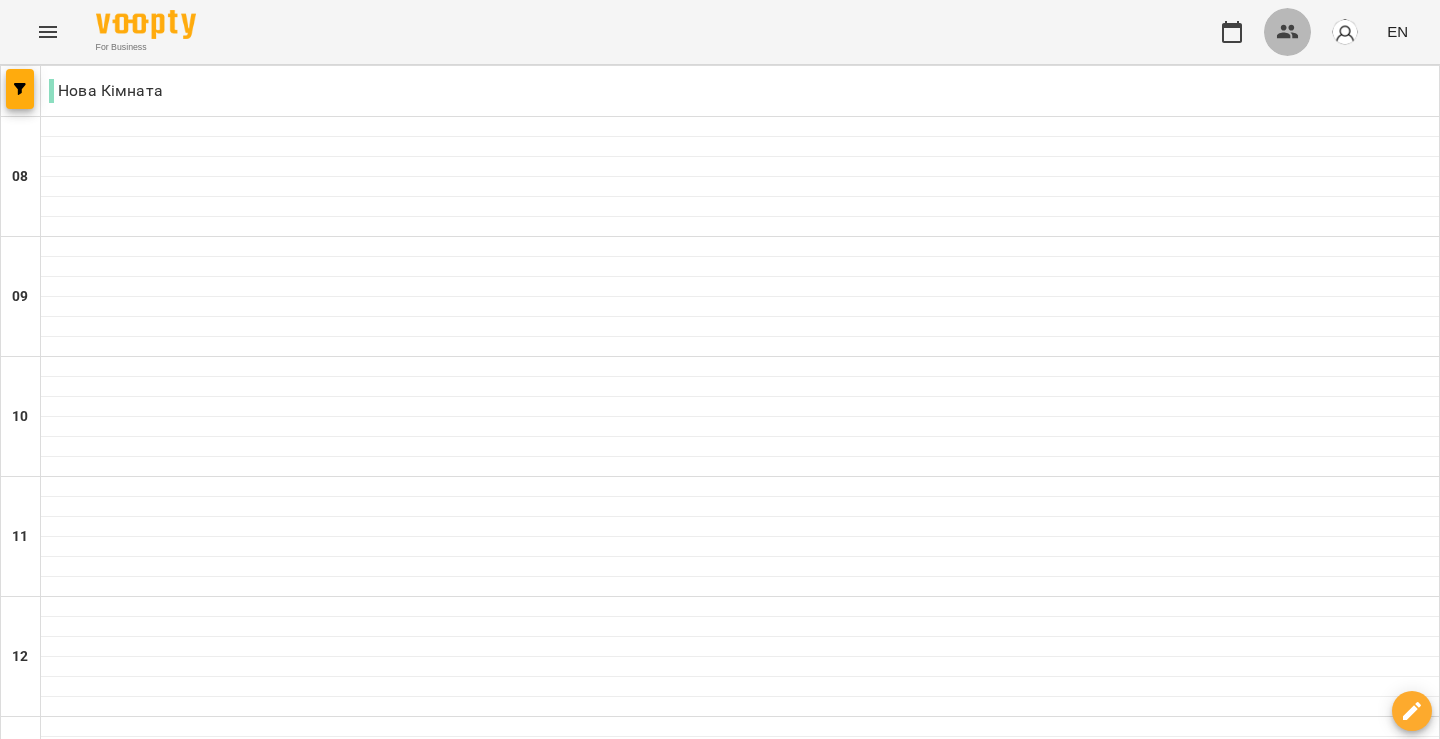 click at bounding box center (1288, 32) 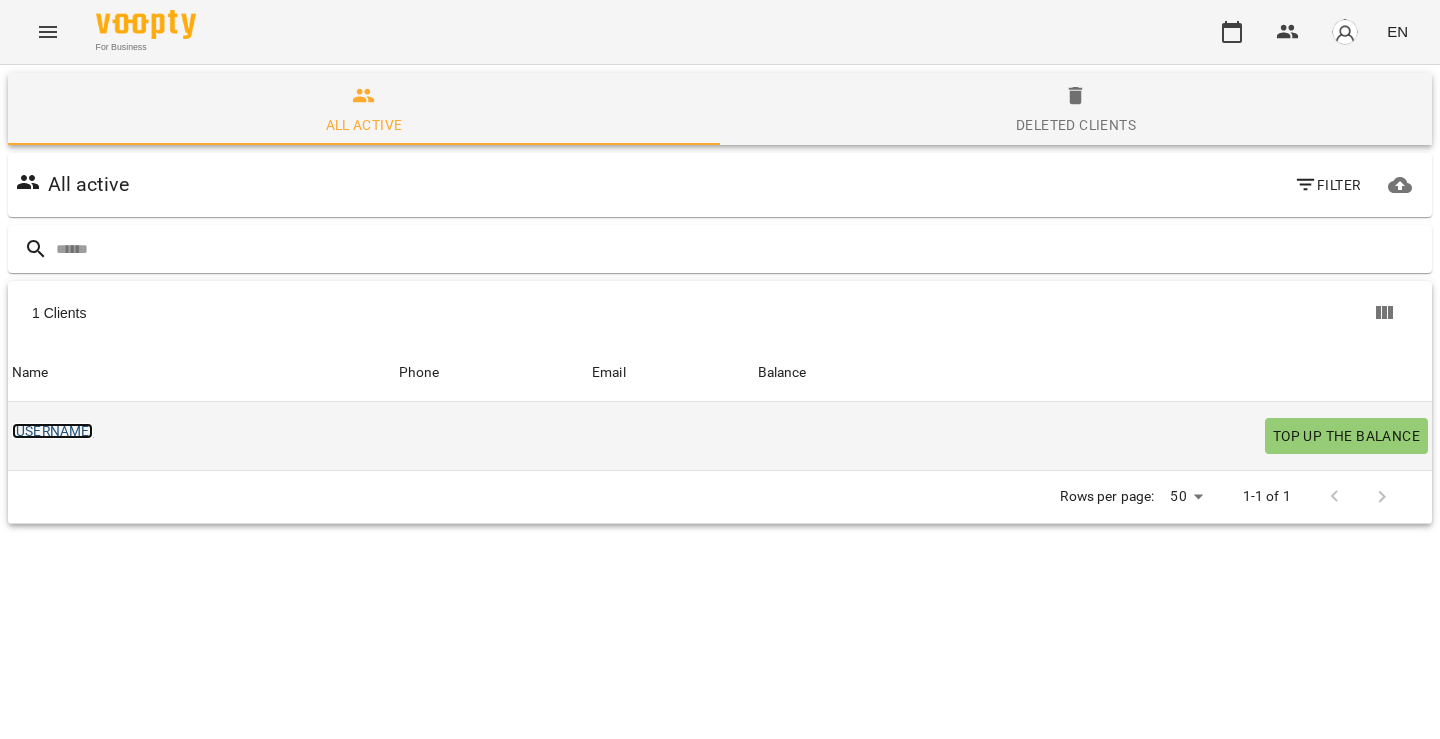 click on "andrey" at bounding box center [52, 431] 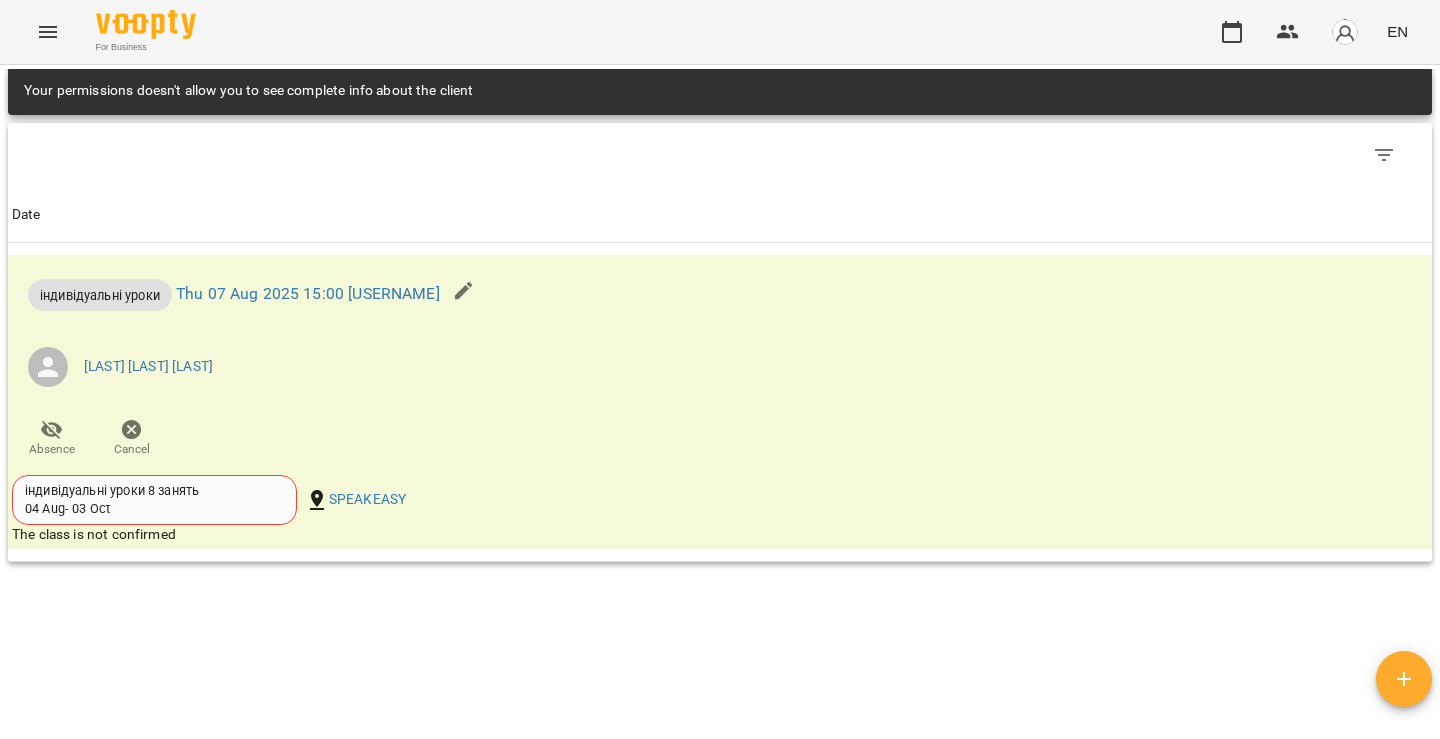 scroll, scrollTop: 951, scrollLeft: 0, axis: vertical 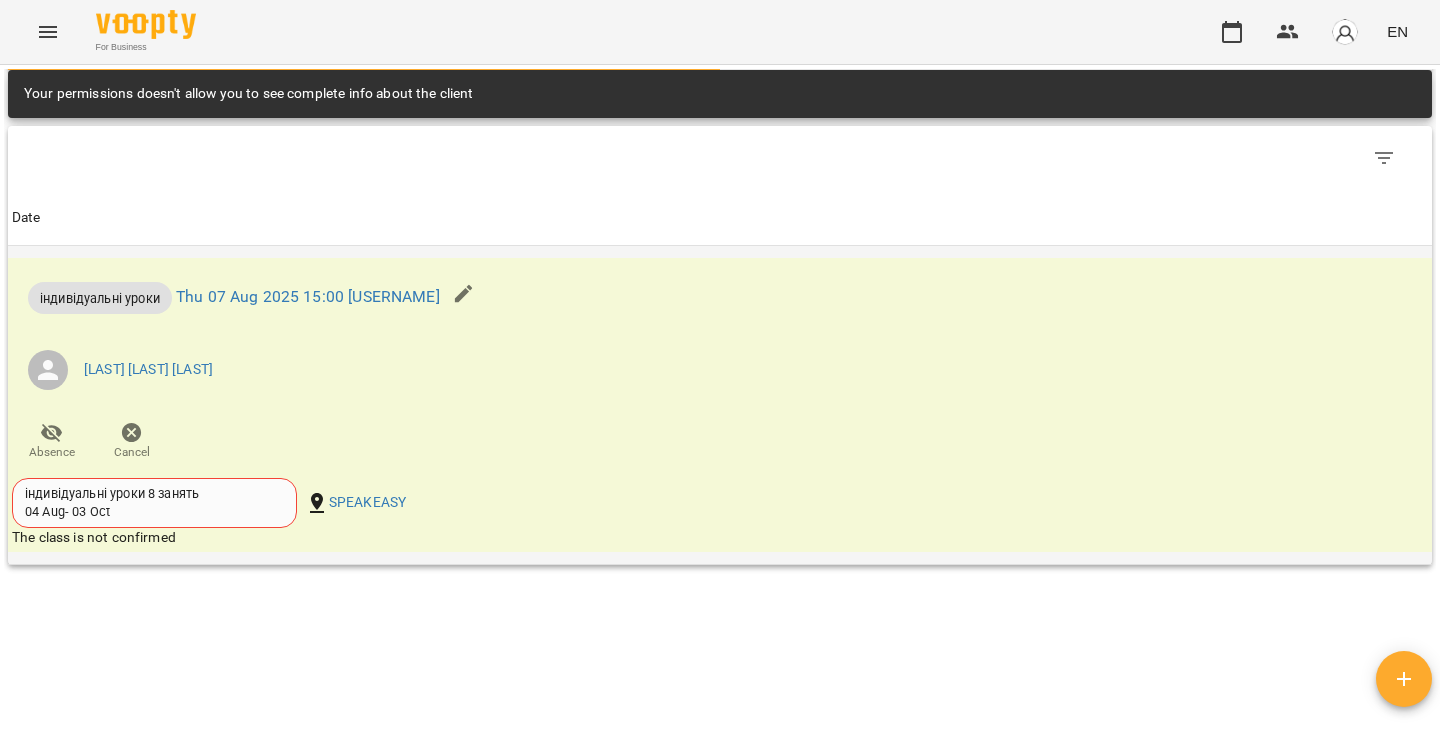 click on "індивідуальні уроки 8 занять 04 Aug -   03 Oct SPEAKEASY" at bounding box center (482, 503) 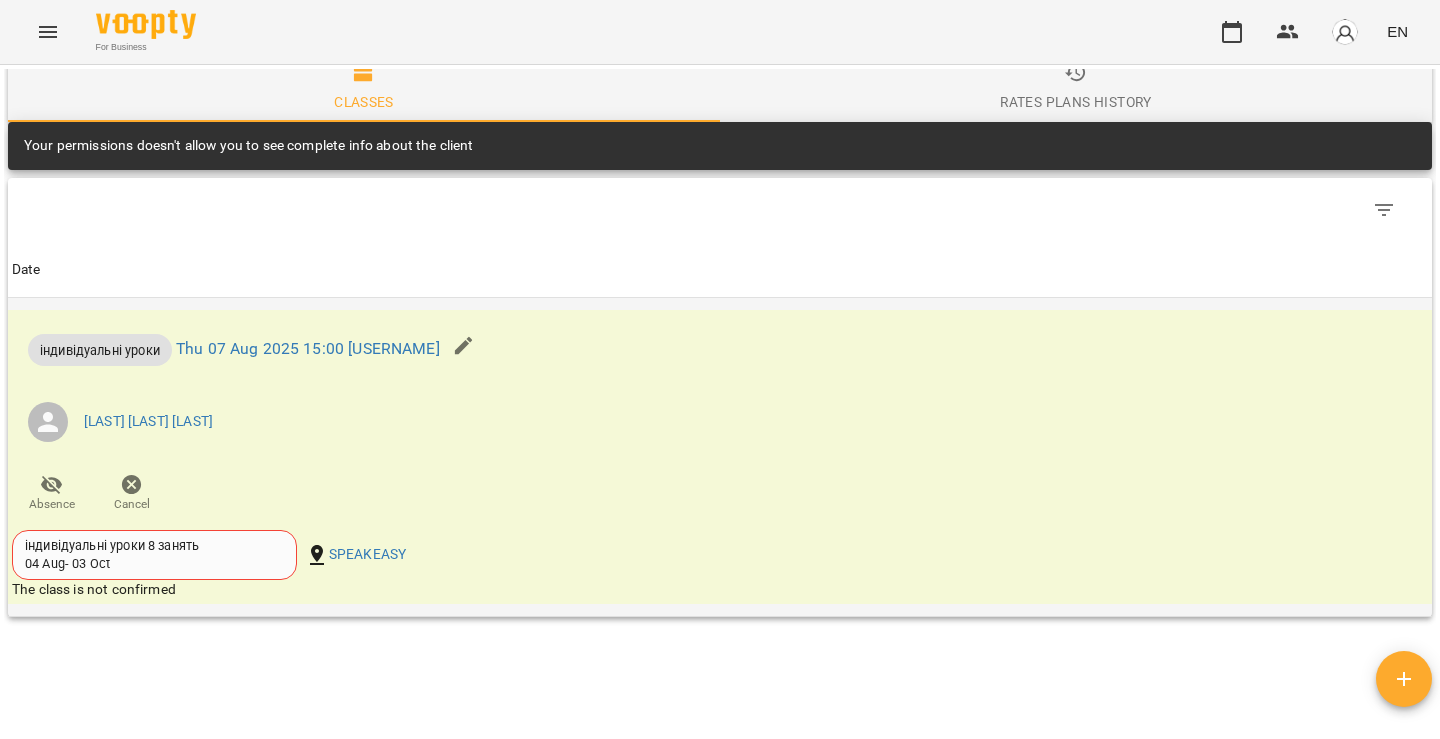 scroll, scrollTop: 902, scrollLeft: 0, axis: vertical 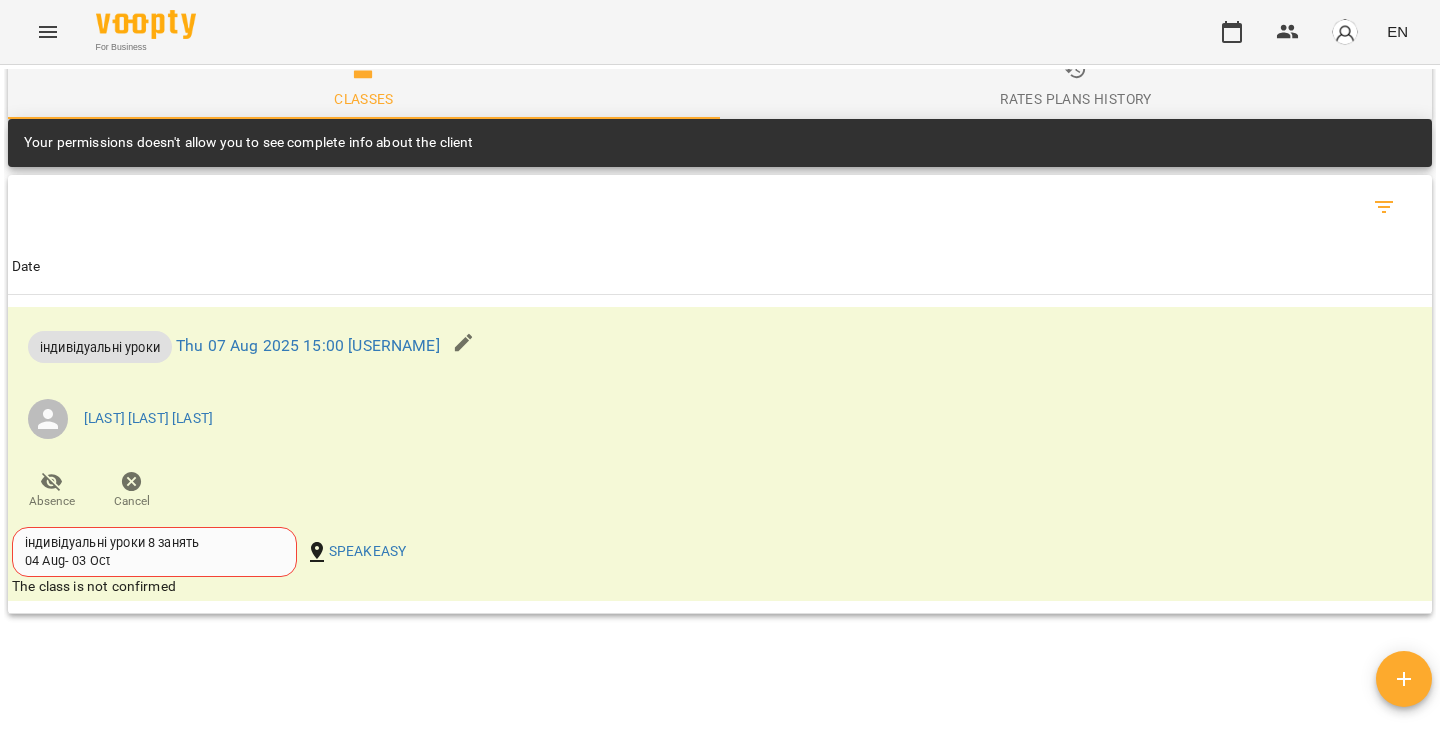click 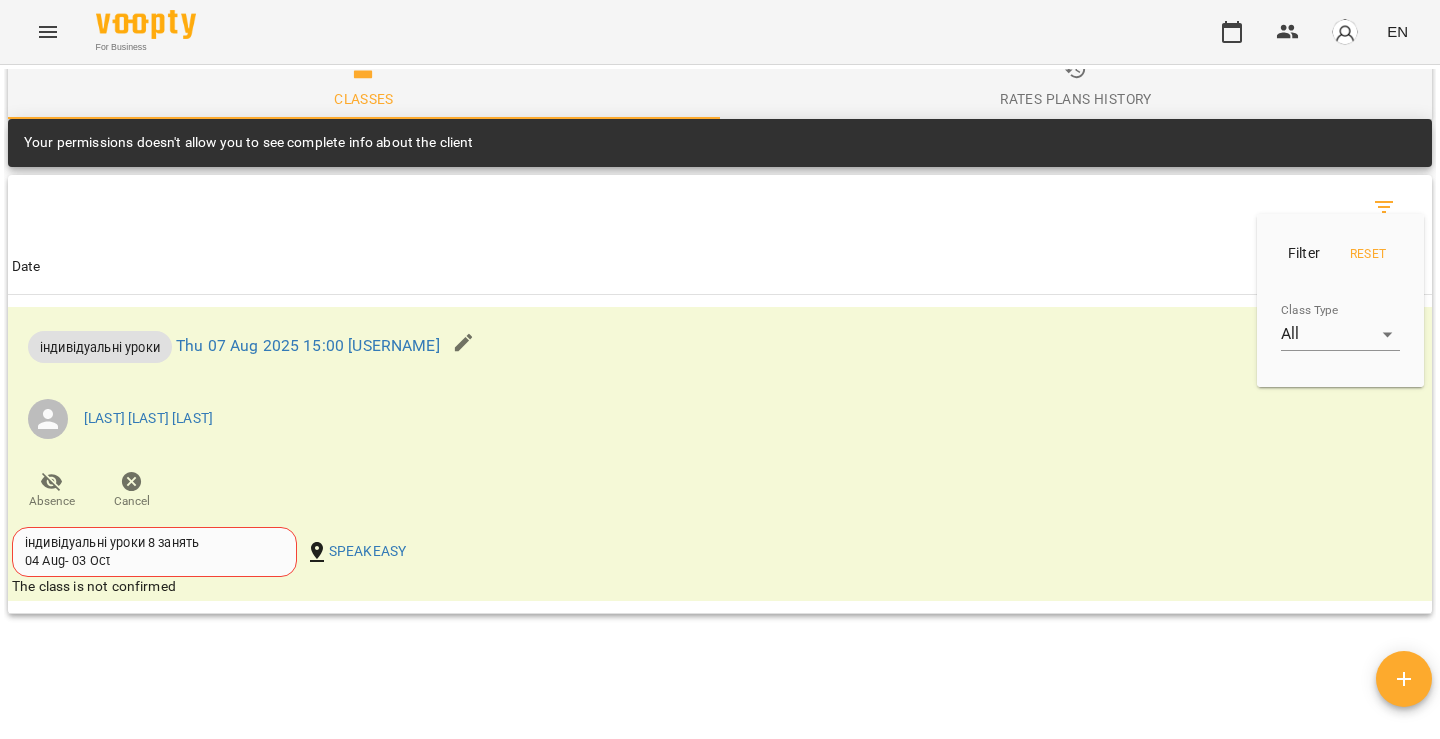 click at bounding box center [720, 369] 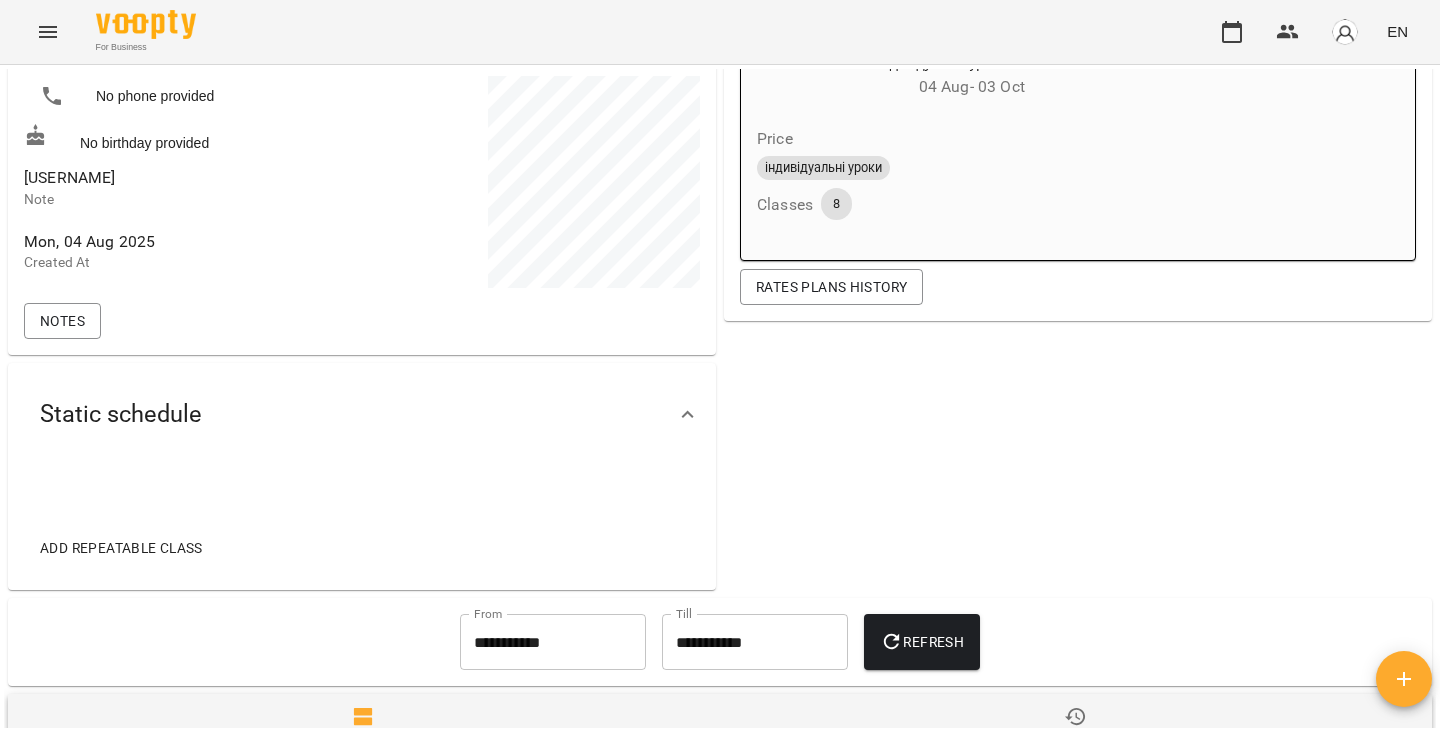 scroll, scrollTop: 0, scrollLeft: 0, axis: both 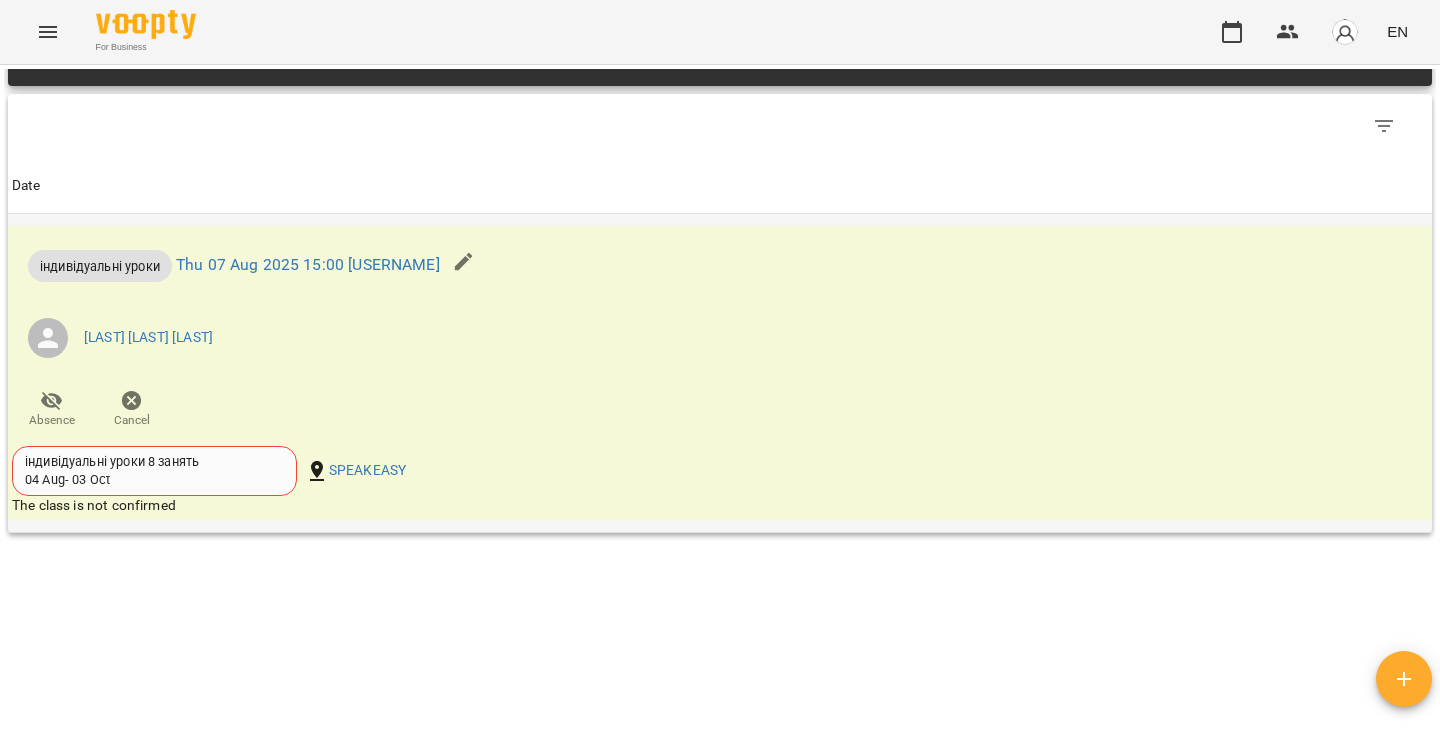 click on "[LAST] [LAST] [LAST]" at bounding box center [482, 338] 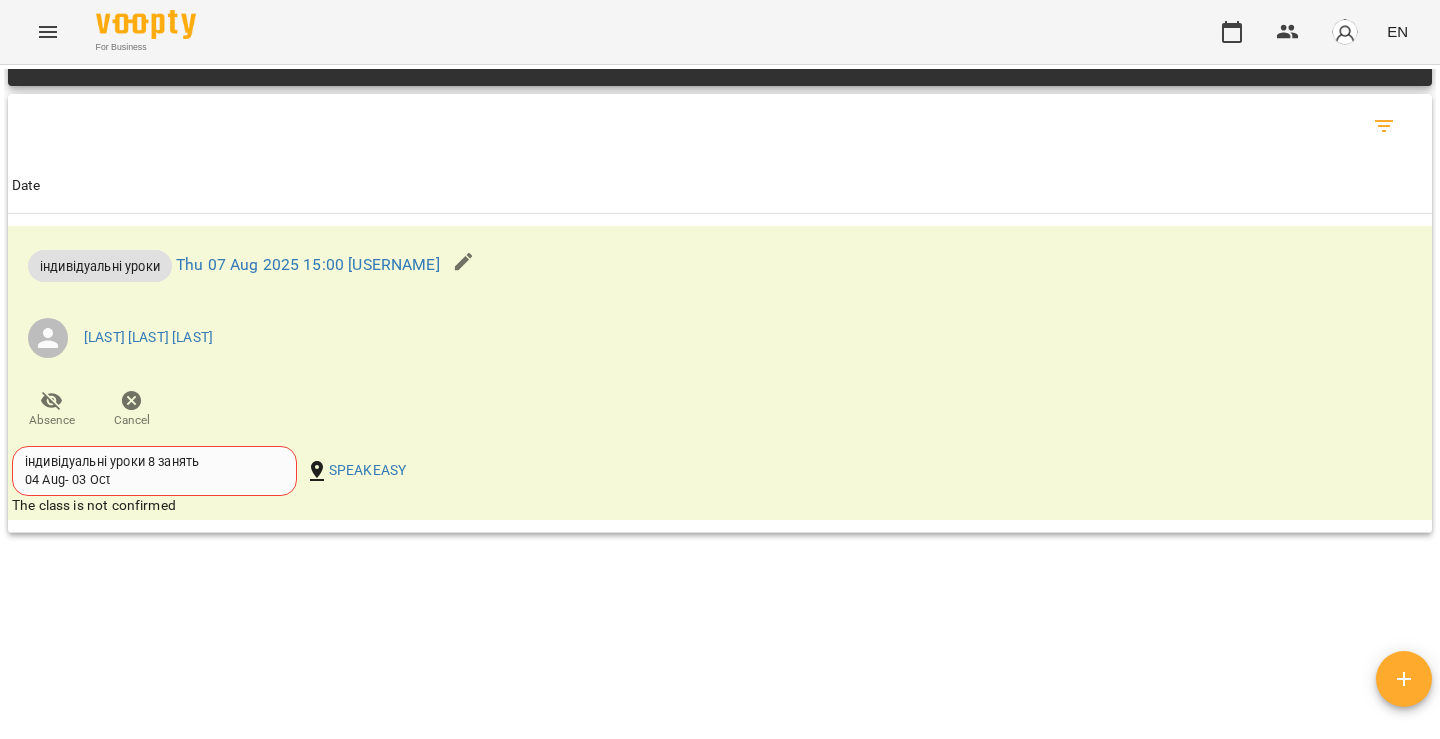 click 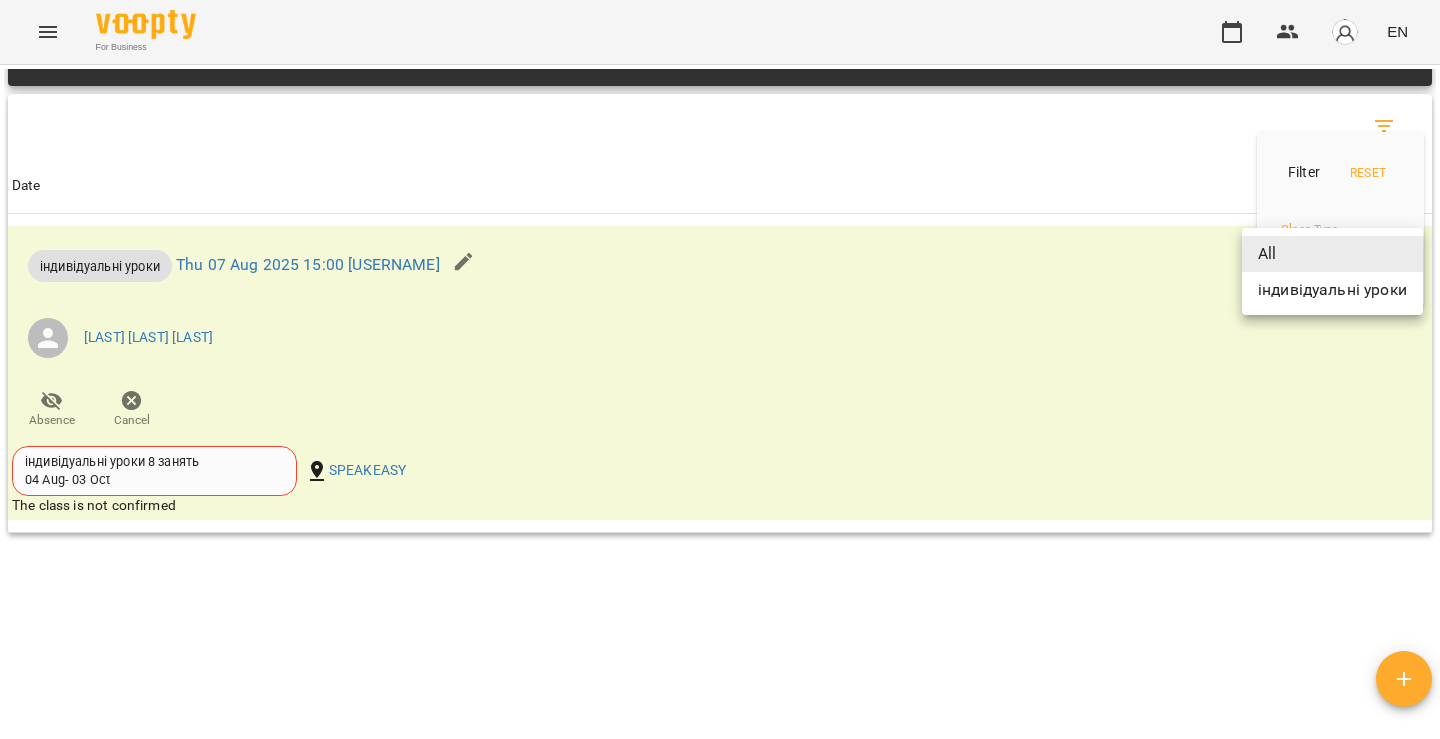 click on "**********" at bounding box center (720, 402) 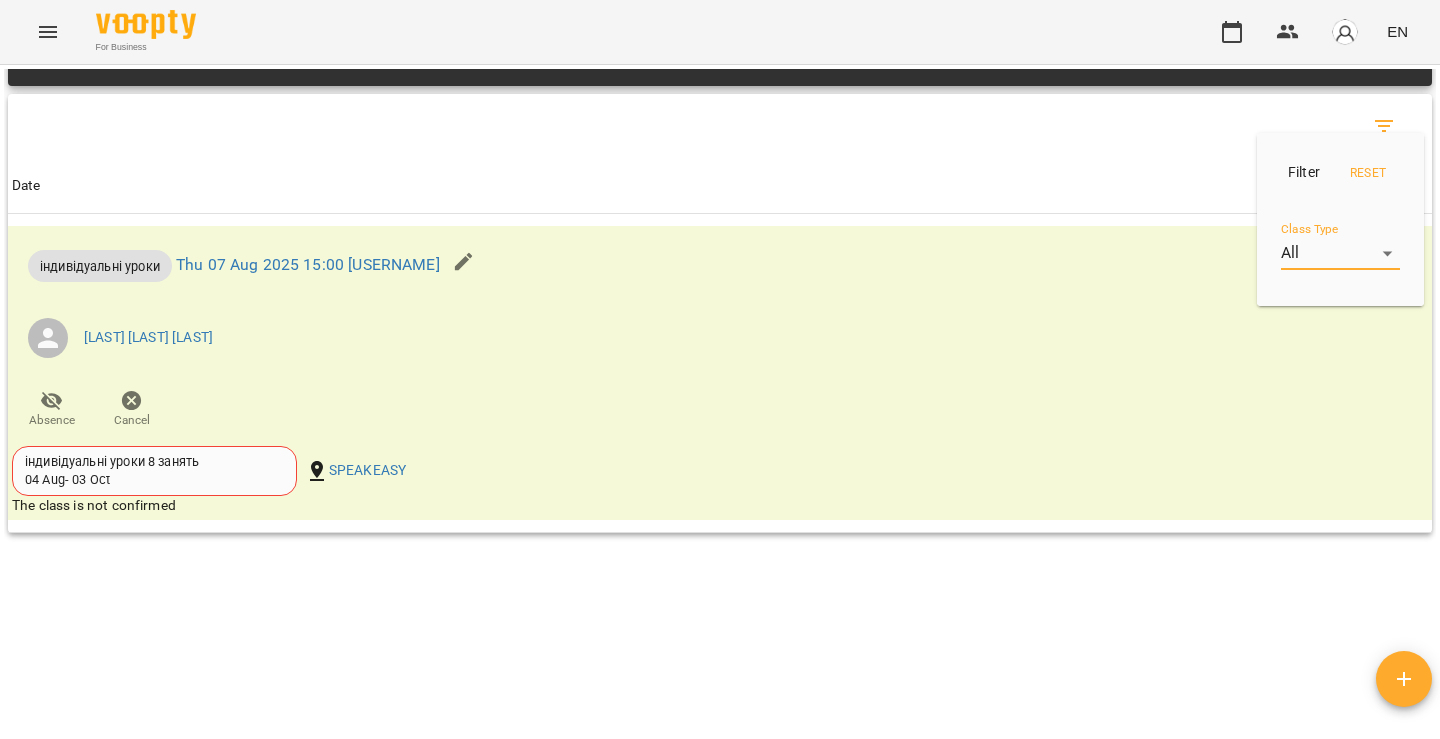 click on "Filter" at bounding box center (1304, 172) 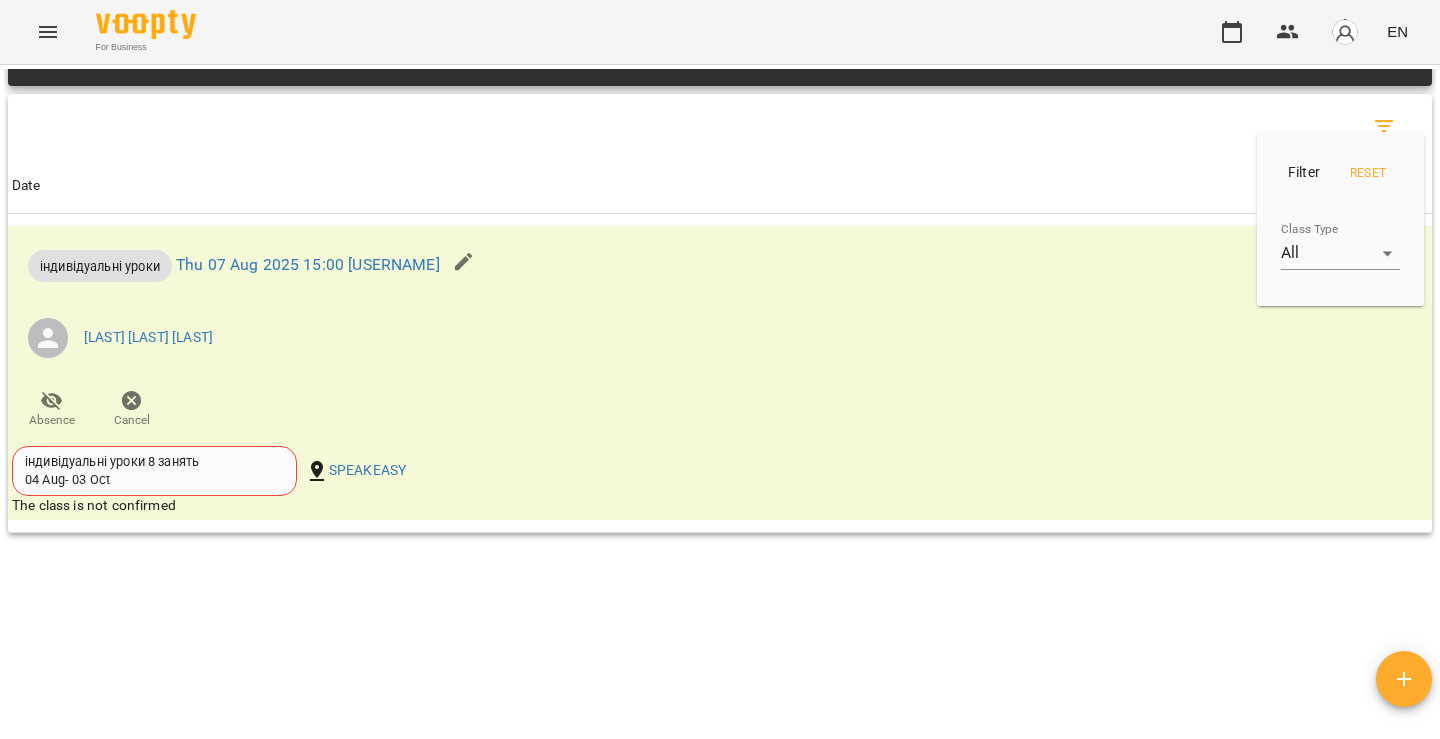 click on "**********" at bounding box center [720, 402] 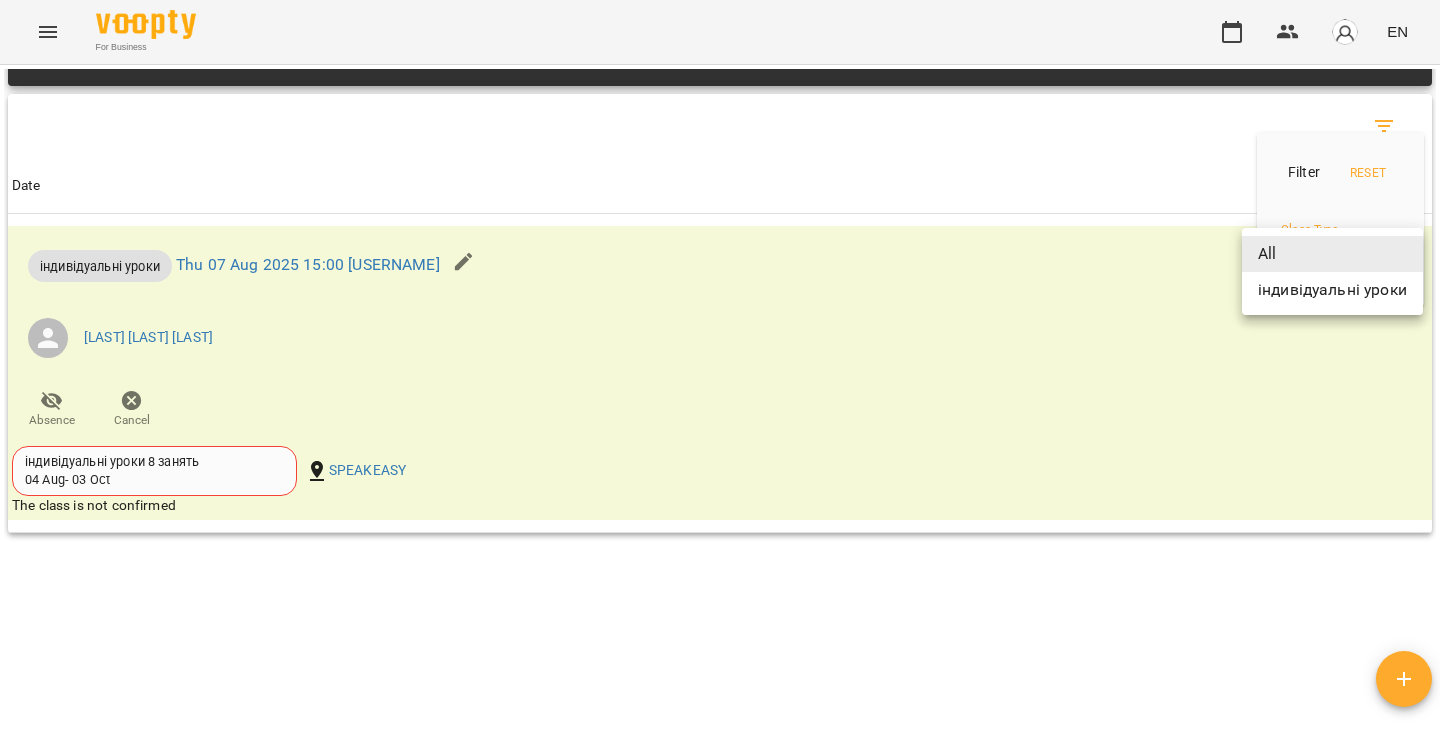 click on "індивідуальні уроки" at bounding box center (1332, 290) 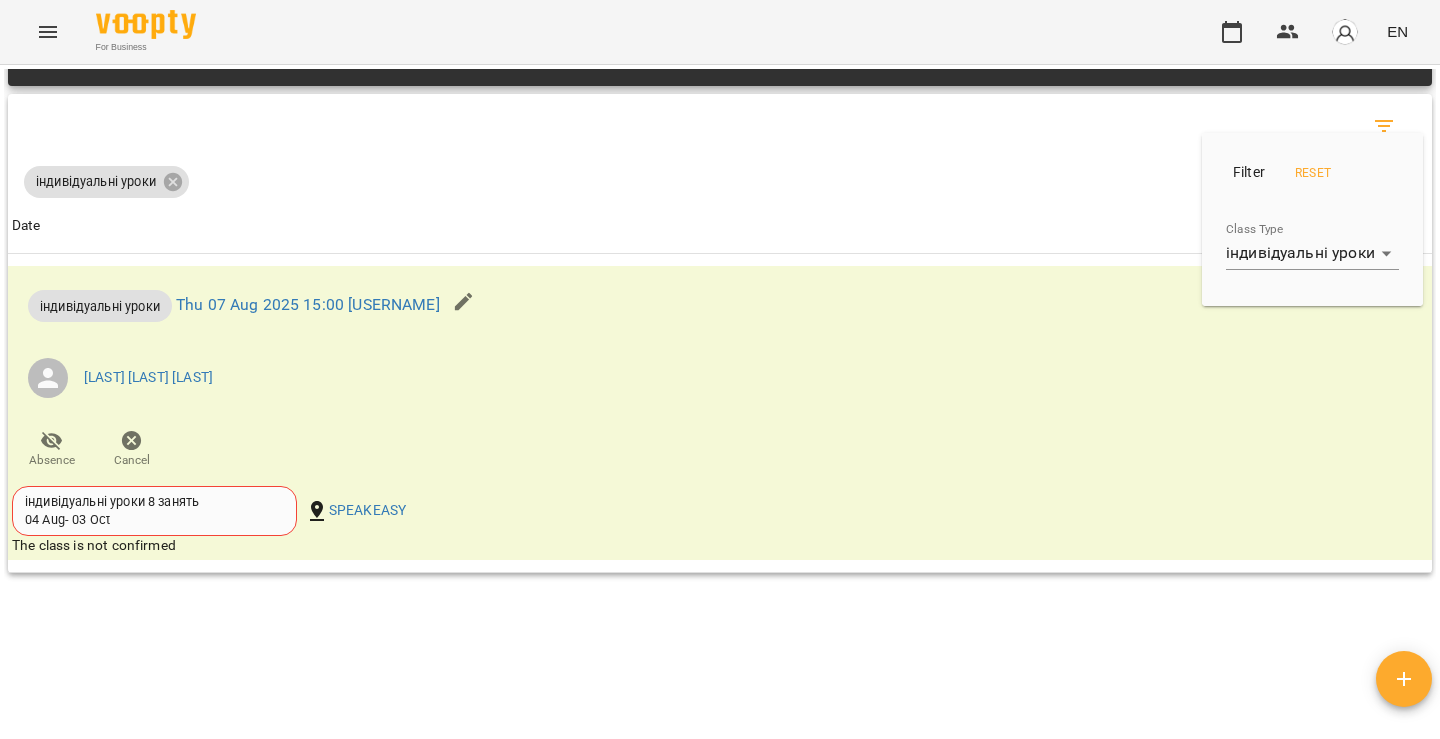 click at bounding box center [720, 369] 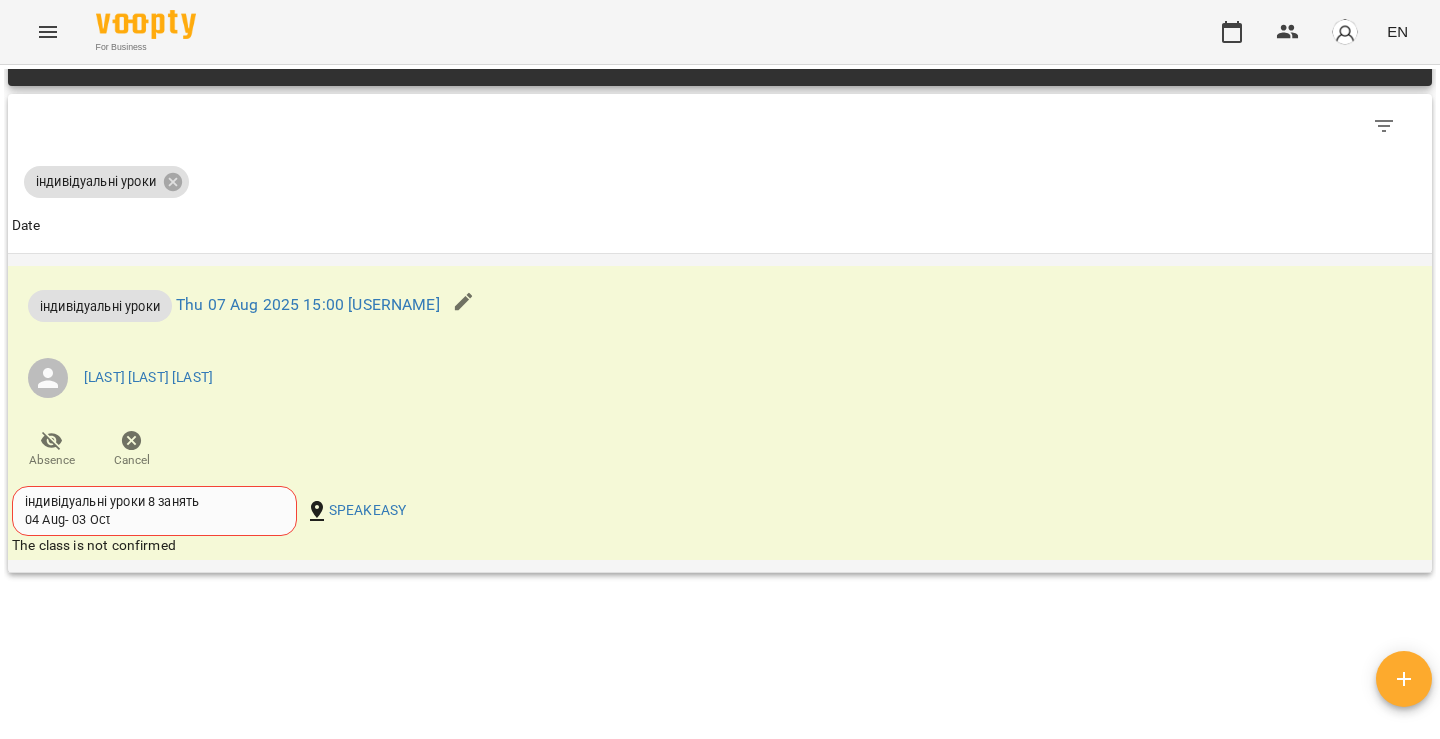 click on "[LAST] [LAST] [LAST]" at bounding box center (482, 378) 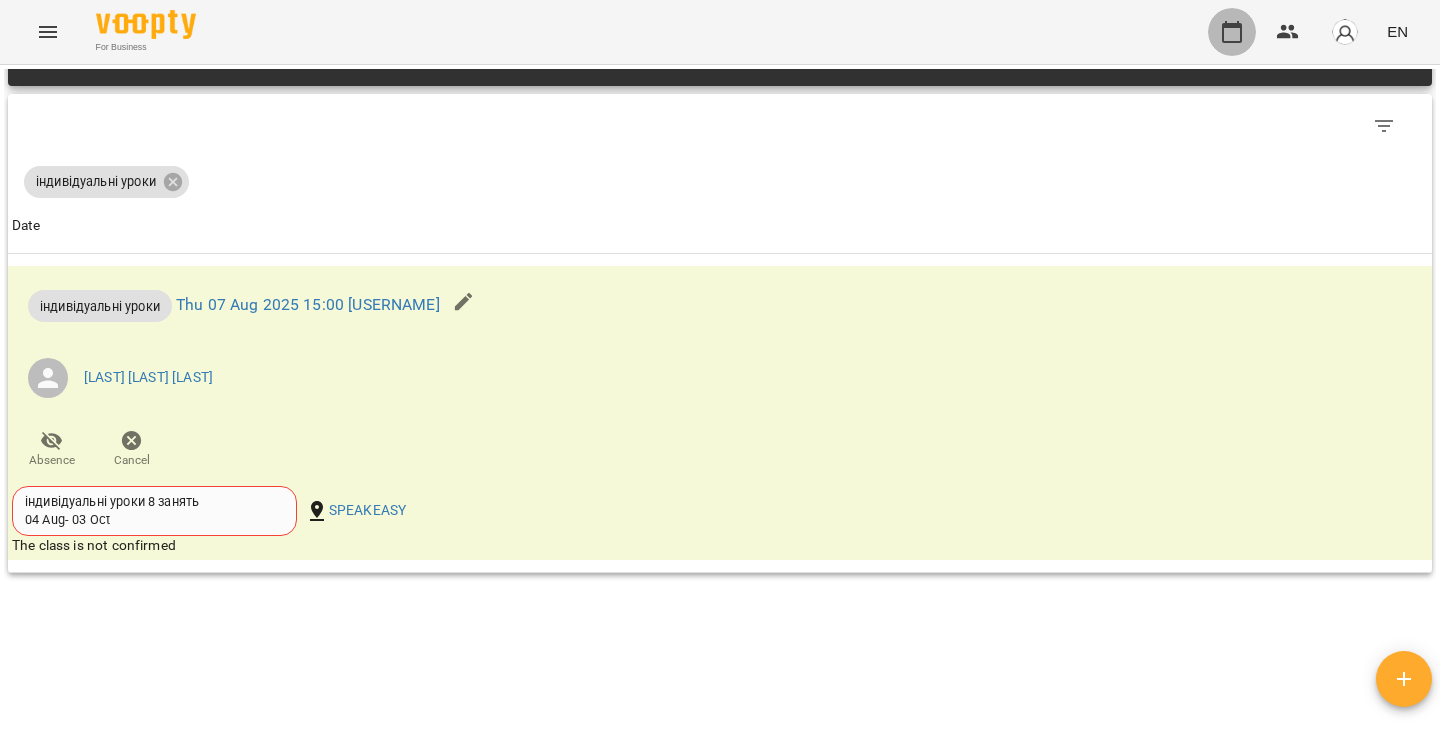 click 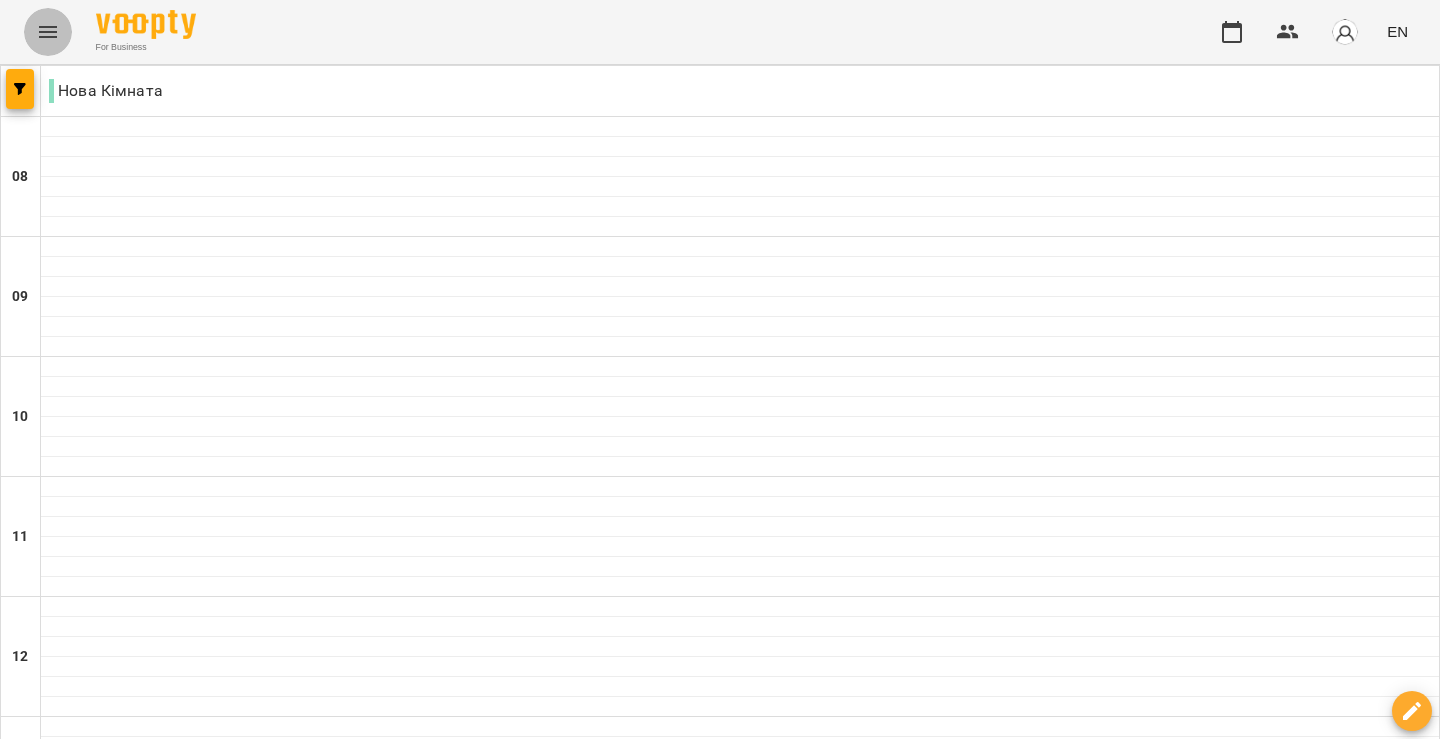 click 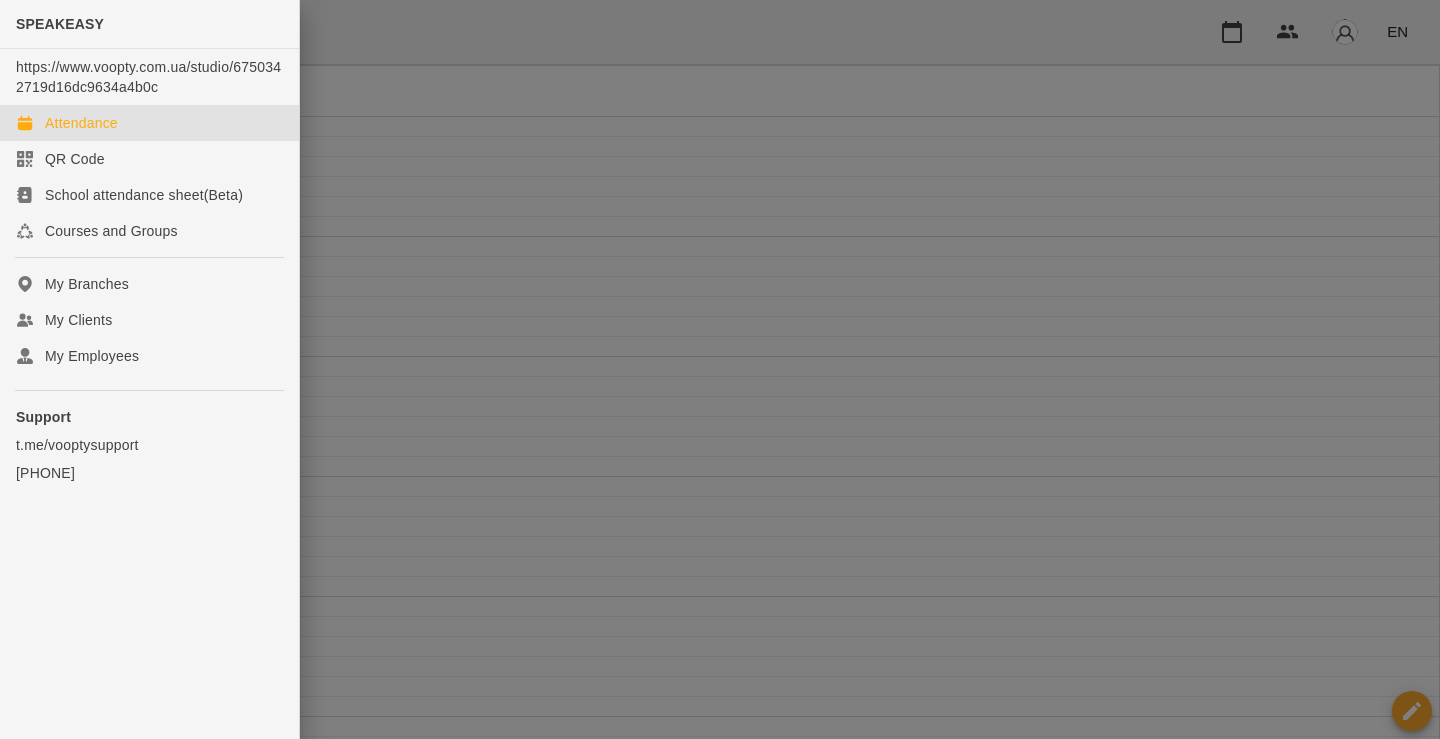 click at bounding box center [720, 369] 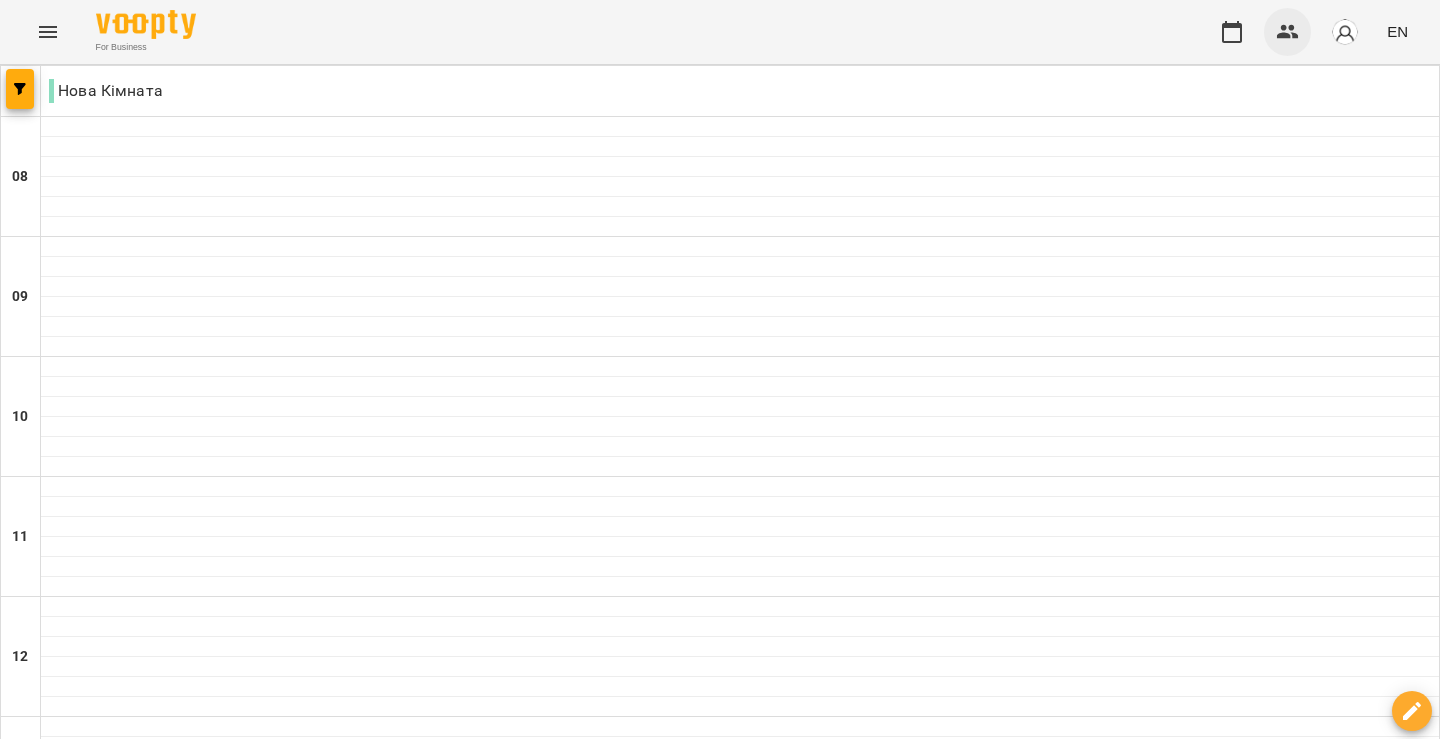click 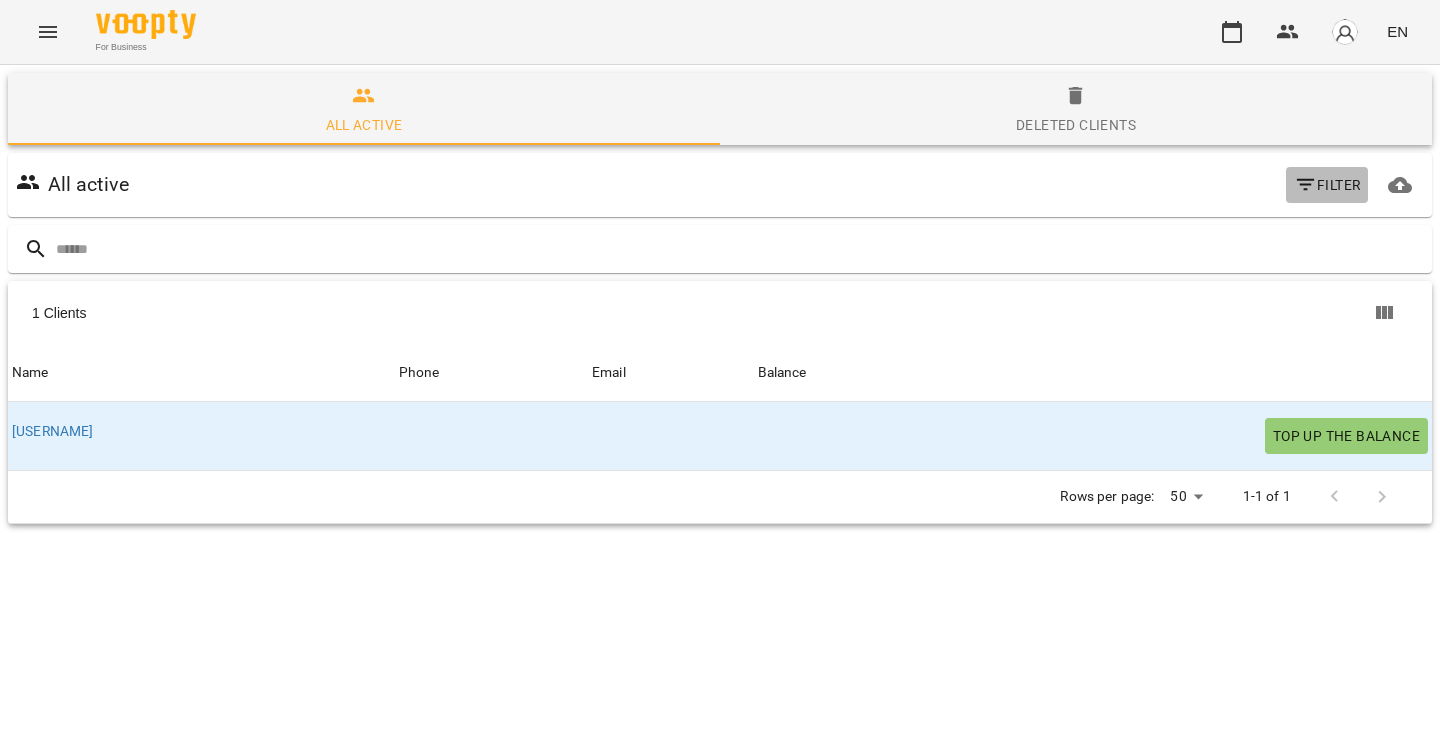 click 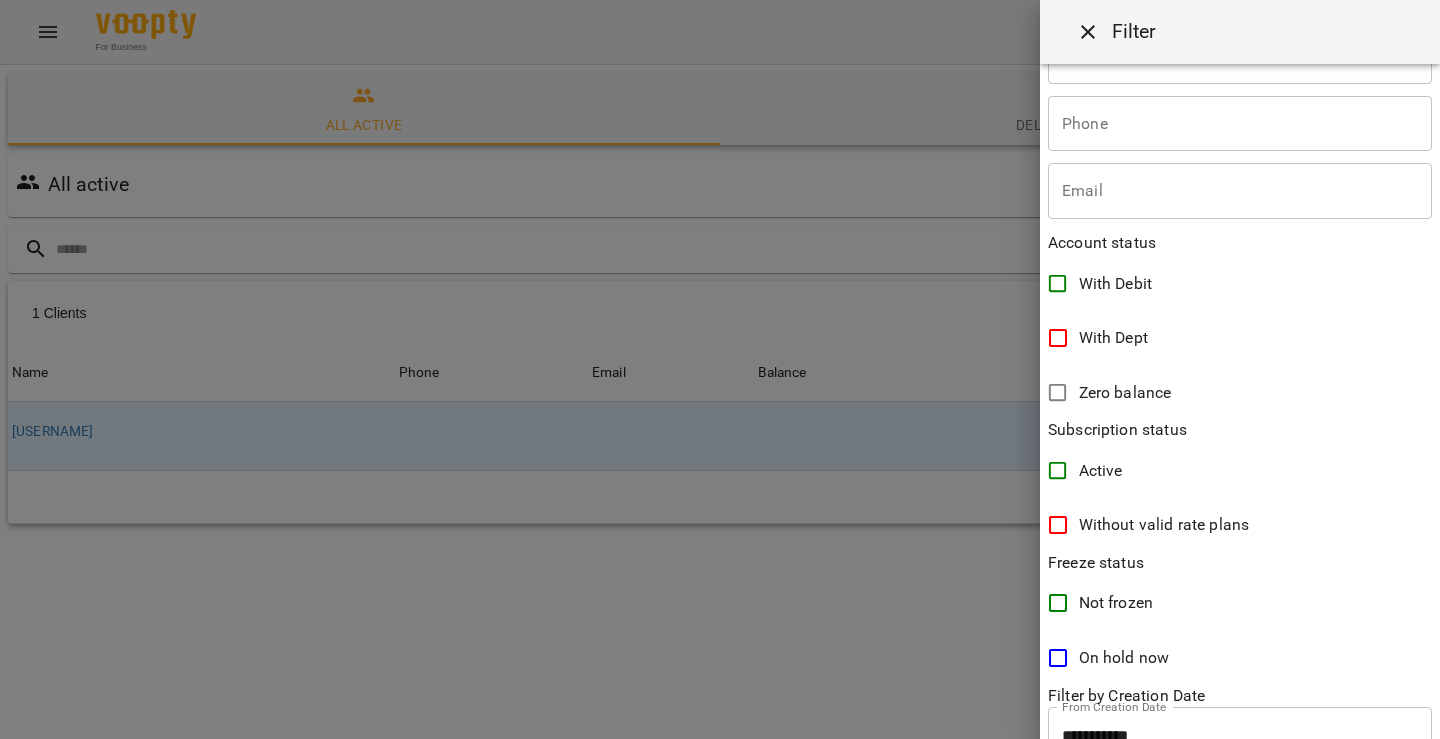 scroll, scrollTop: 0, scrollLeft: 0, axis: both 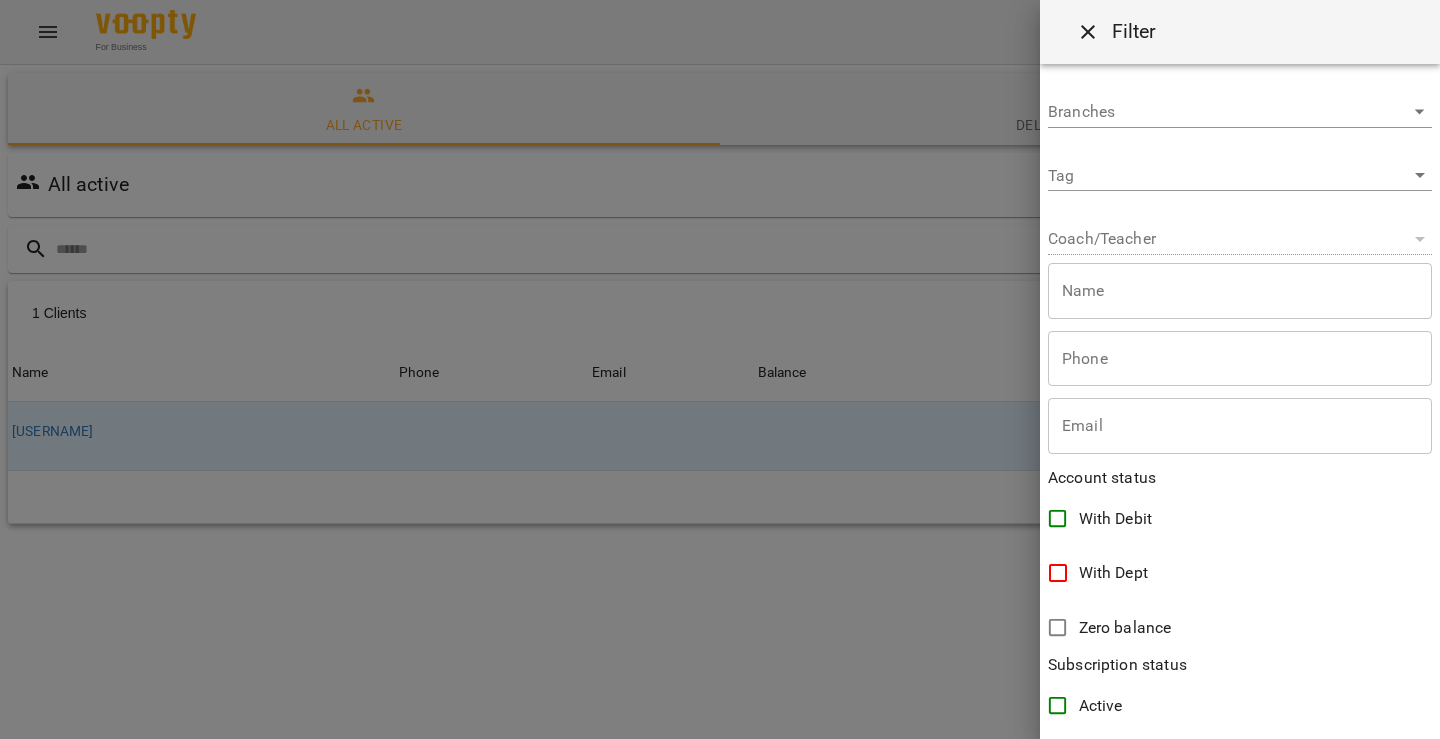 click 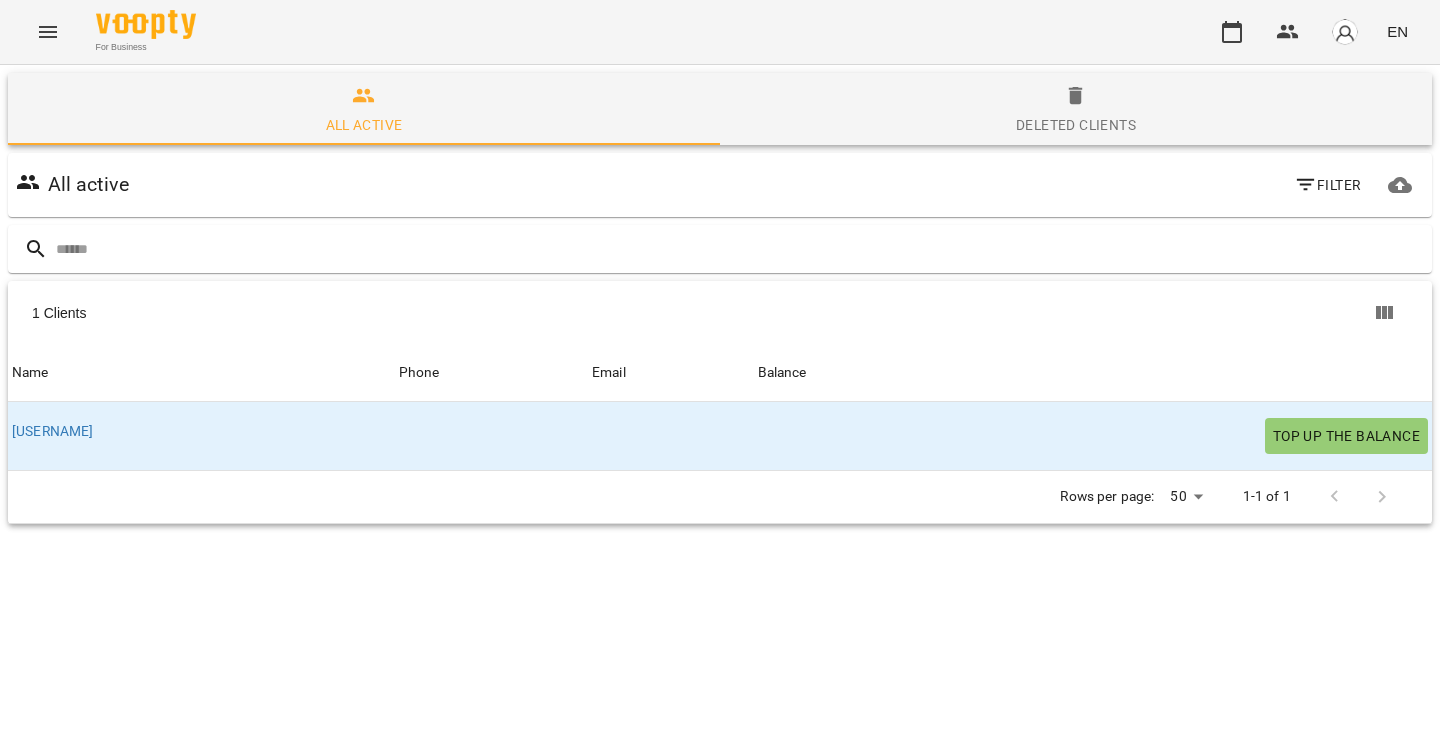 click at bounding box center [1345, 32] 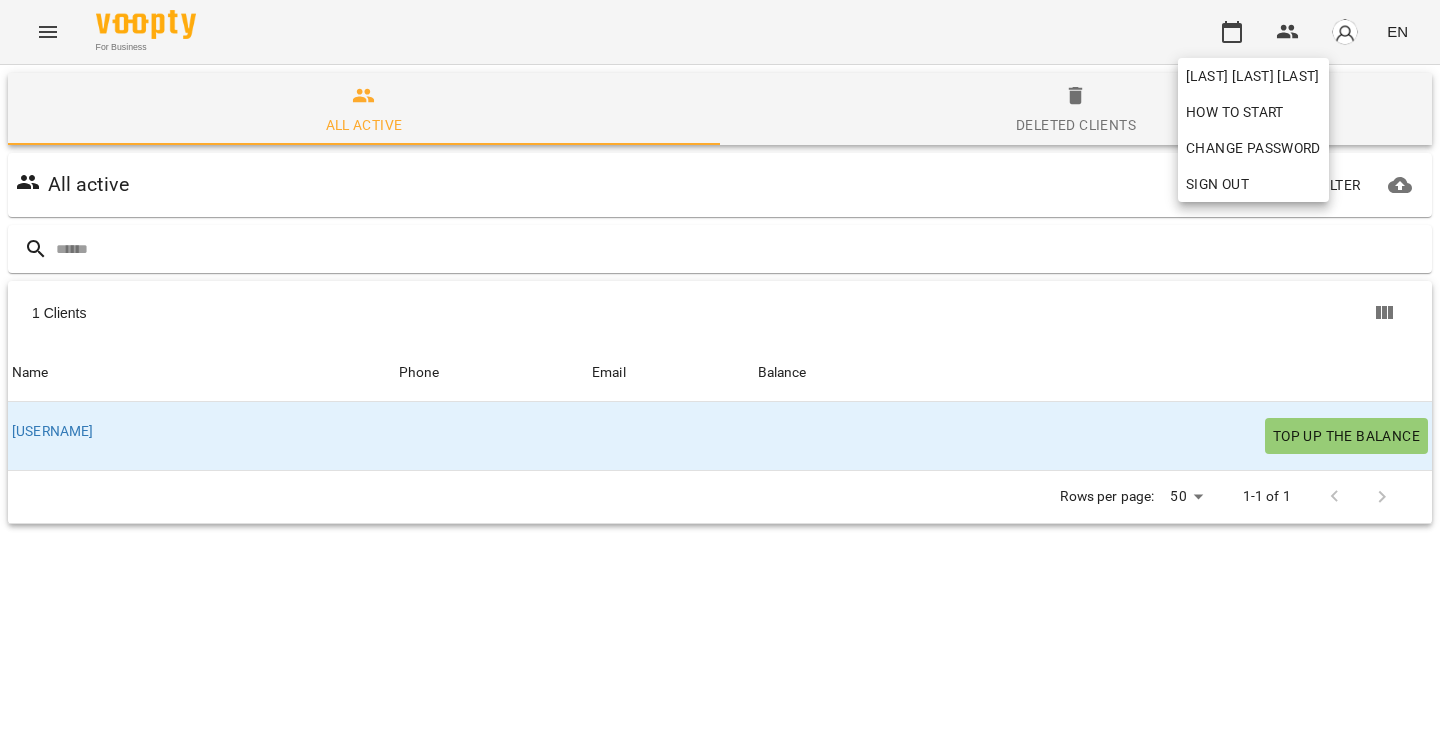 click at bounding box center [720, 369] 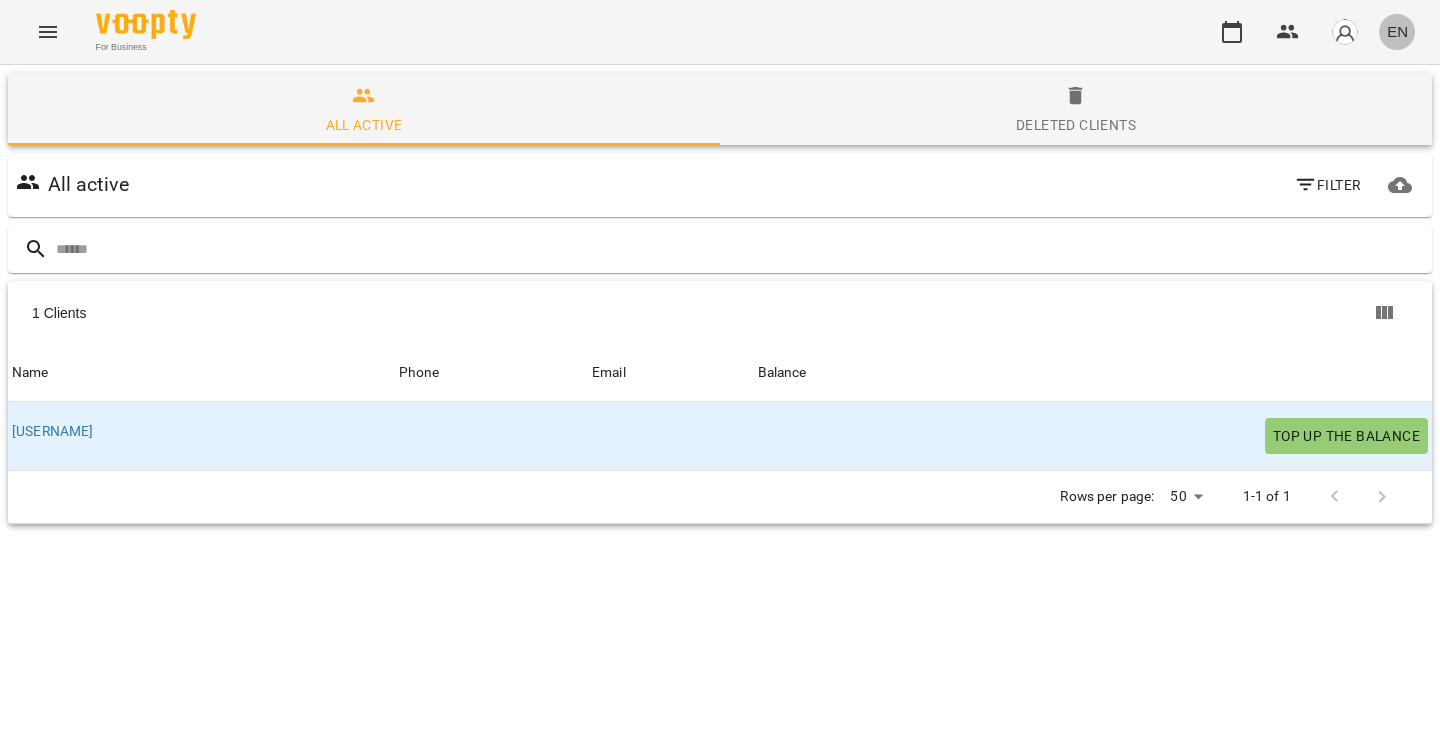 click on "EN" at bounding box center (1397, 31) 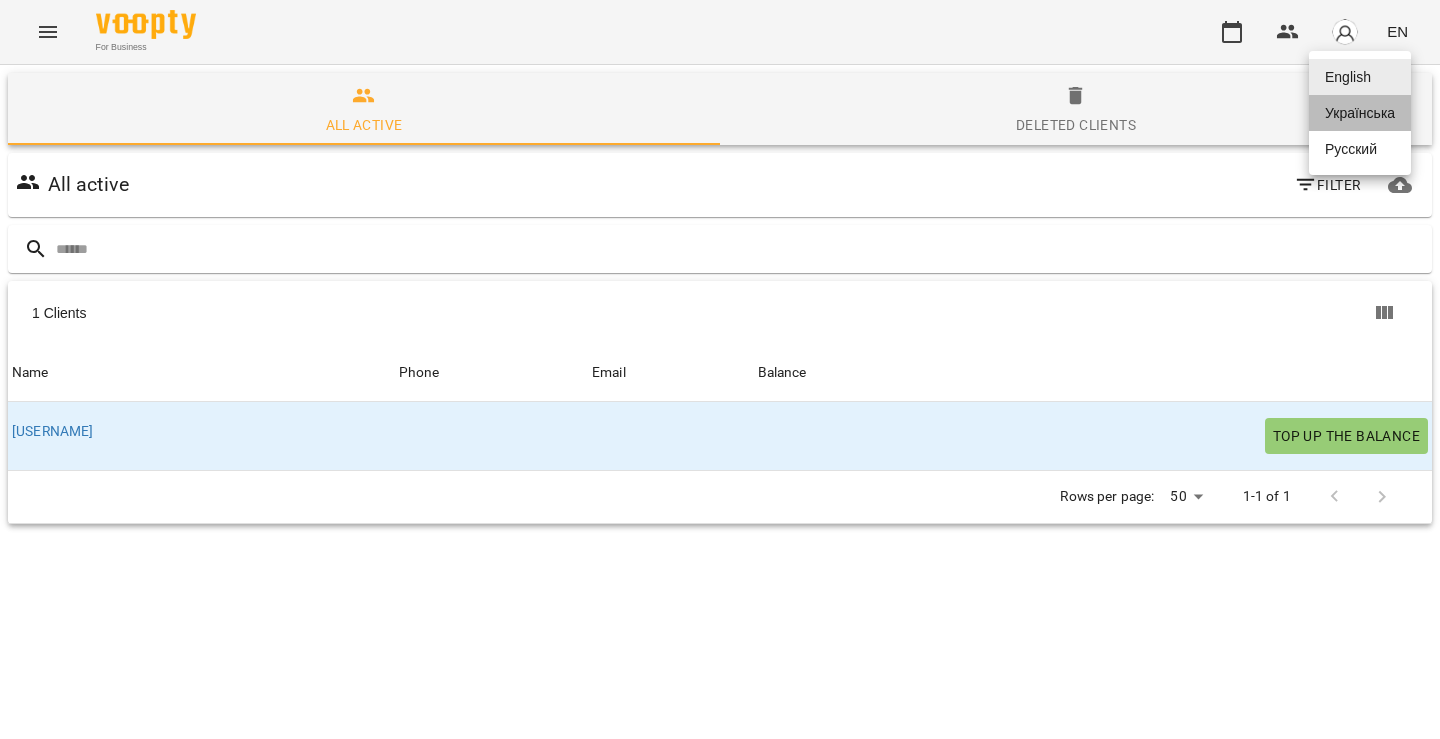click on "Українська" at bounding box center (1360, 113) 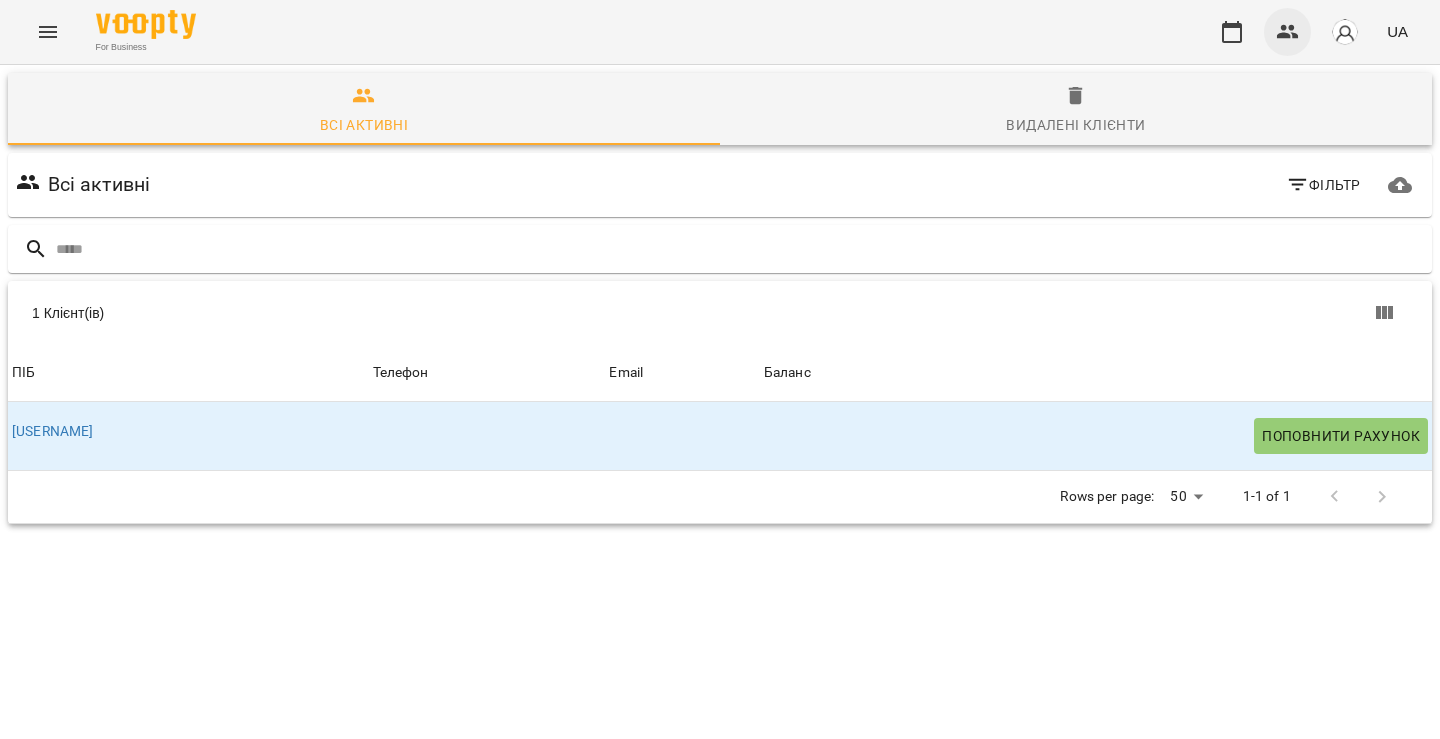click 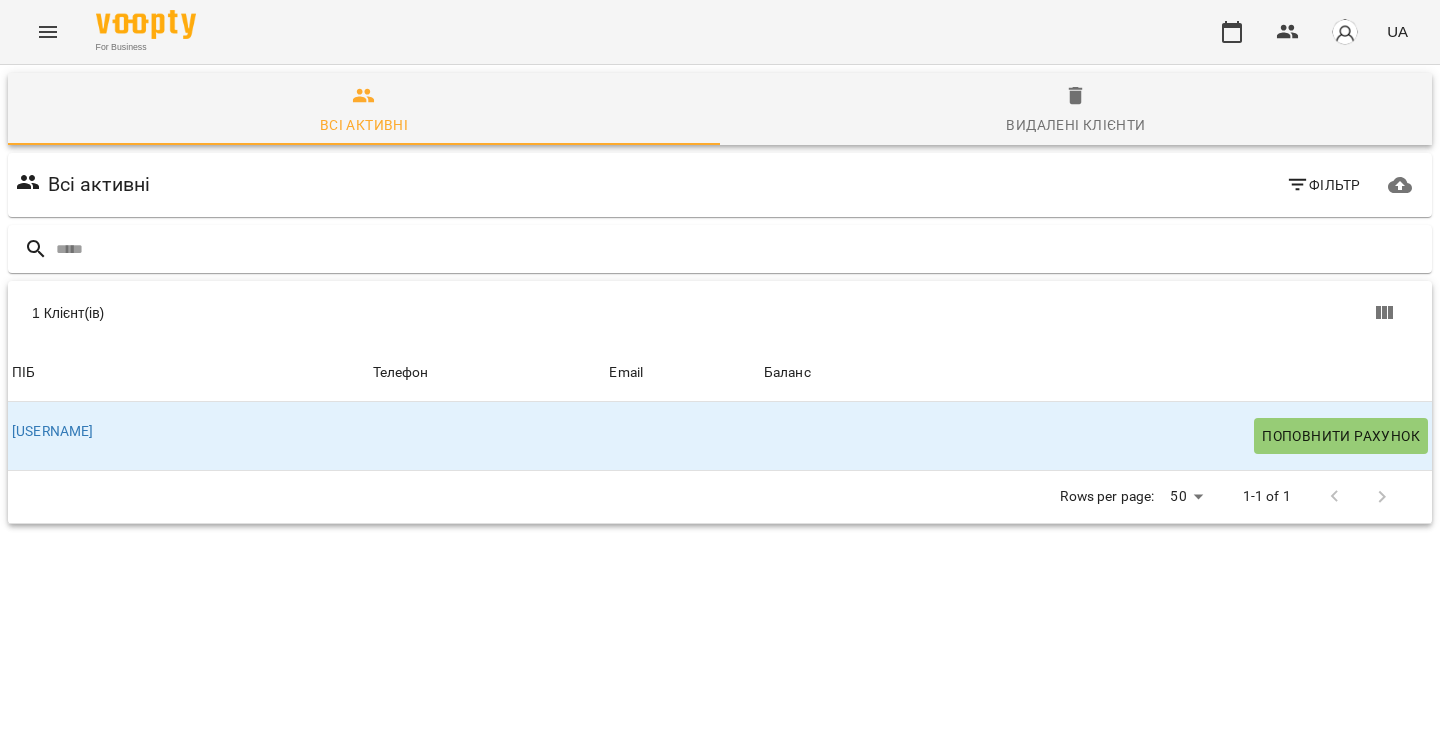 click 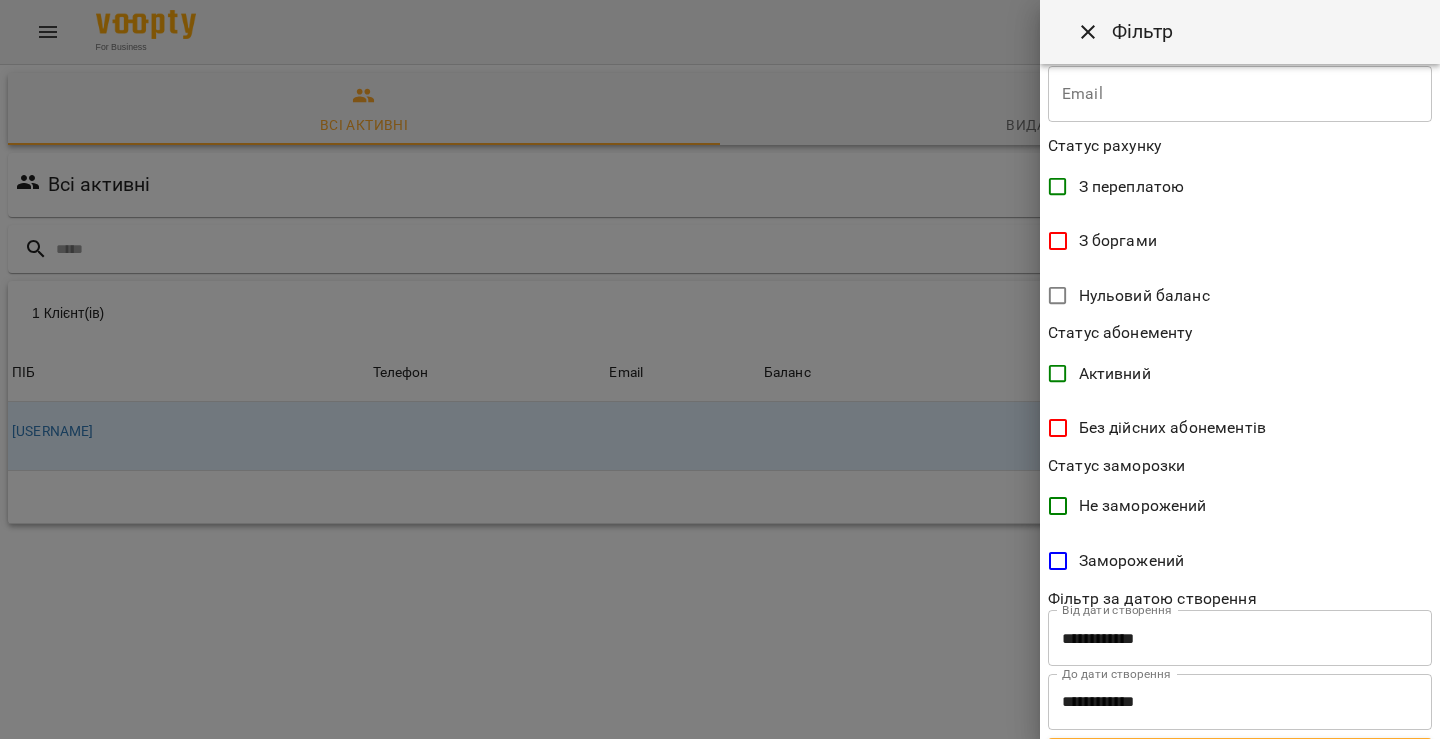 scroll, scrollTop: 374, scrollLeft: 0, axis: vertical 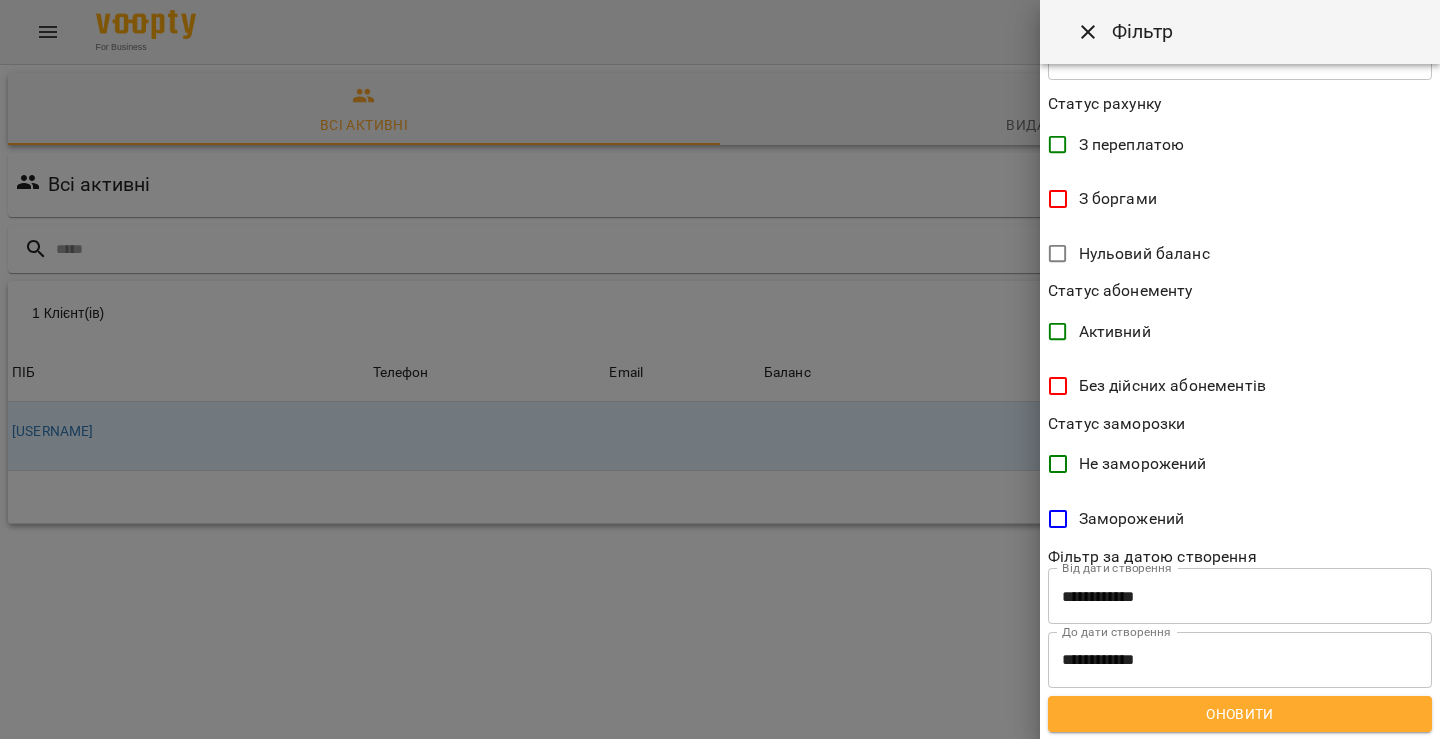 click at bounding box center (720, 369) 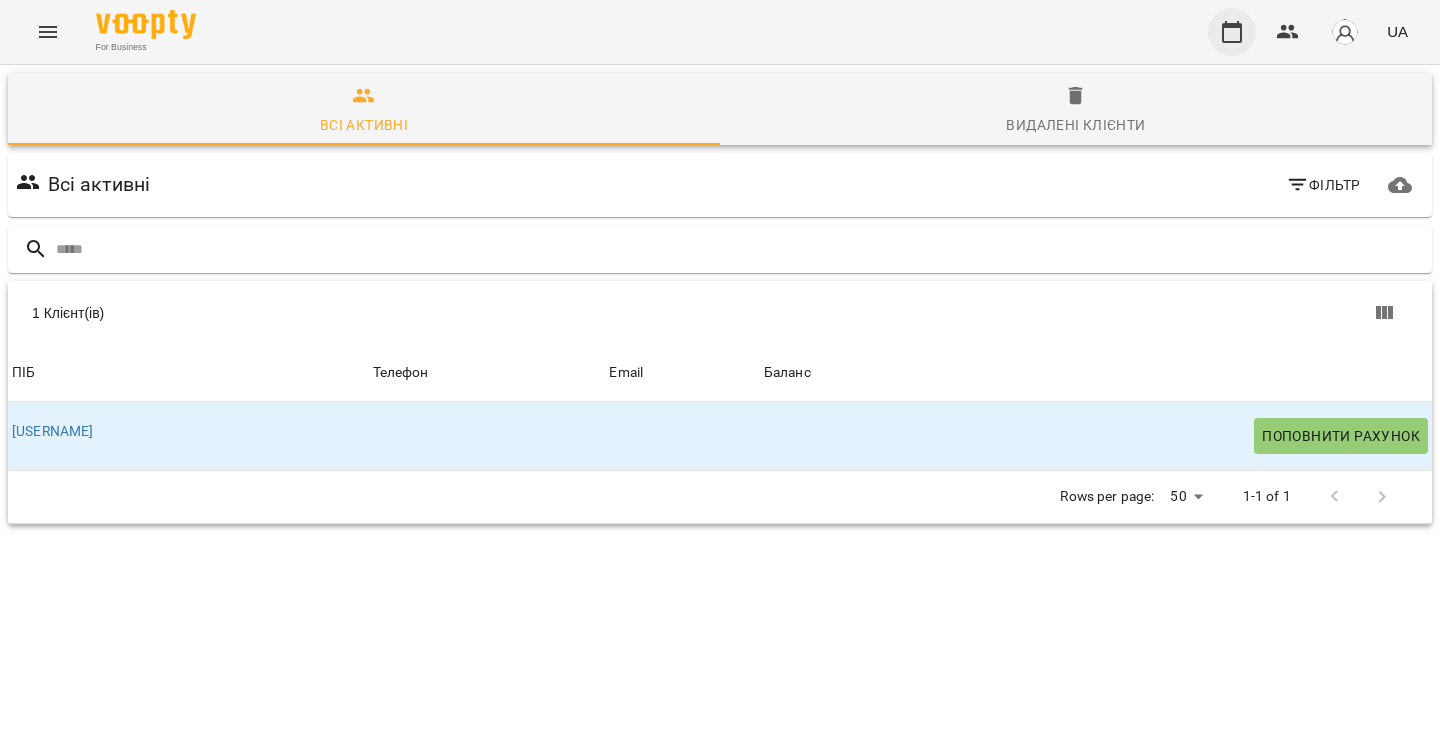 click at bounding box center [1232, 32] 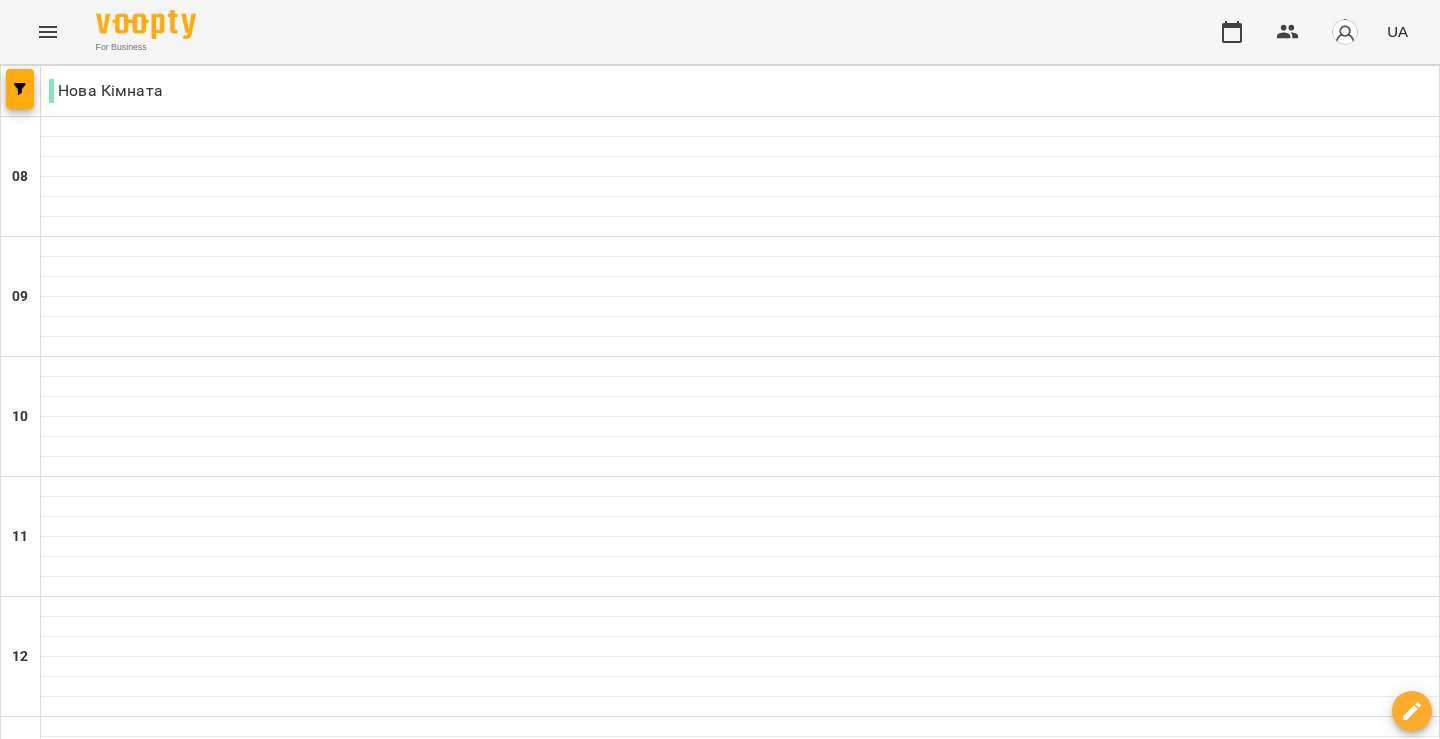 click on "**********" at bounding box center (720, 2008) 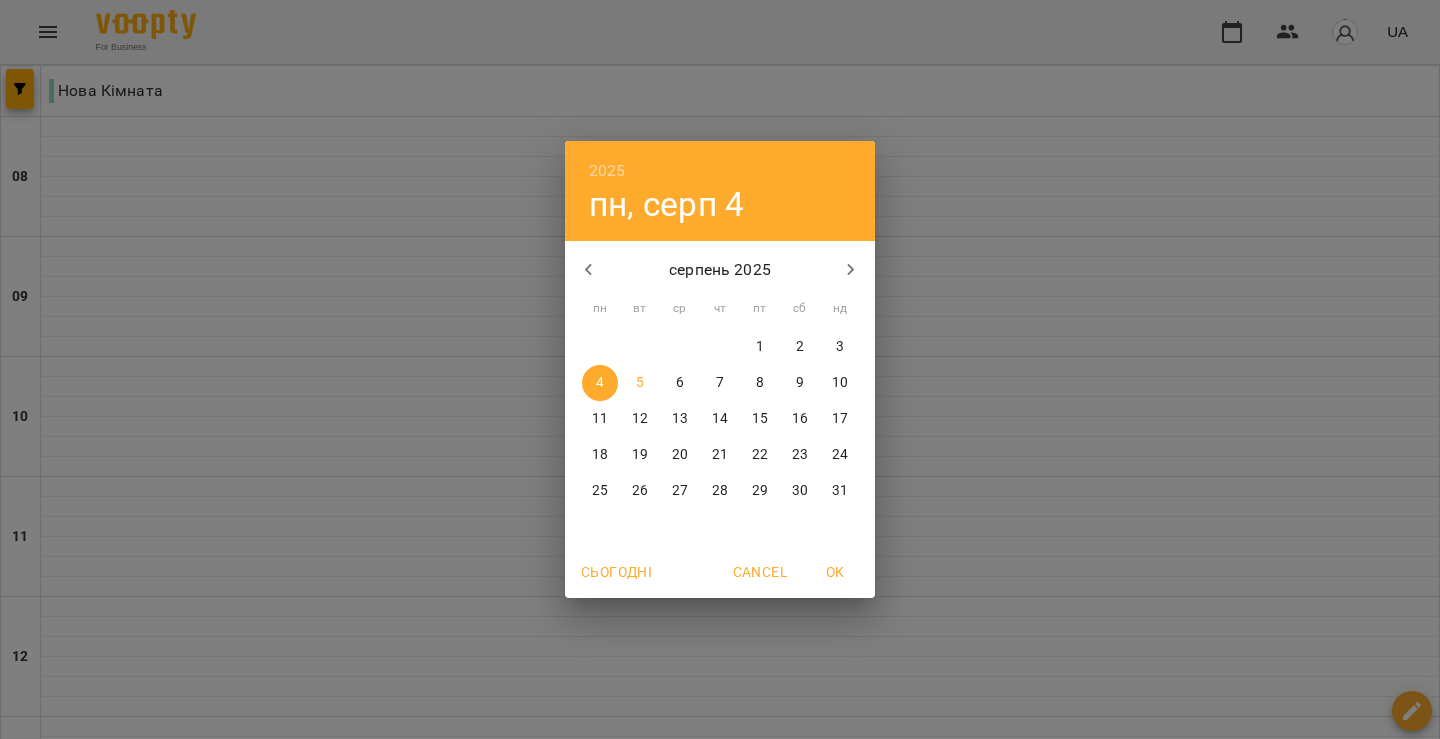 click on "2025 пн, серп 4 серпень 2025 пн вт ср чт пт сб нд 28 29 30 31 1 2 3 4 5 6 7 8 9 10 11 12 13 14 15 16 17 18 19 20 21 22 23 24 25 26 27 28 29 30 31 Сьогодні Cancel OK" at bounding box center [720, 369] 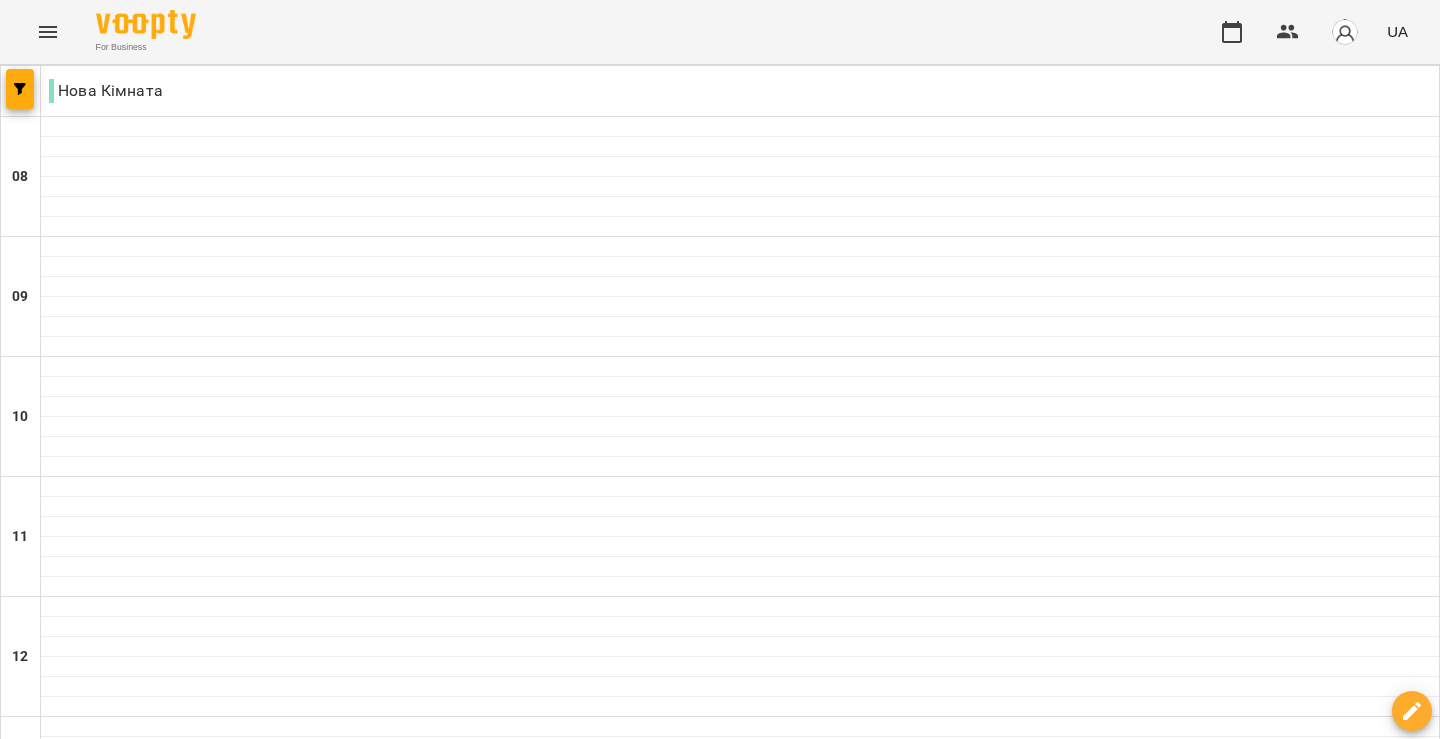click on "Нова Кімната" at bounding box center [740, 91] 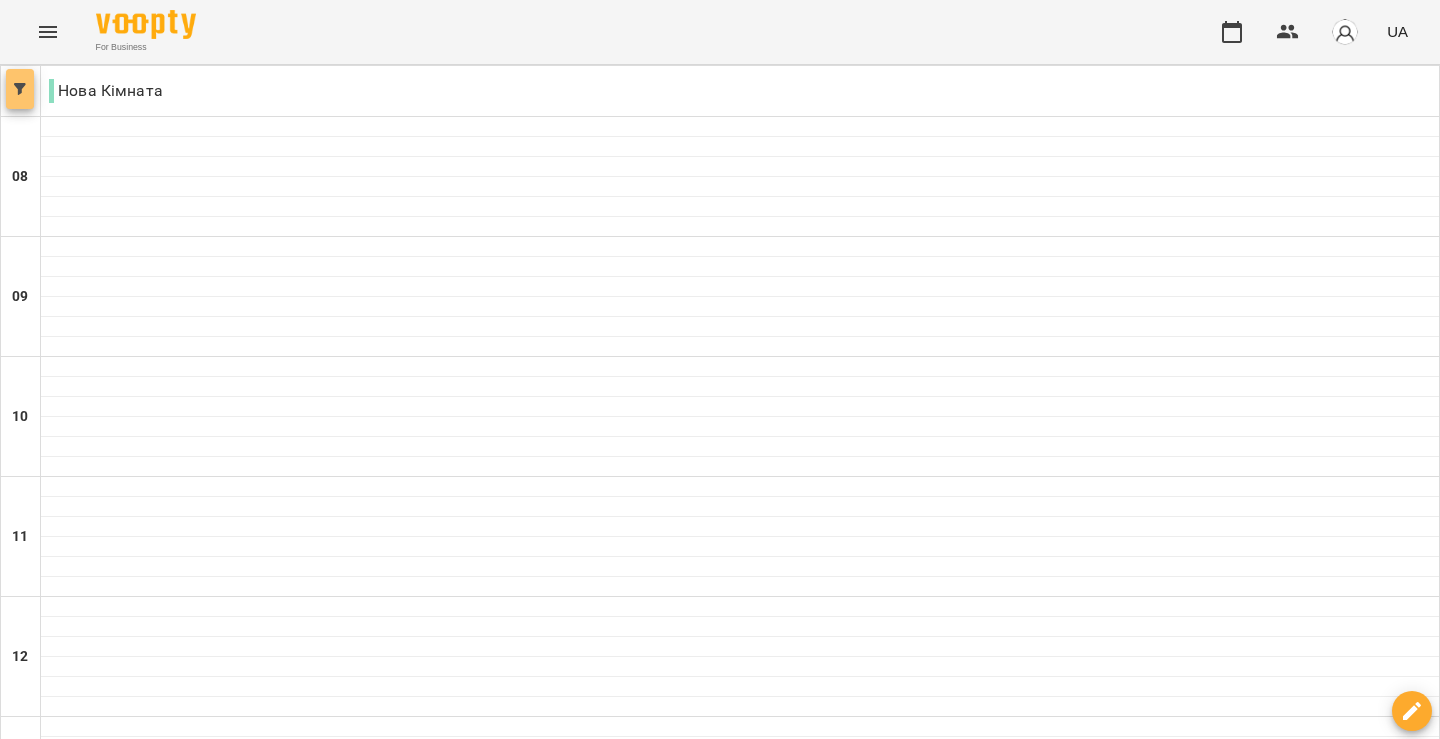 click 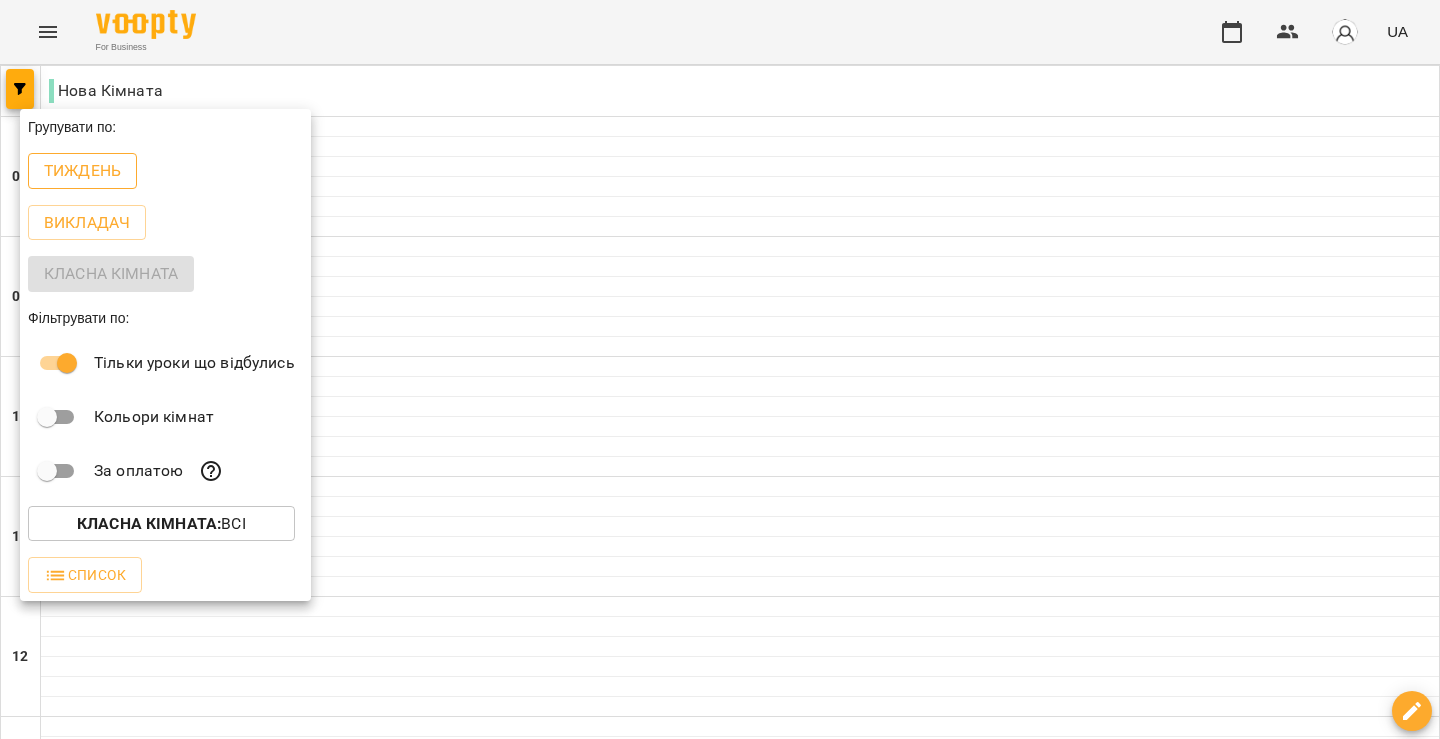 click on "Тиждень" at bounding box center [82, 171] 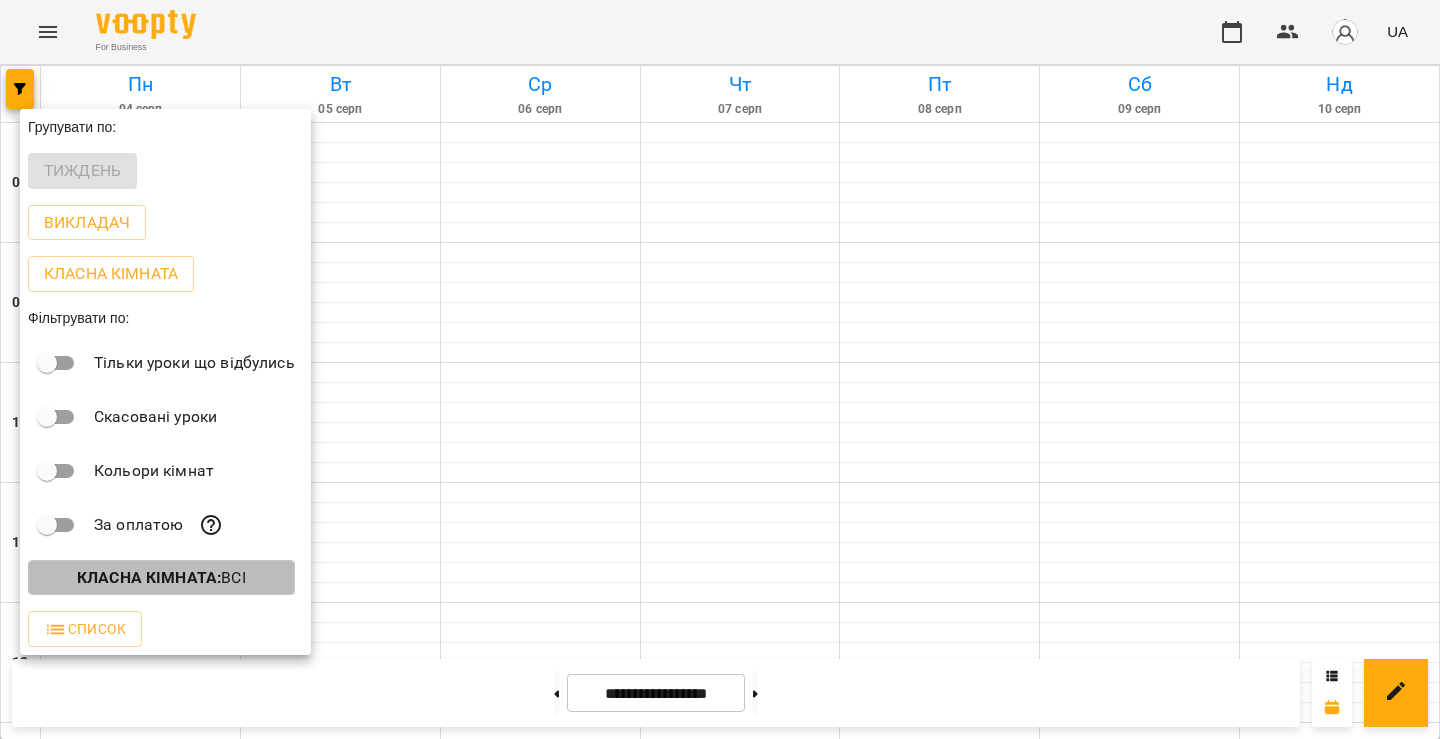 click on "Класна кімната :" at bounding box center (149, 577) 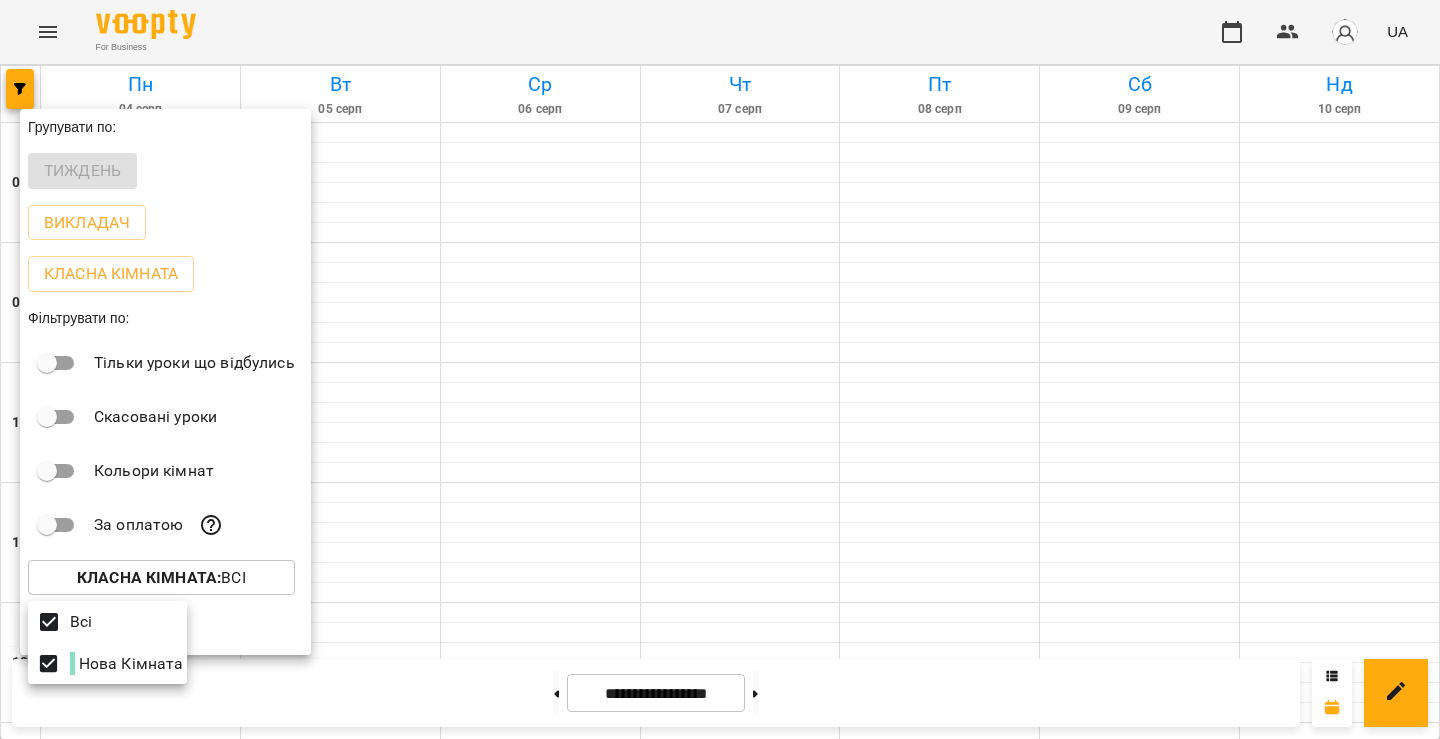 click at bounding box center [720, 369] 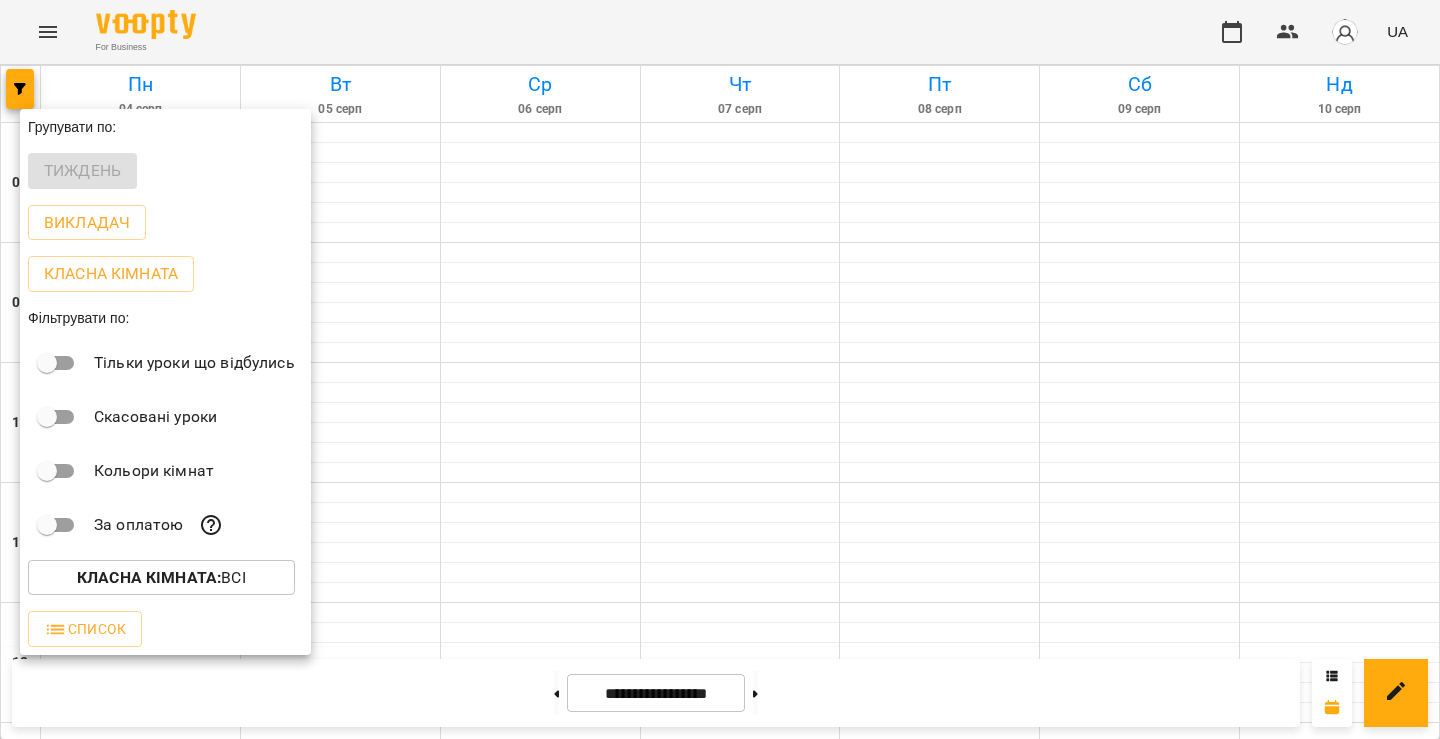click at bounding box center (720, 369) 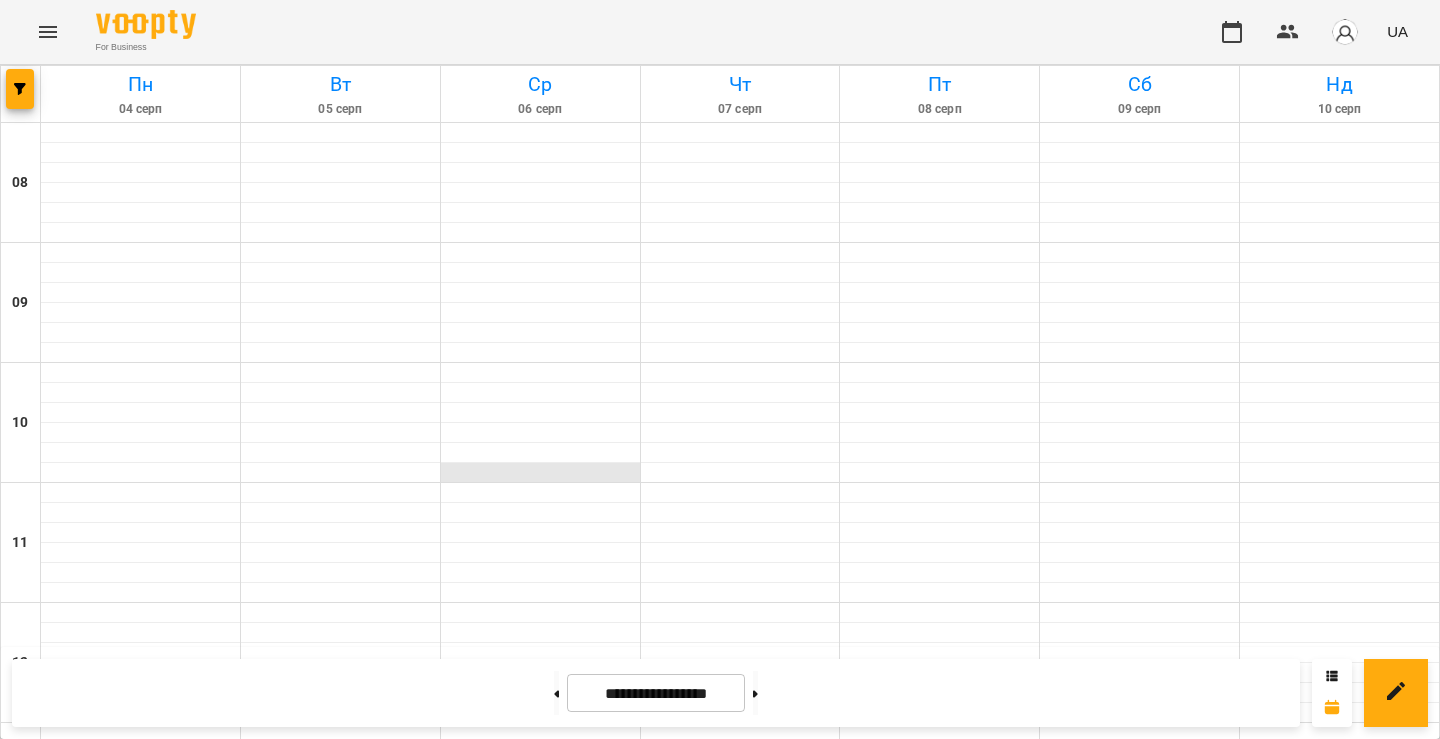 scroll, scrollTop: 619, scrollLeft: 0, axis: vertical 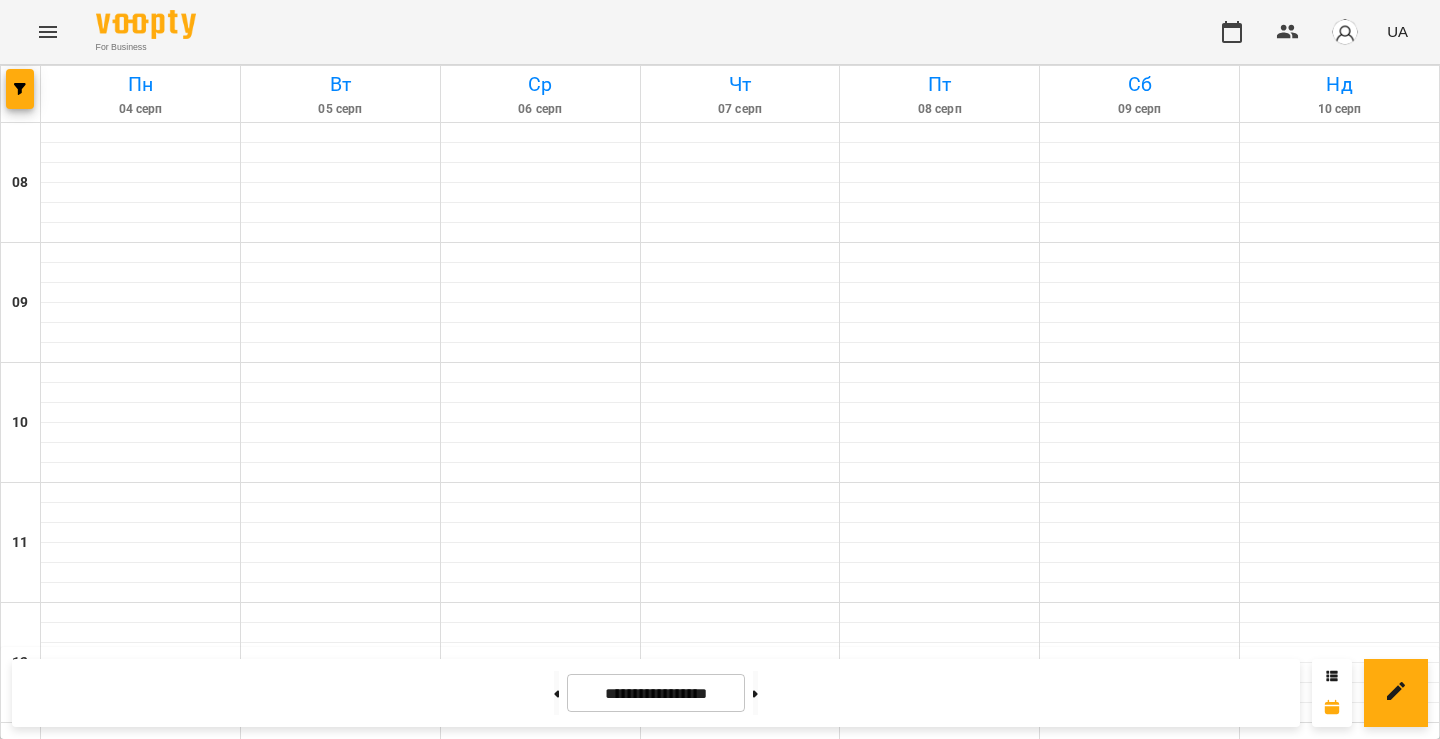 click on "15:00 Гасанова Мар’ям Ровшанівна" at bounding box center (740, 991) 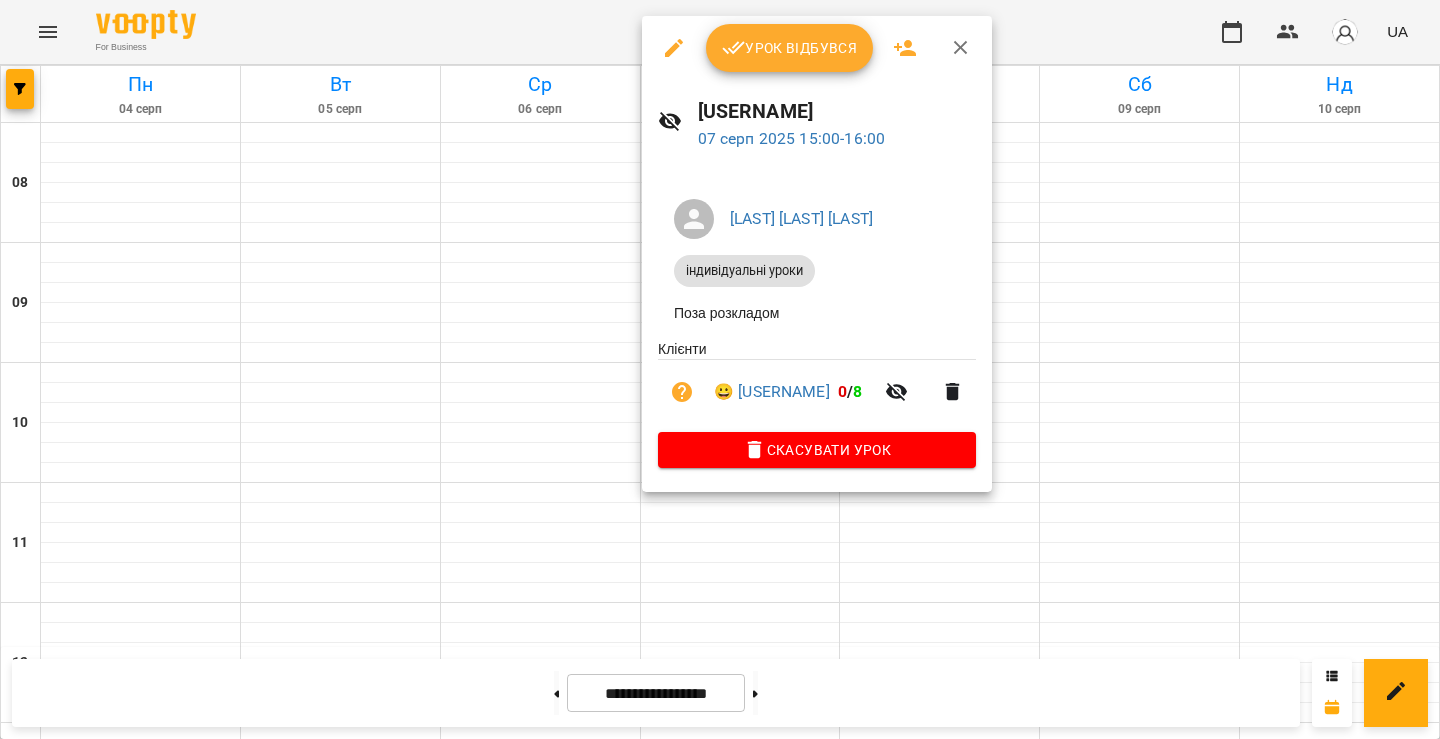 click 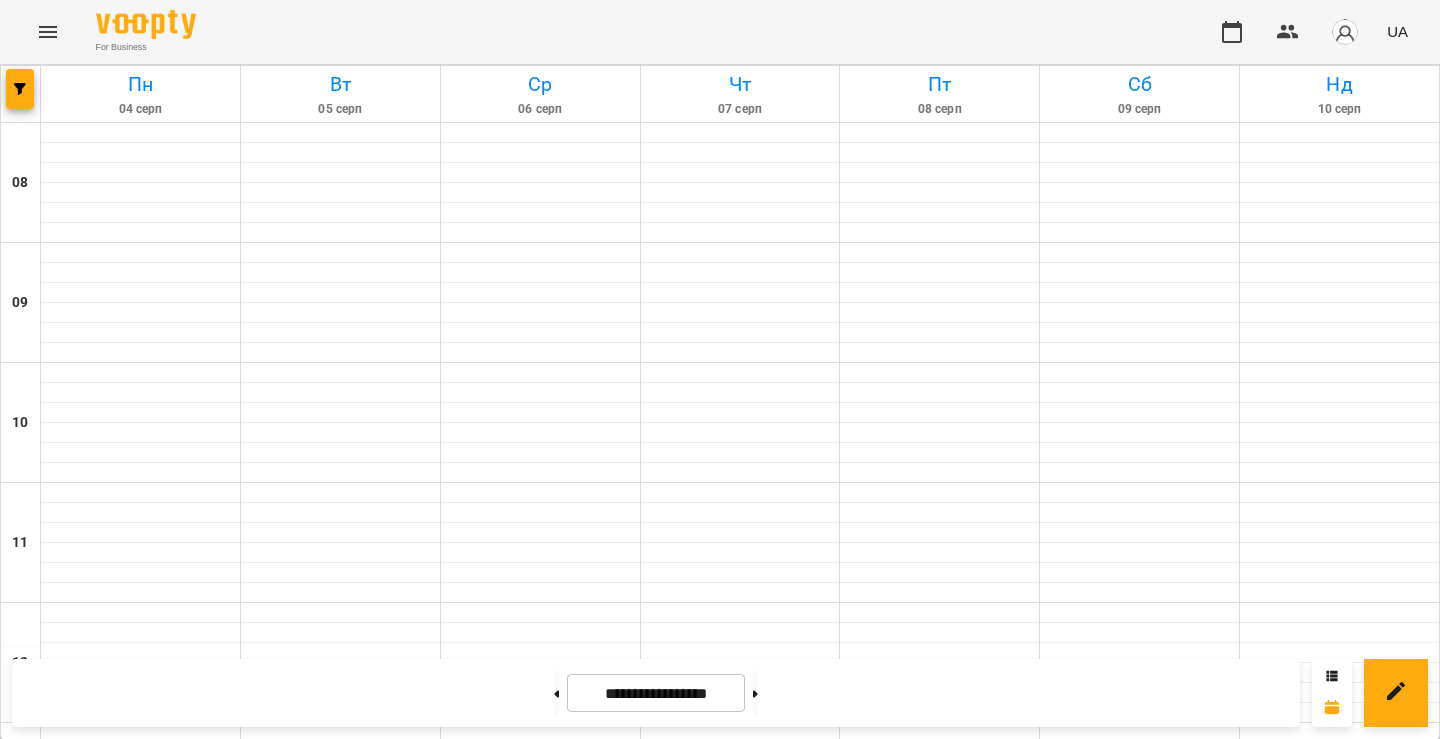 click 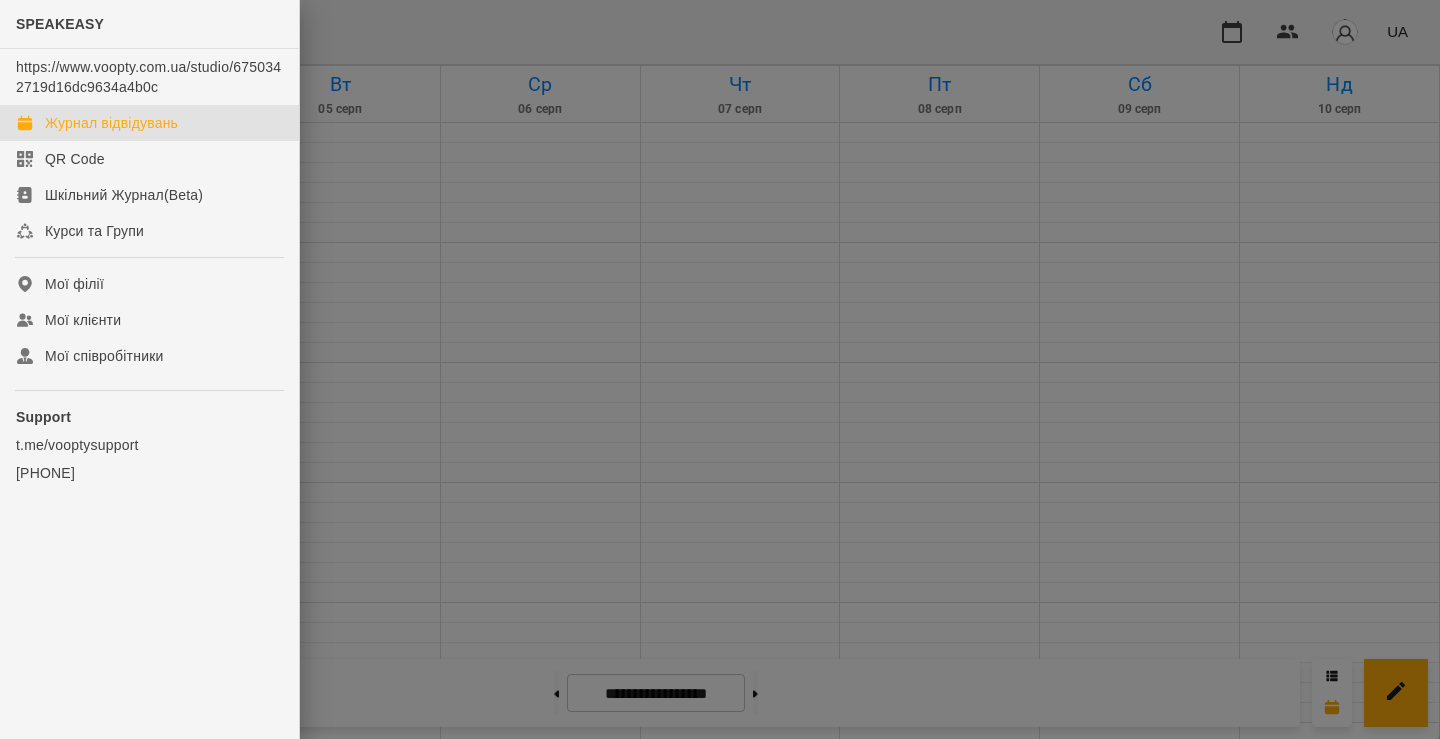 click at bounding box center [720, 369] 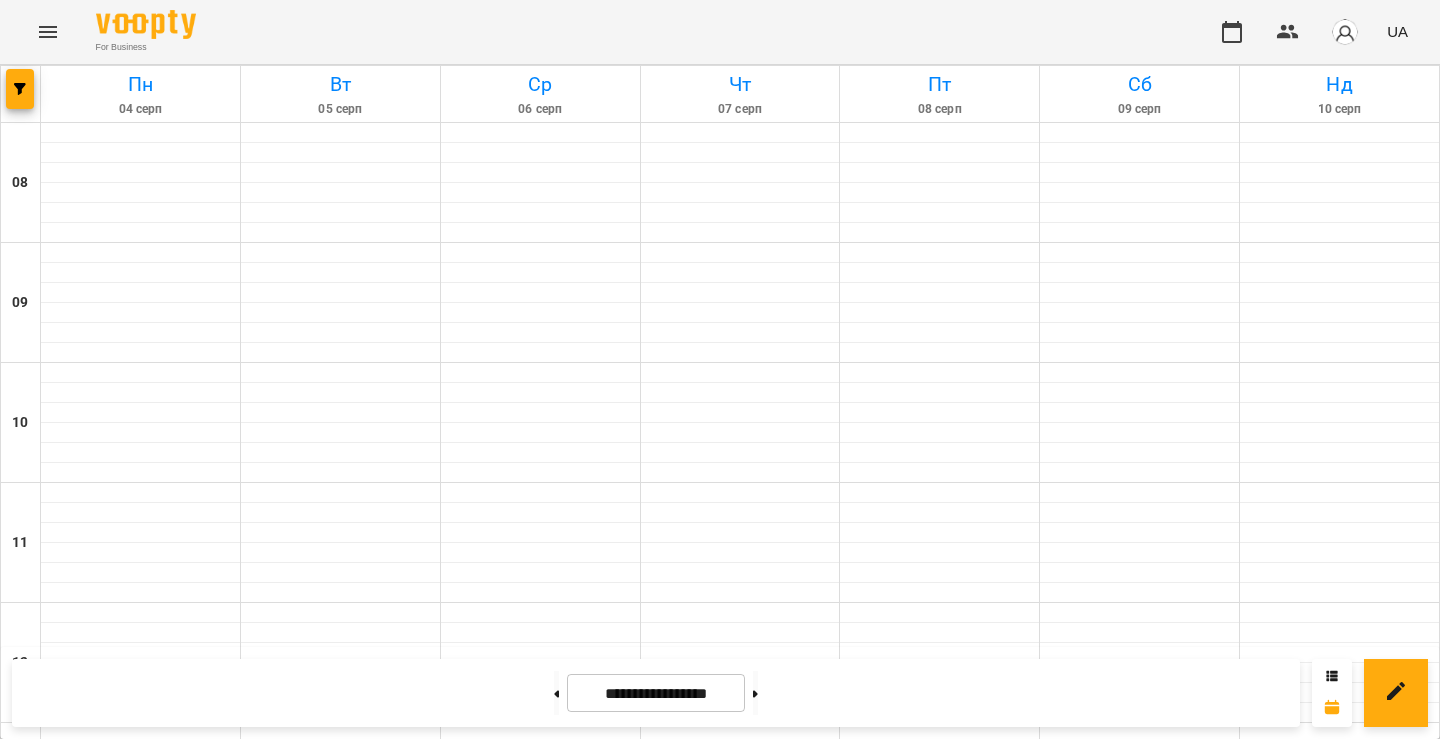 click at bounding box center (340, 973) 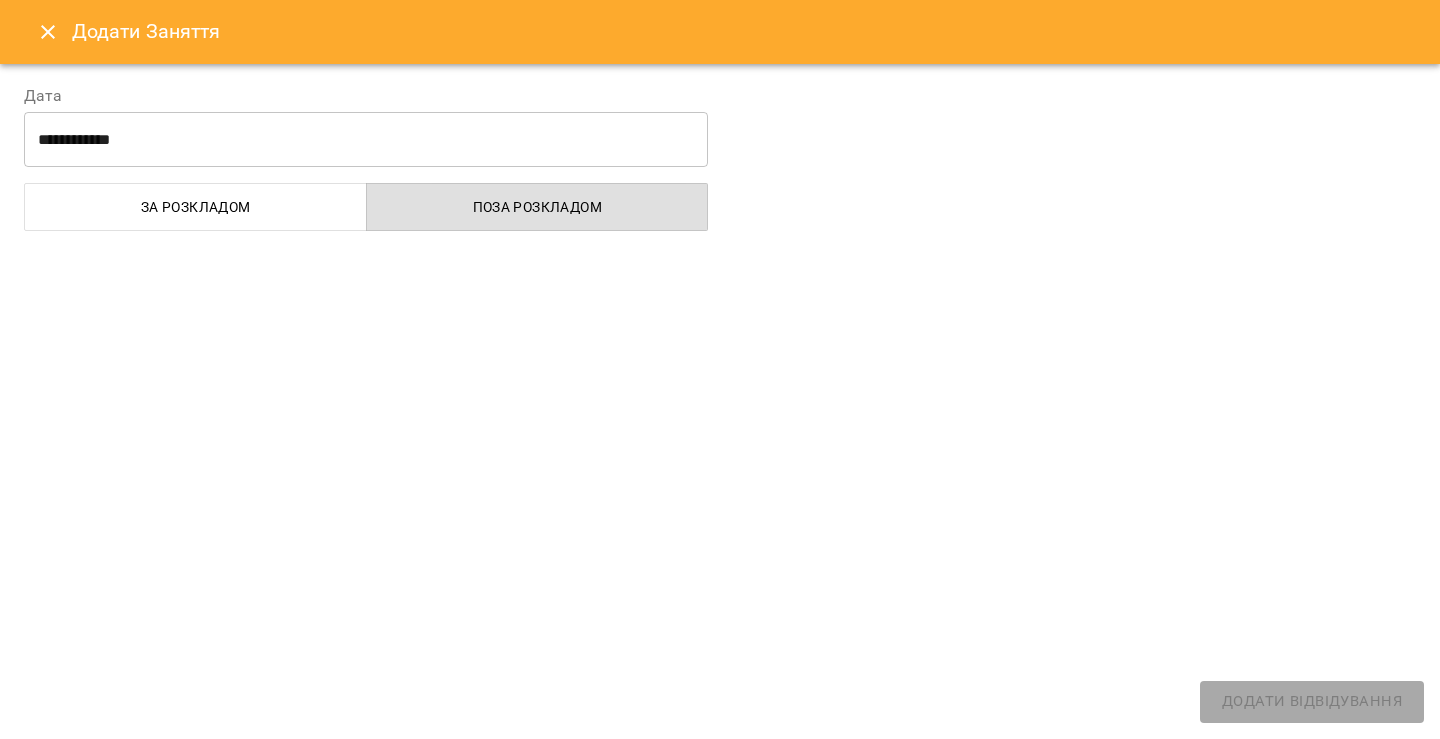 select on "**********" 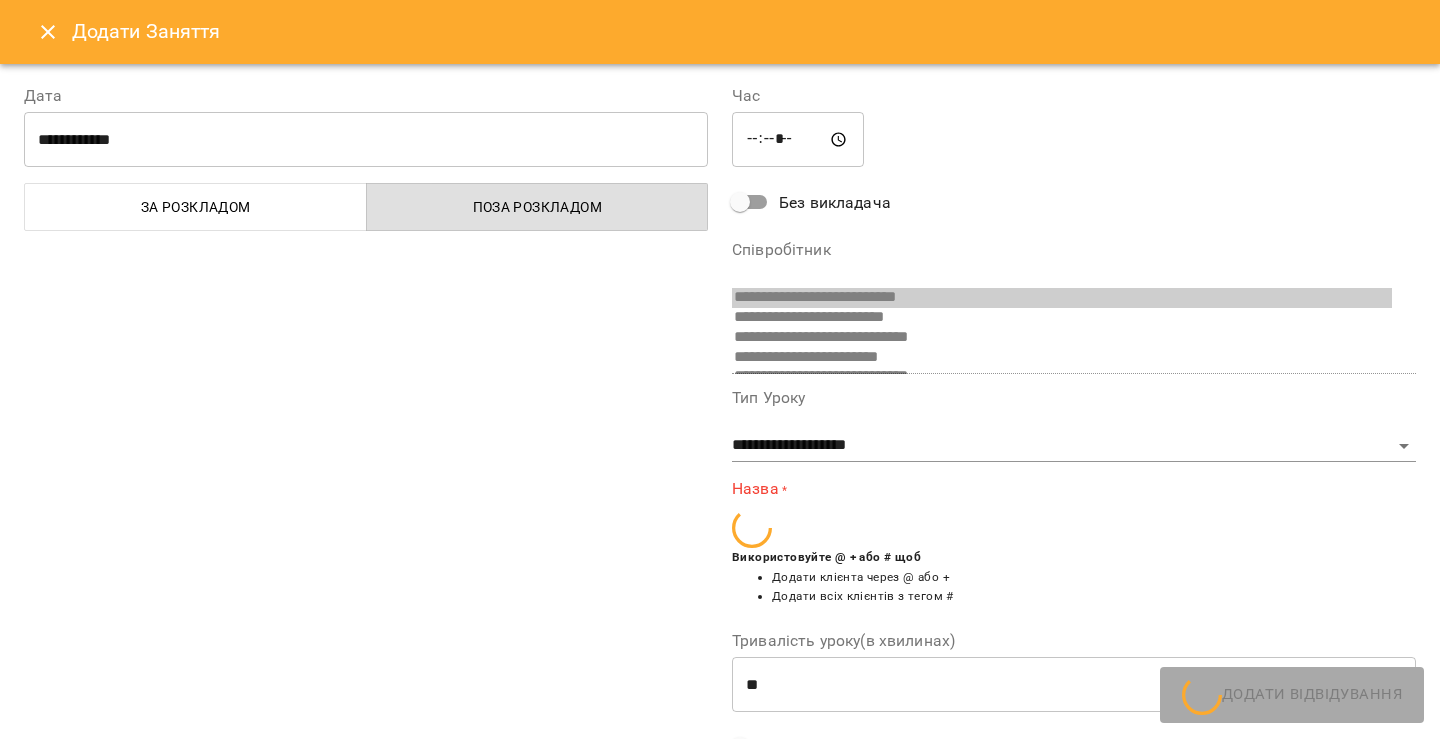 scroll, scrollTop: 72, scrollLeft: 0, axis: vertical 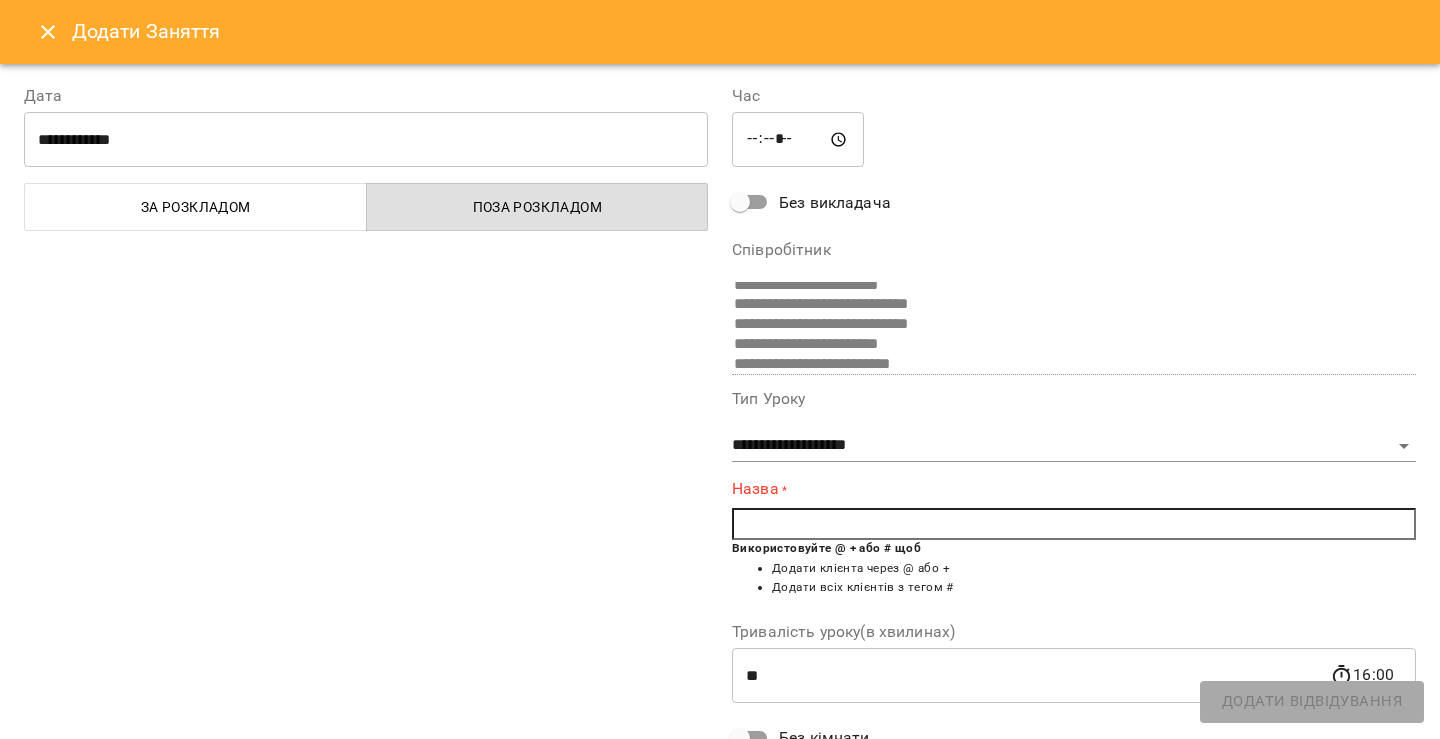 click 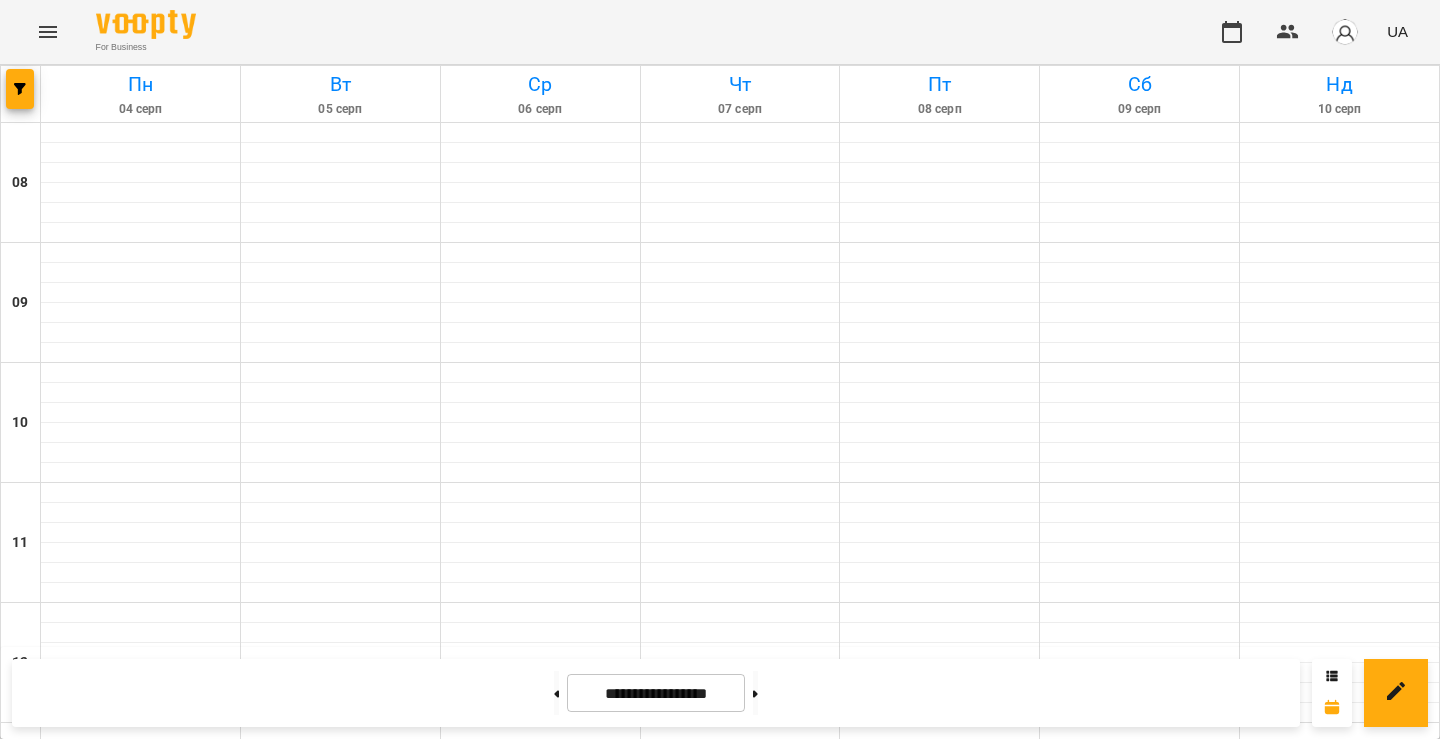 click on "andrey" at bounding box center [740, 1026] 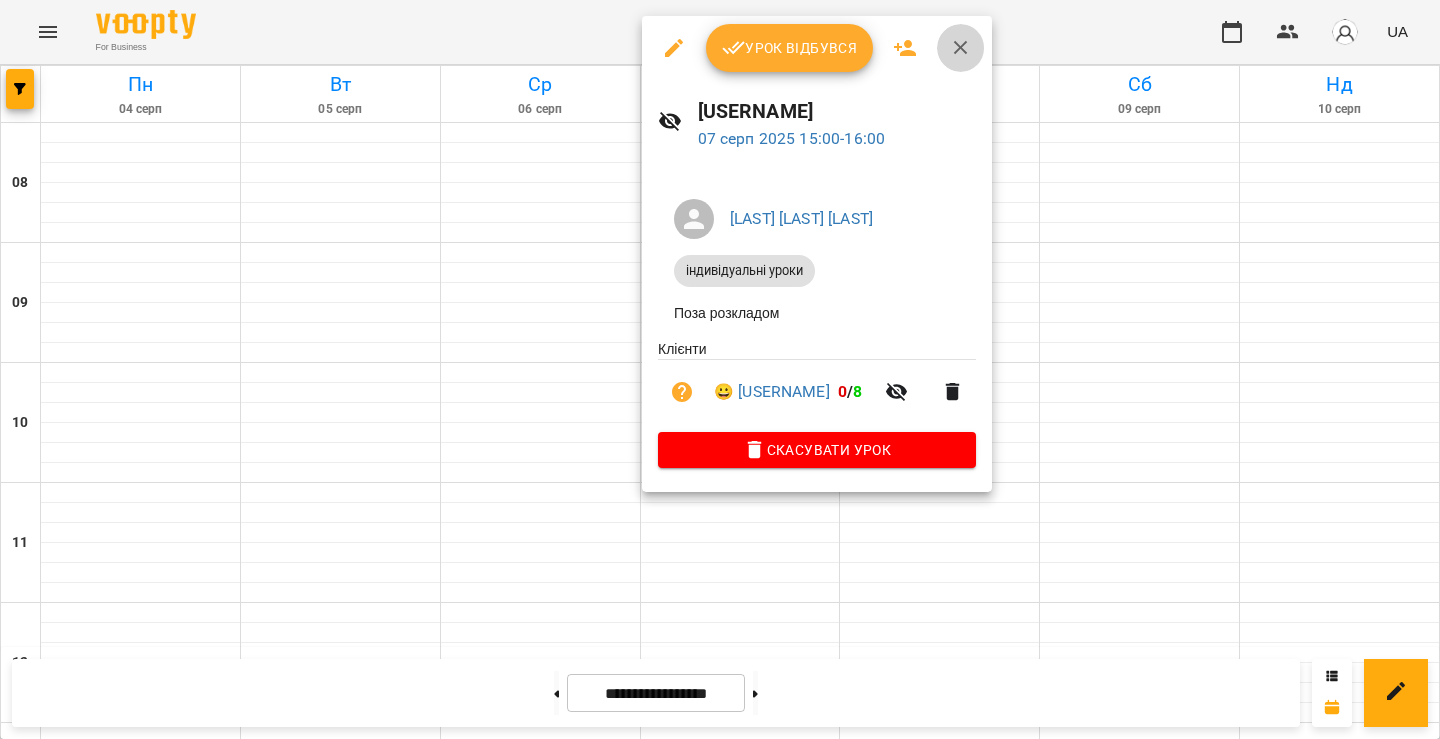 click 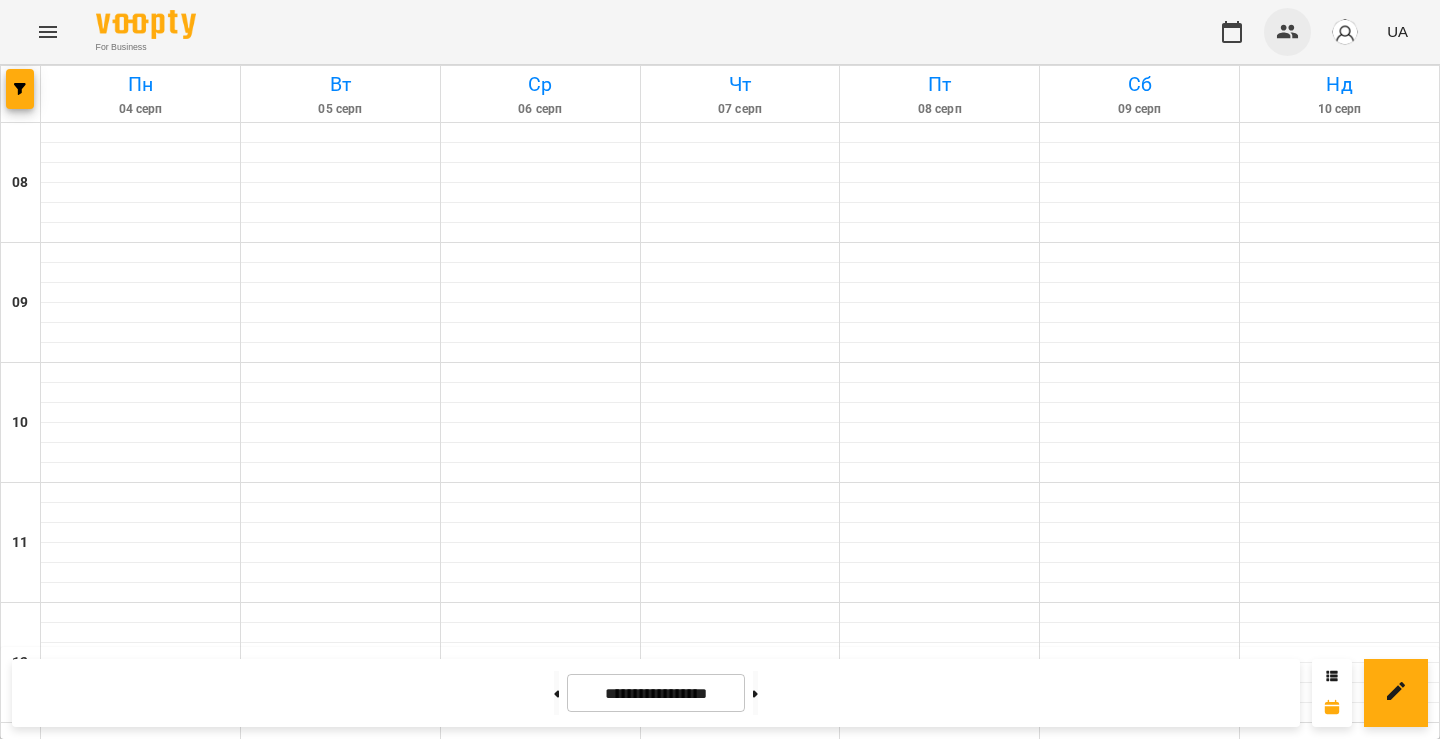 click 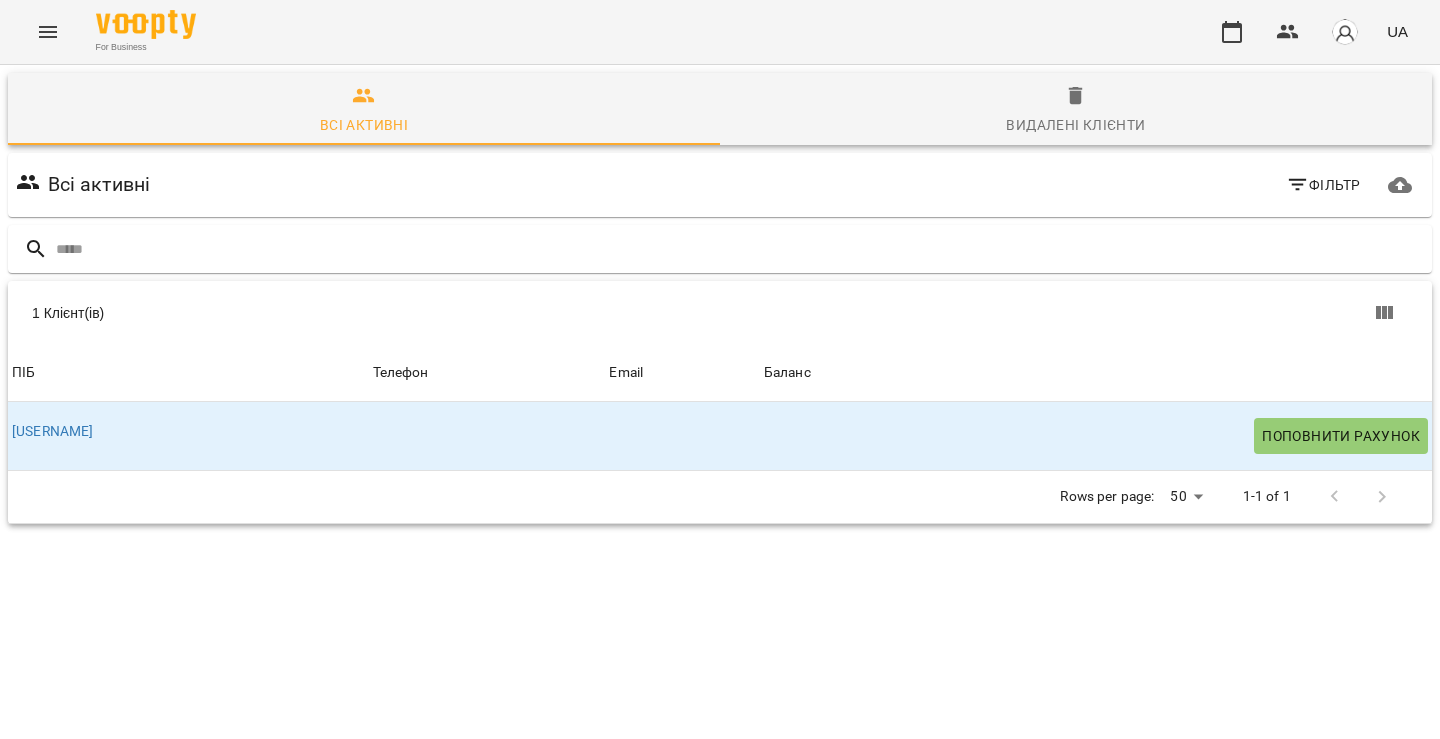 scroll, scrollTop: 74, scrollLeft: 0, axis: vertical 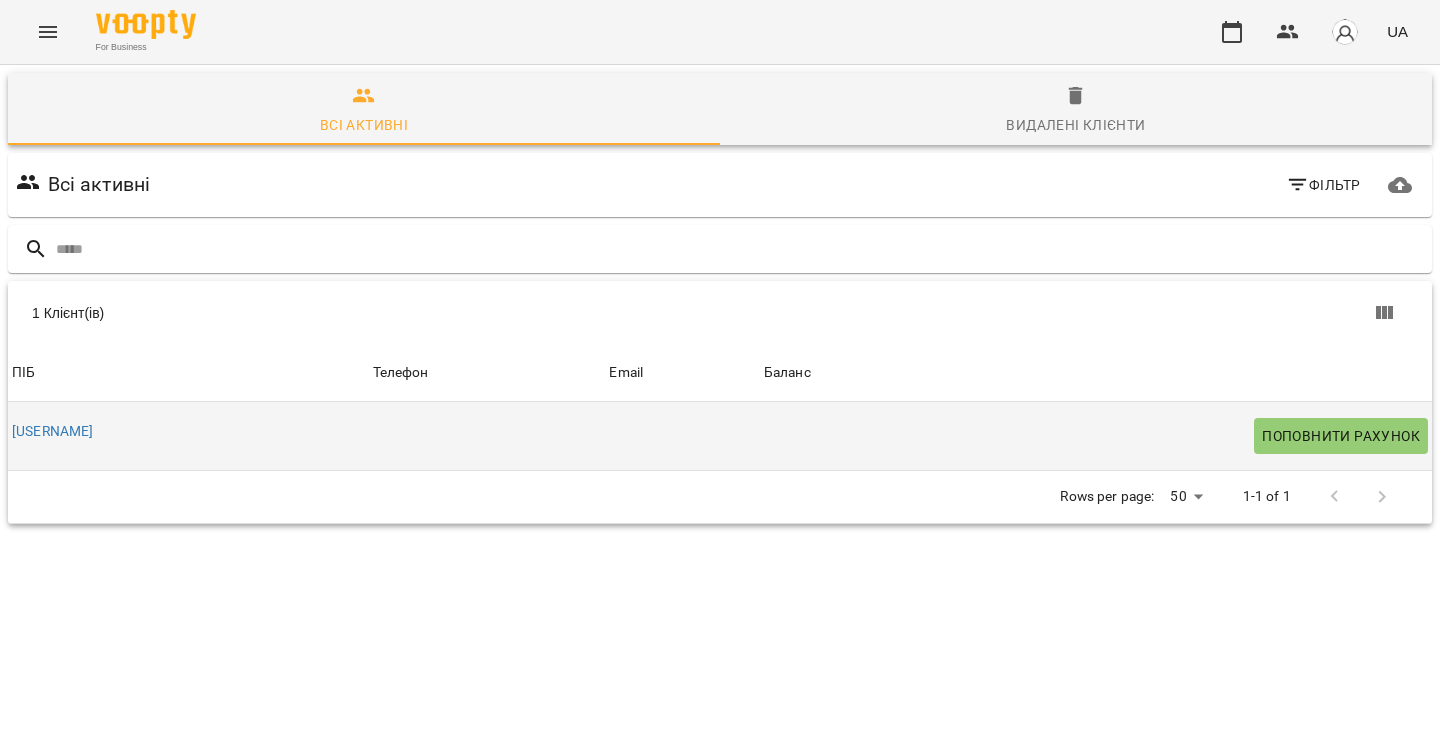 click on "andrey" at bounding box center [188, 432] 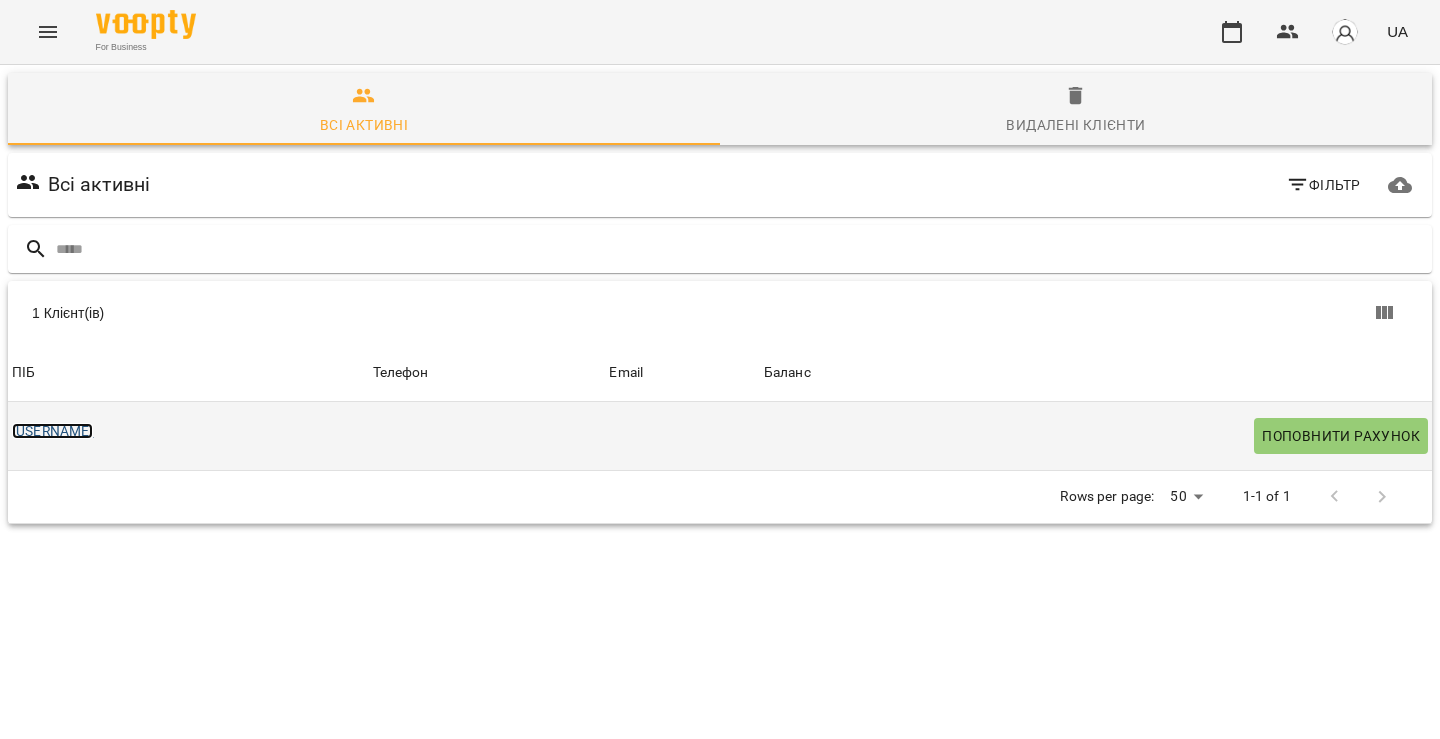 click on "andrey" at bounding box center [52, 431] 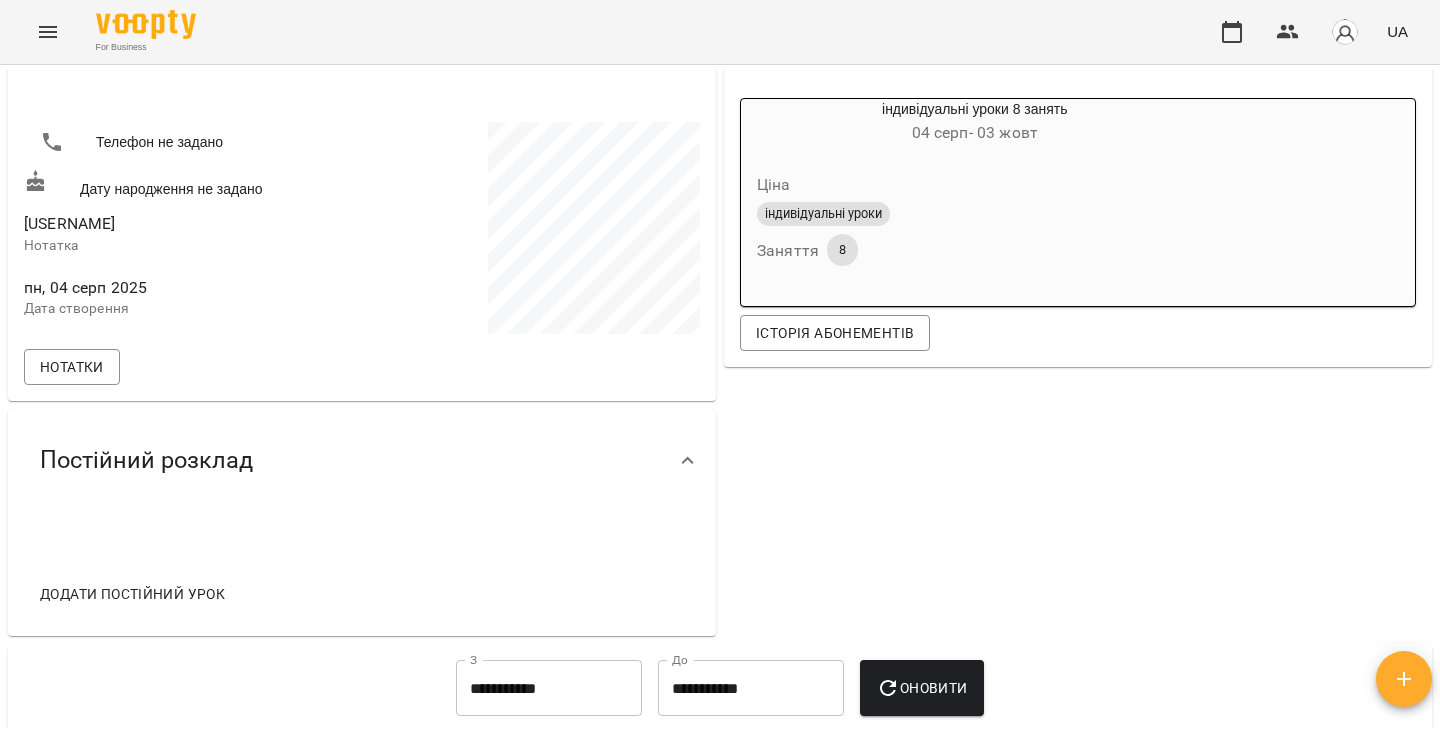 scroll, scrollTop: 0, scrollLeft: 0, axis: both 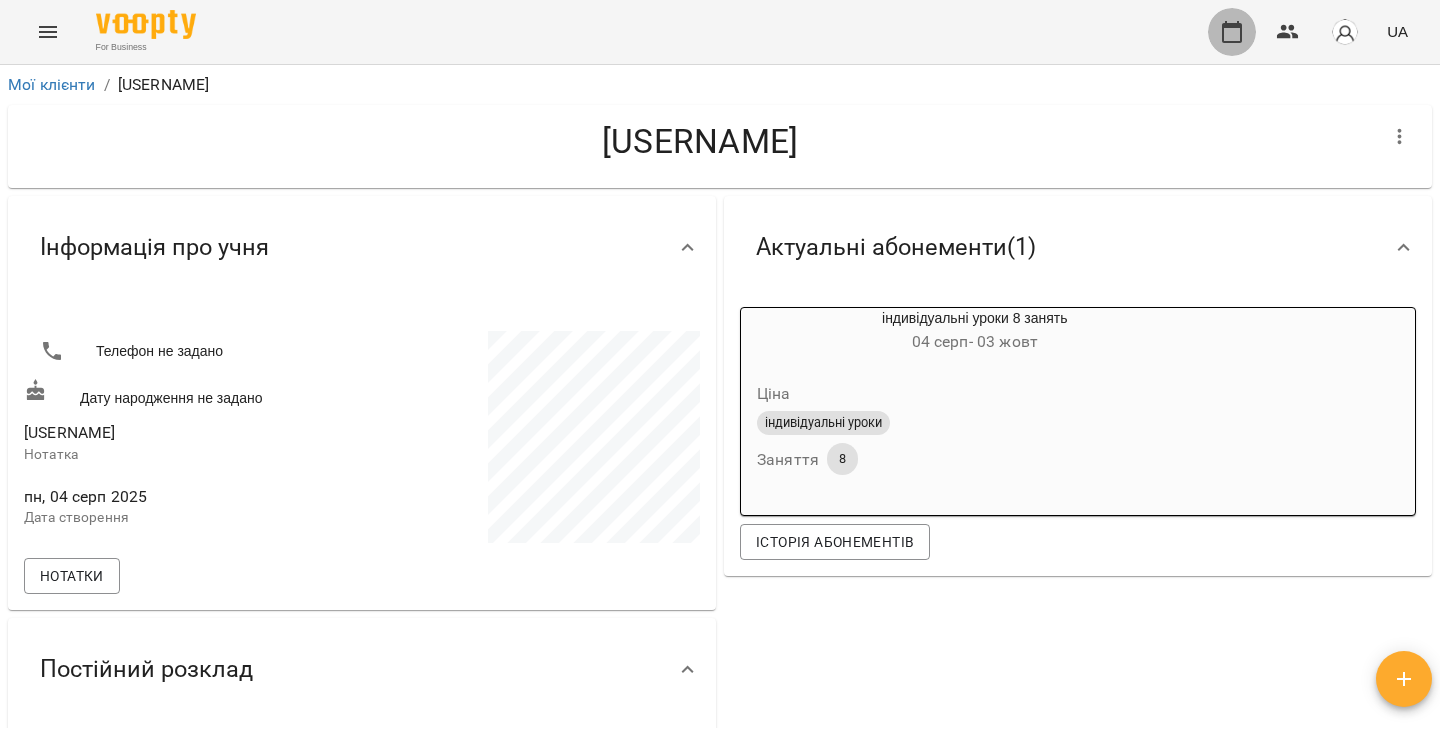 click 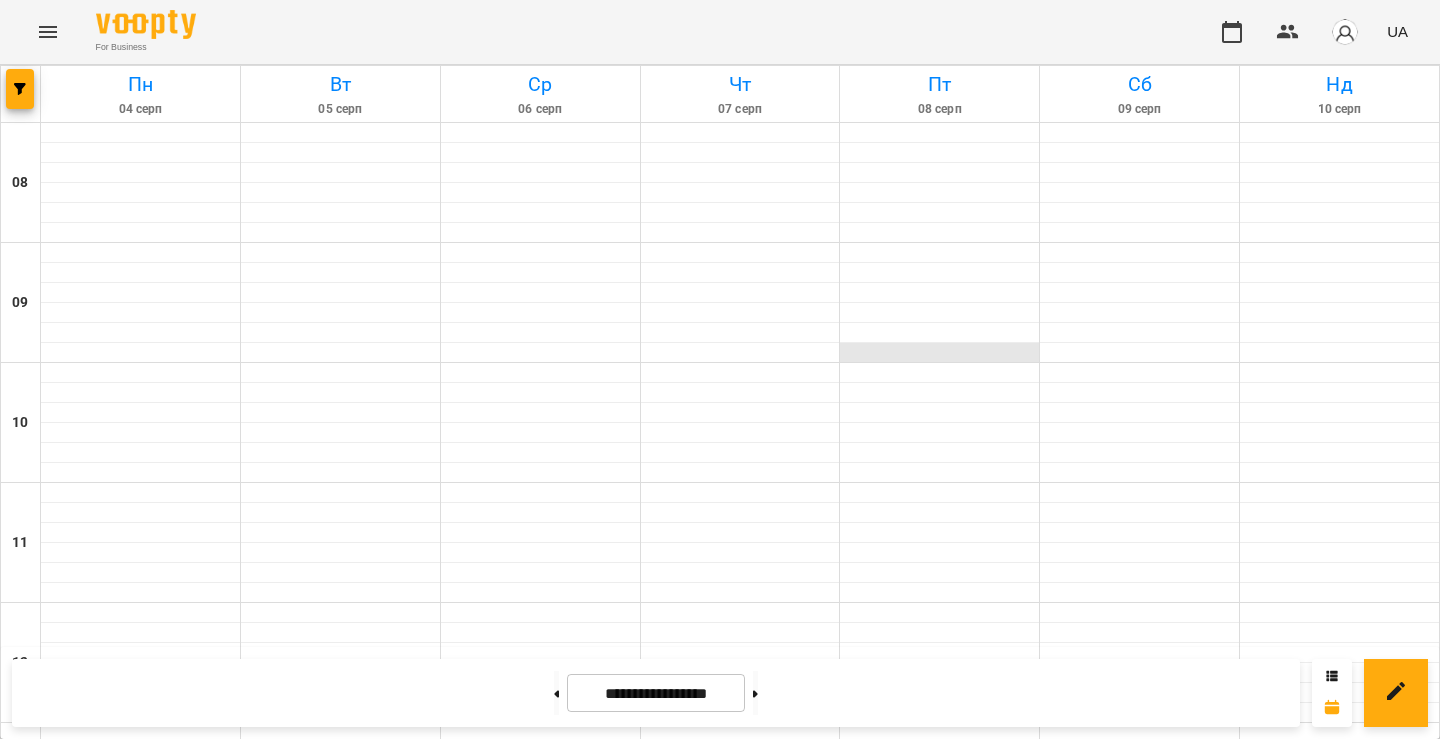 scroll, scrollTop: 766, scrollLeft: 0, axis: vertical 